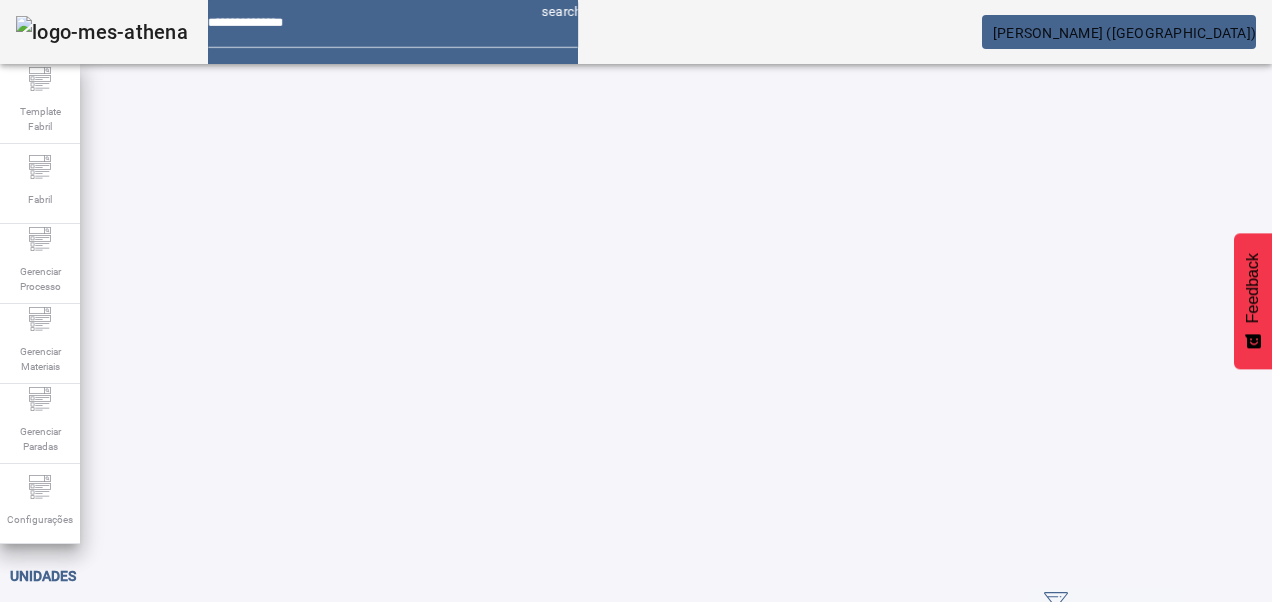 scroll, scrollTop: 0, scrollLeft: 0, axis: both 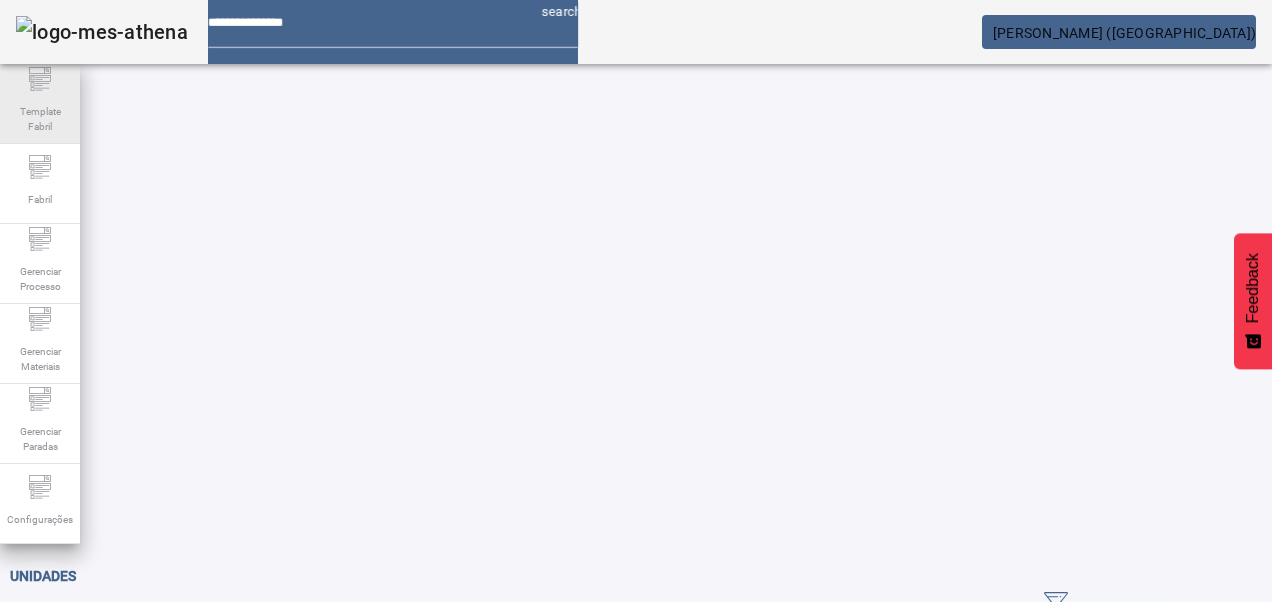 click 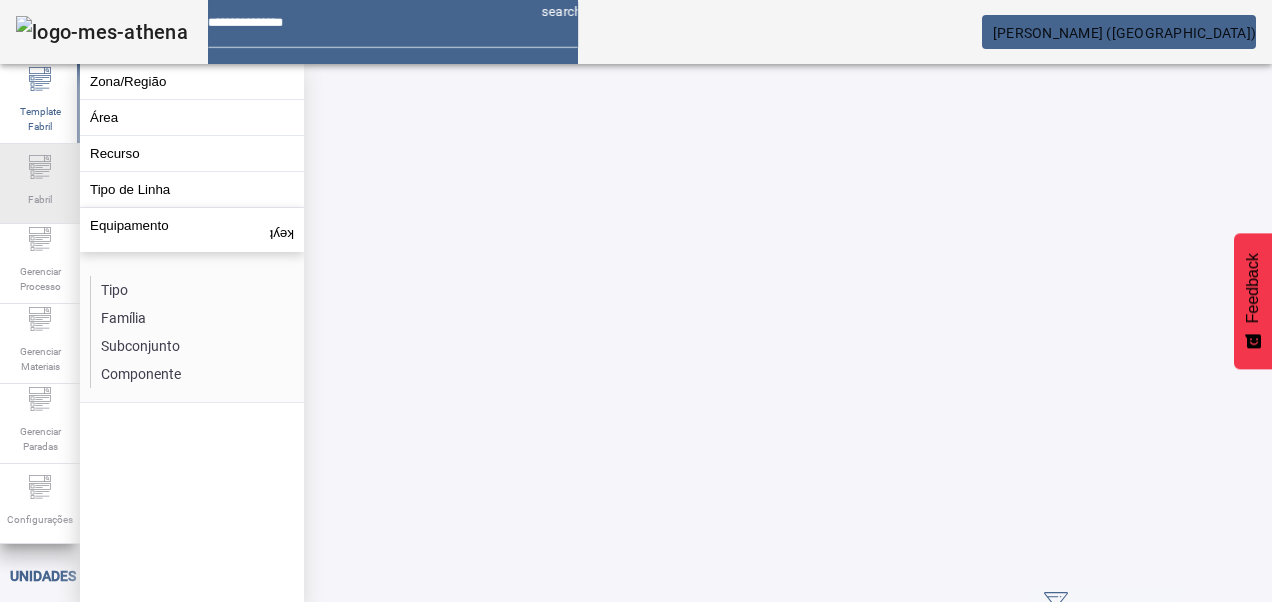 click on "Fabril" 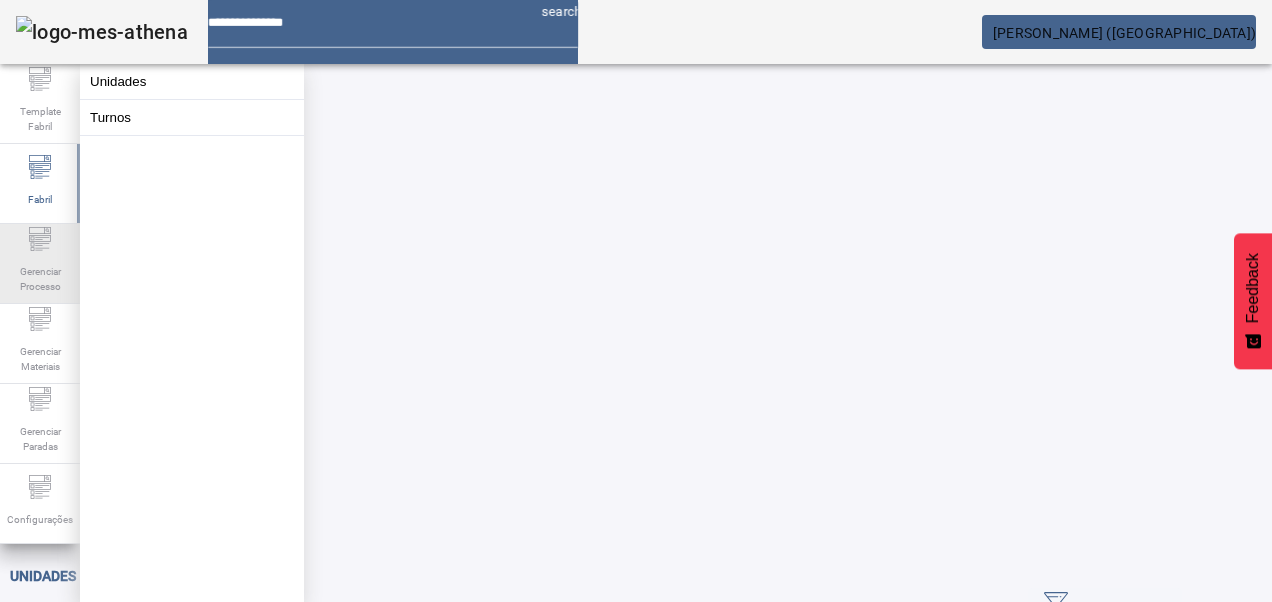 click 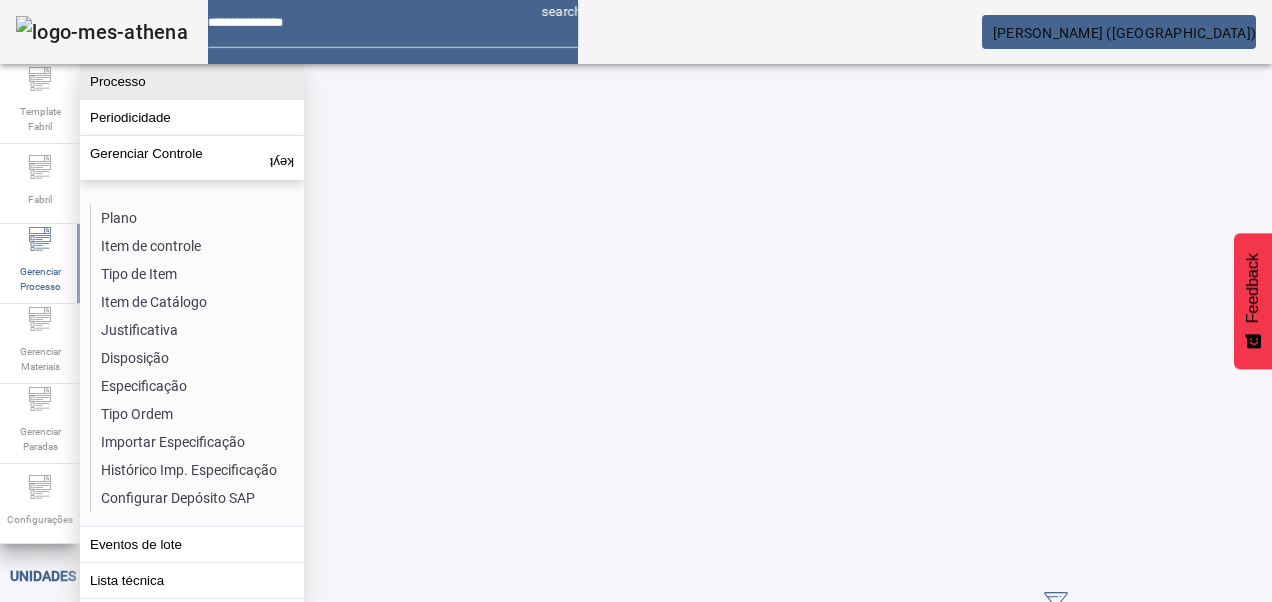 click on "Processo" 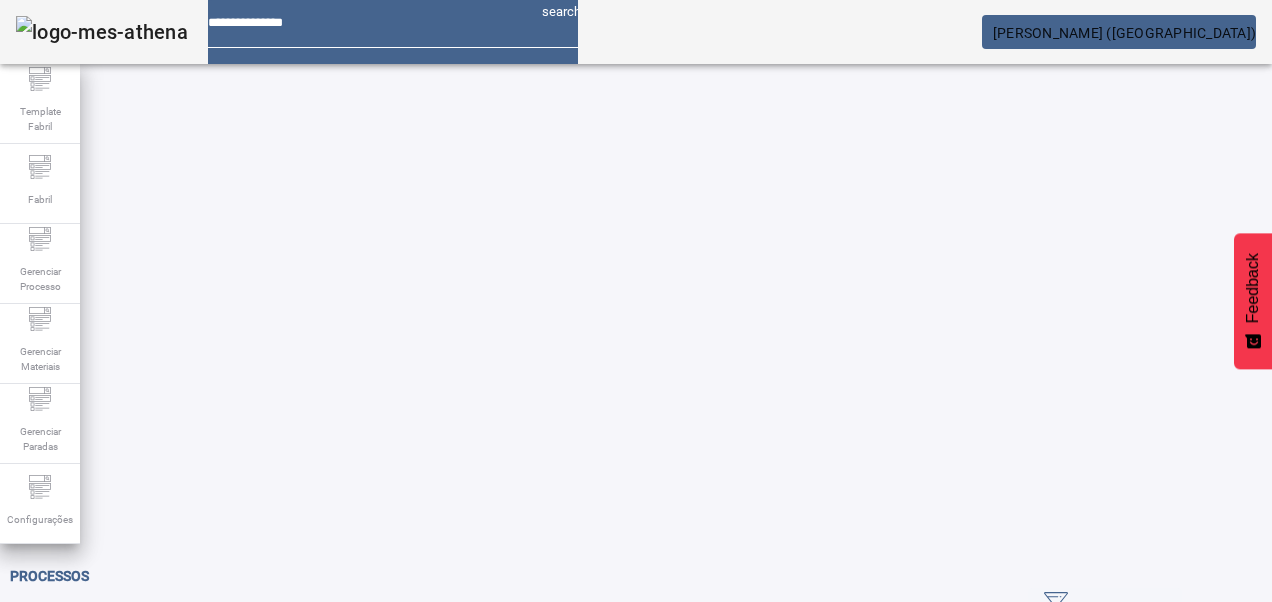 drag, startPoint x: 1150, startPoint y: 126, endPoint x: 952, endPoint y: 134, distance: 198.16154 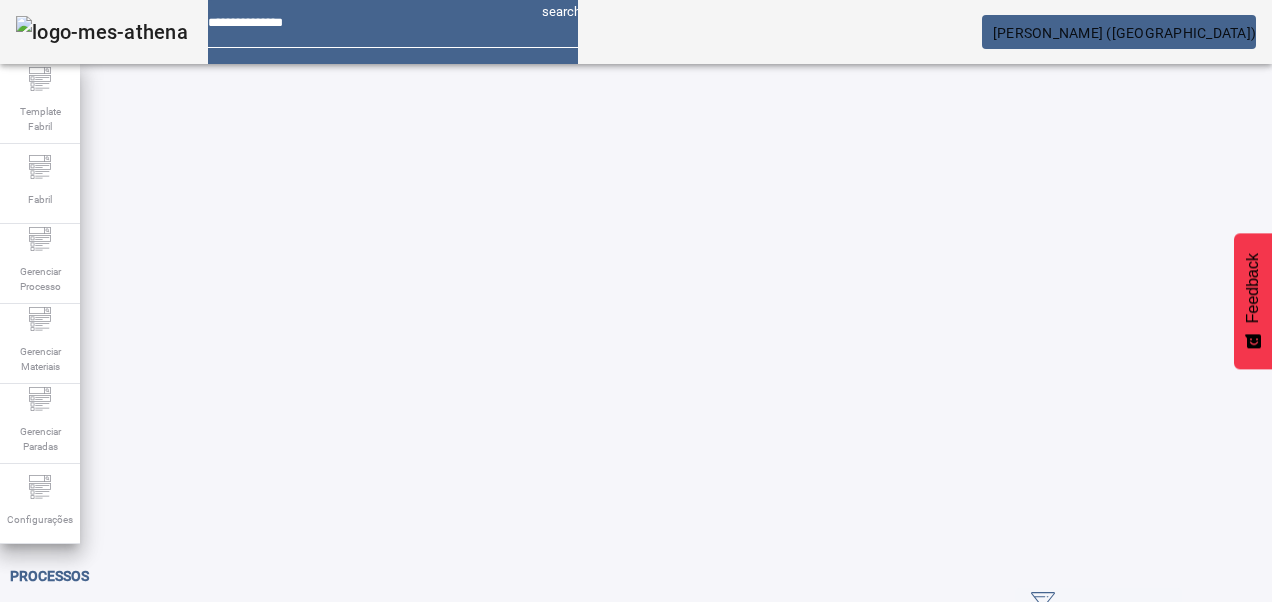 click on "Pesquise por código ou descrição" at bounding box center (116, 637) 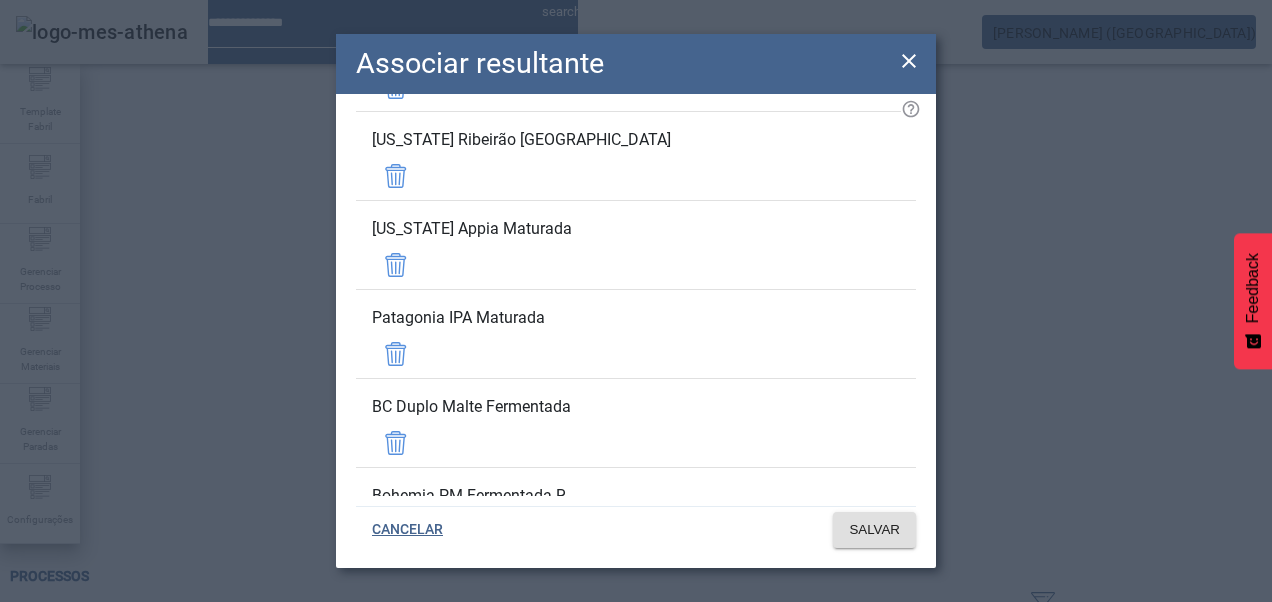 scroll, scrollTop: 8370, scrollLeft: 0, axis: vertical 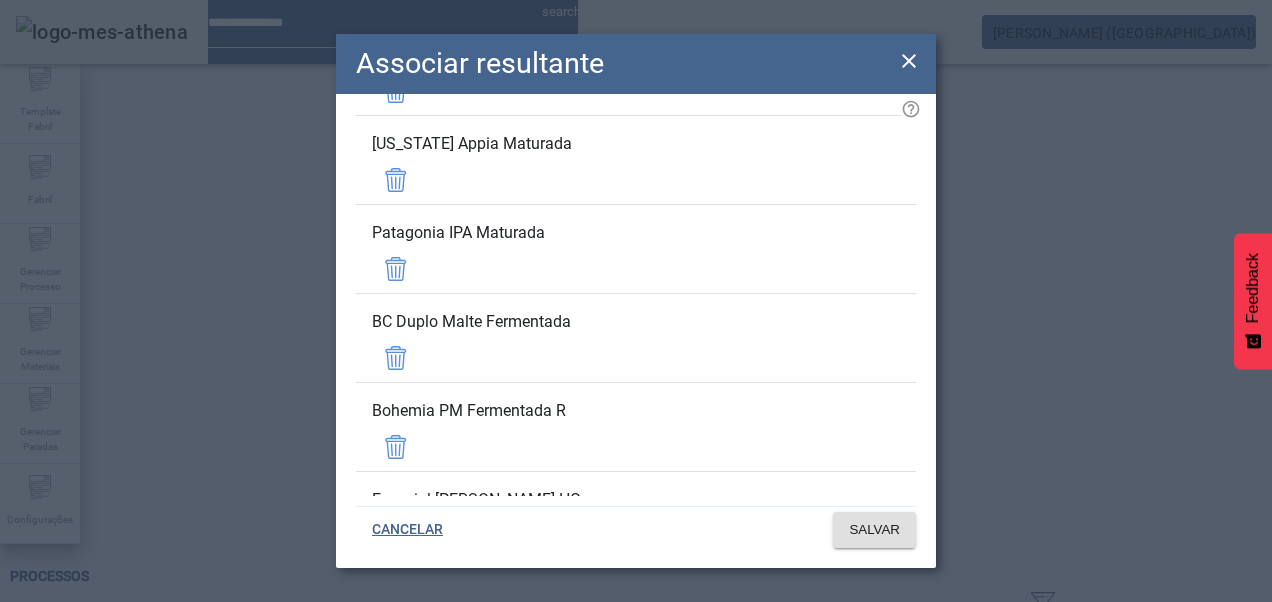 click 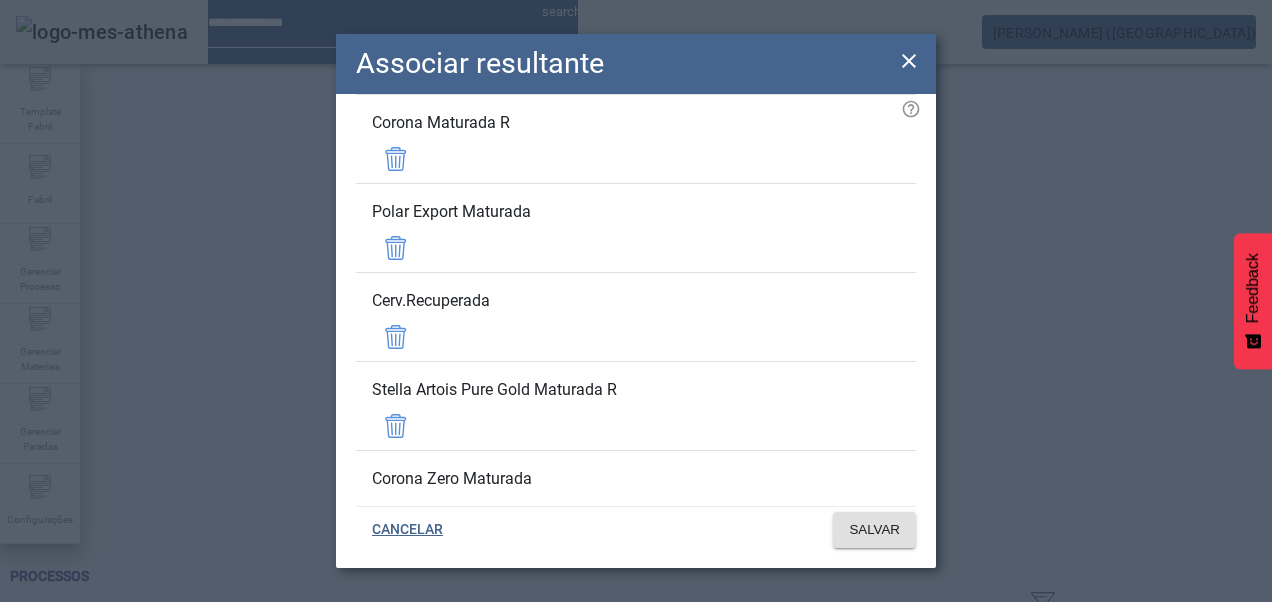 scroll, scrollTop: 4106, scrollLeft: 0, axis: vertical 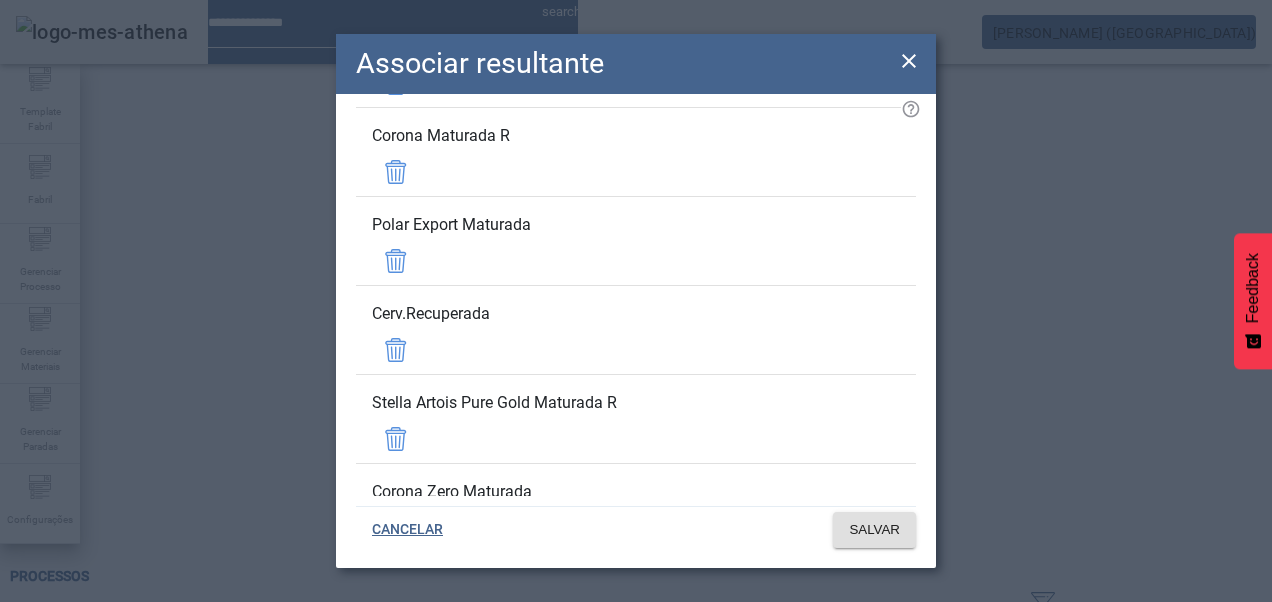 click 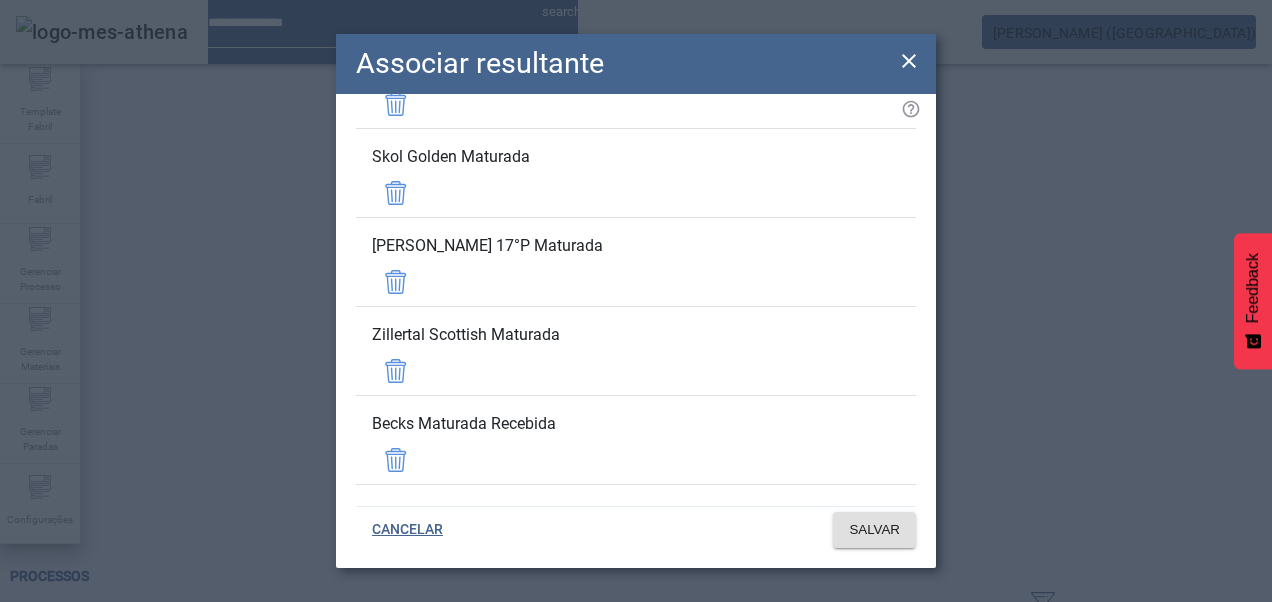 scroll, scrollTop: 2906, scrollLeft: 0, axis: vertical 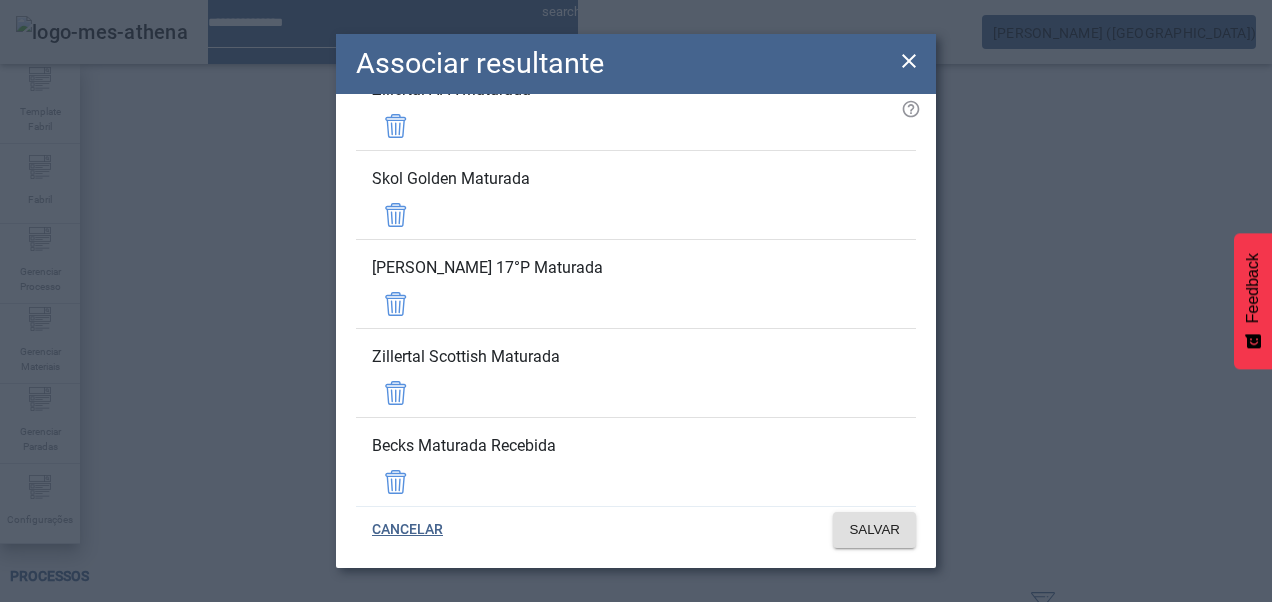 click 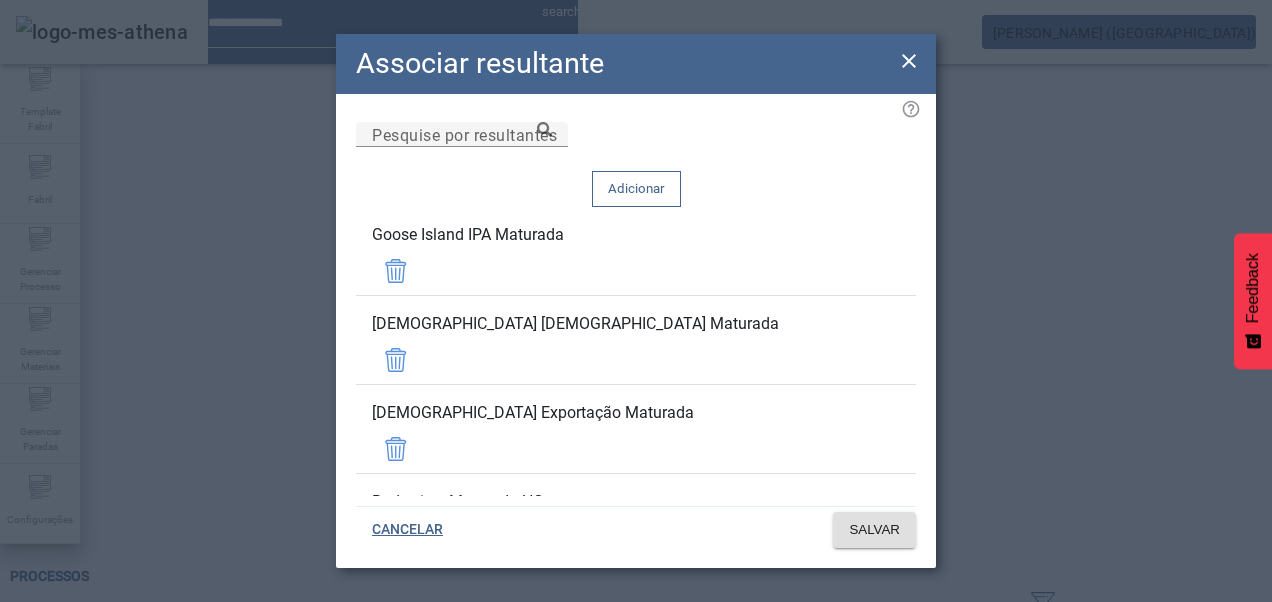 scroll, scrollTop: 0, scrollLeft: 0, axis: both 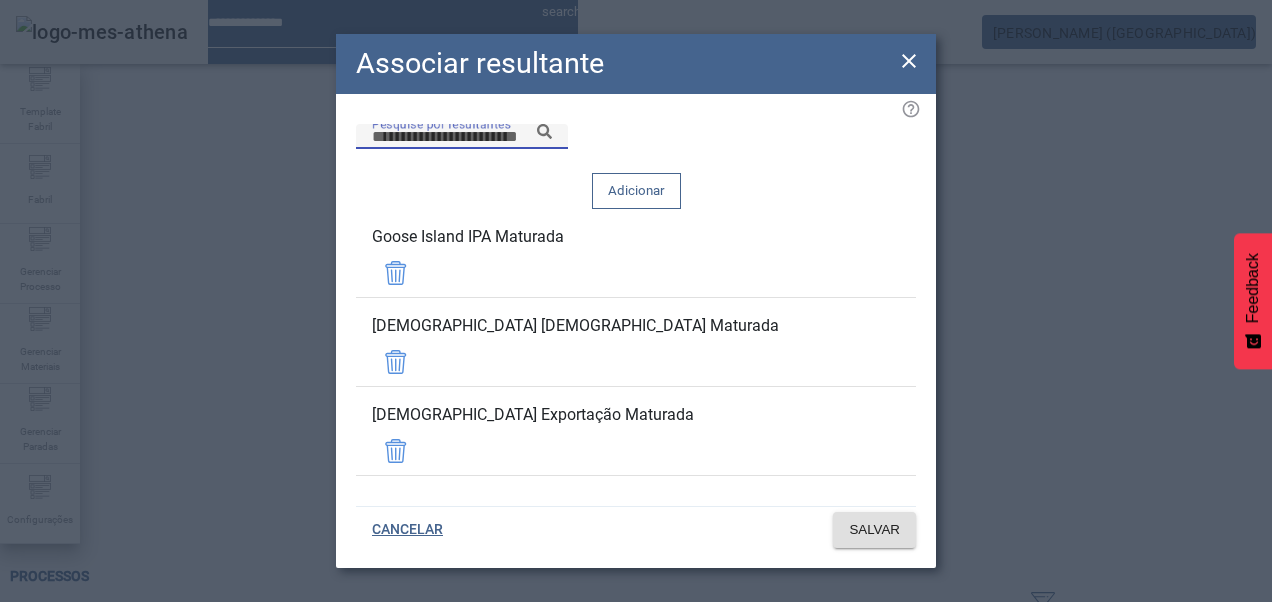 click on "Pesquise por resultantes" at bounding box center (462, 137) 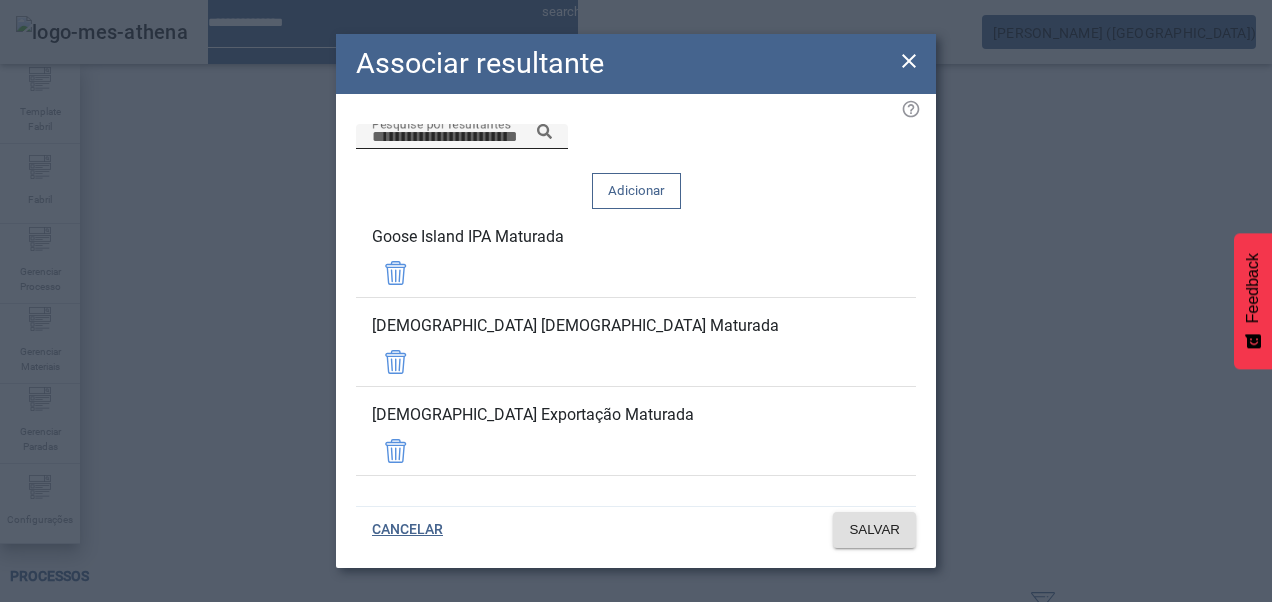 click 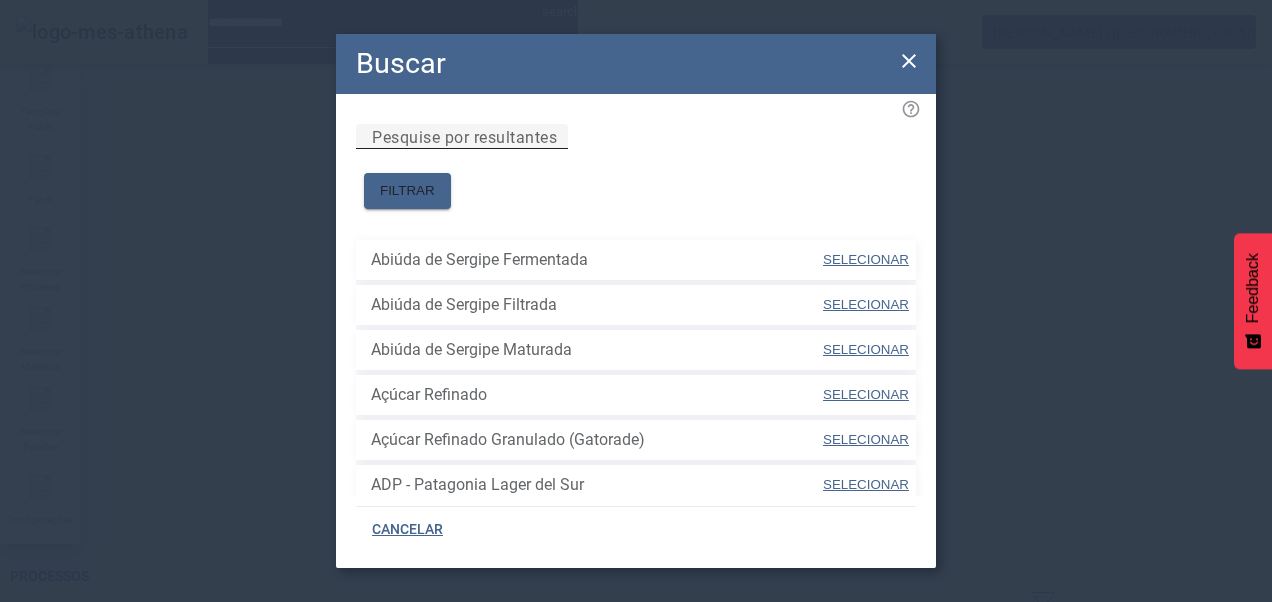 click on "Pesquise por resultantes" at bounding box center (464, 136) 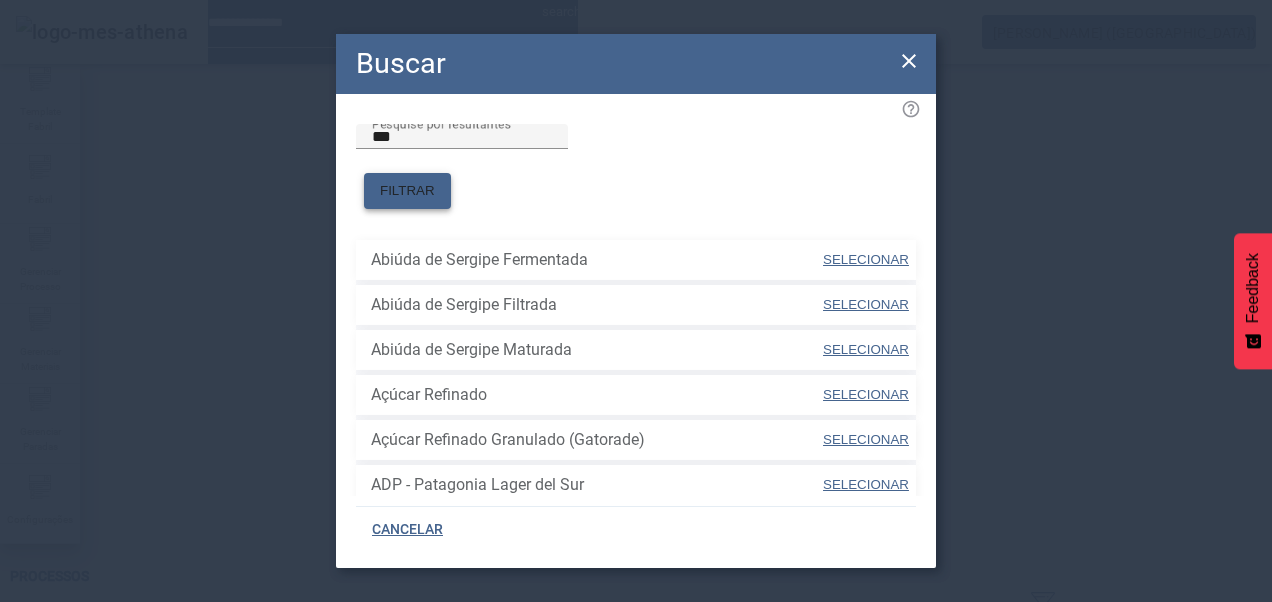 drag, startPoint x: 851, startPoint y: 143, endPoint x: 840, endPoint y: 148, distance: 12.083046 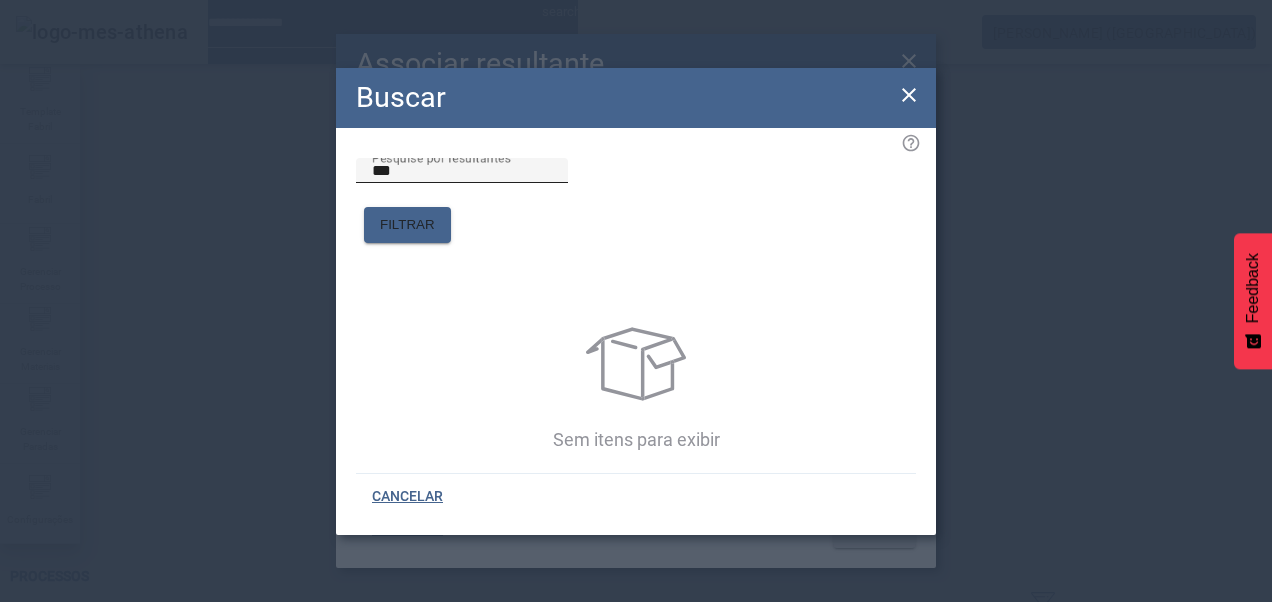 click on "***" at bounding box center [462, 171] 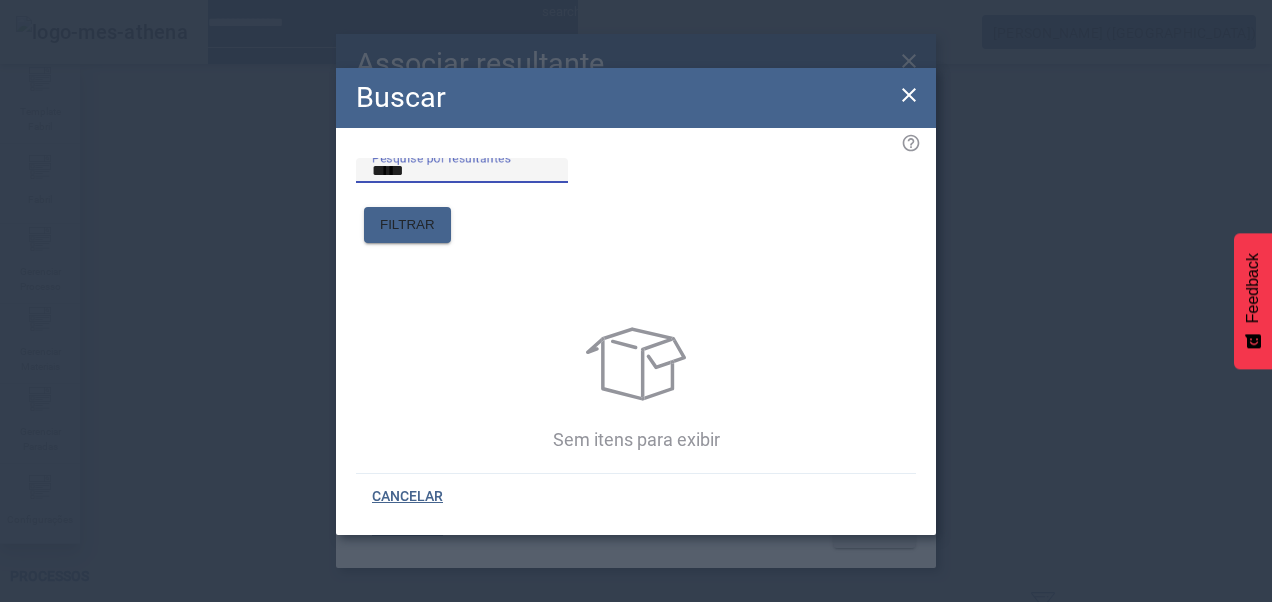 type on "*****" 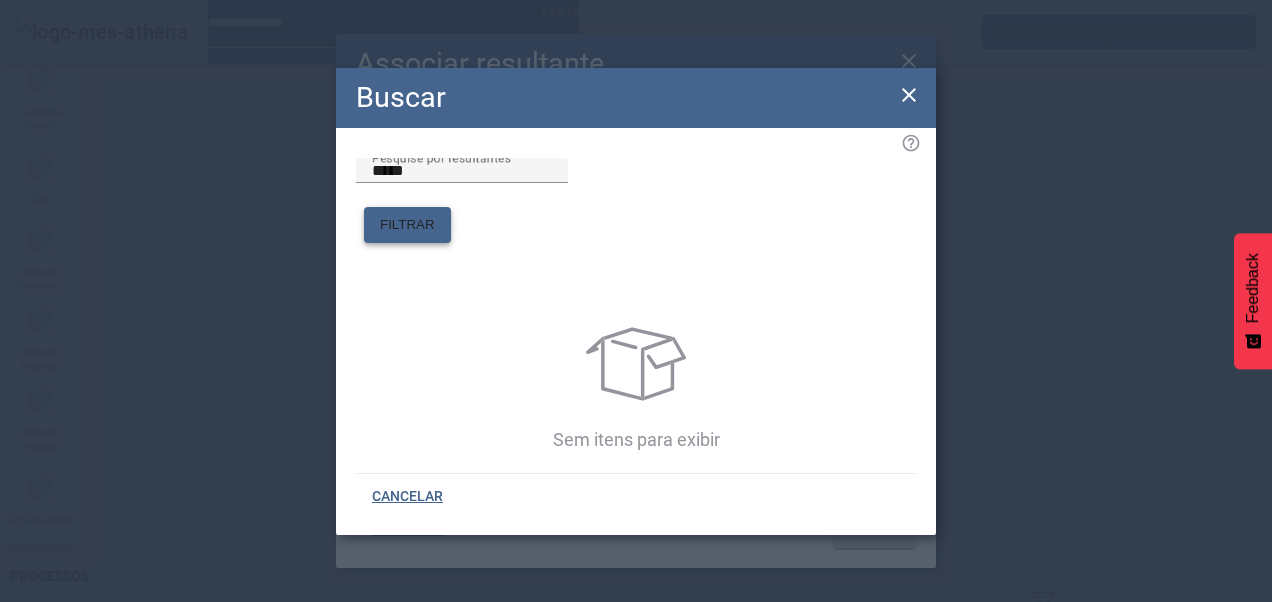 click on "FILTRAR" 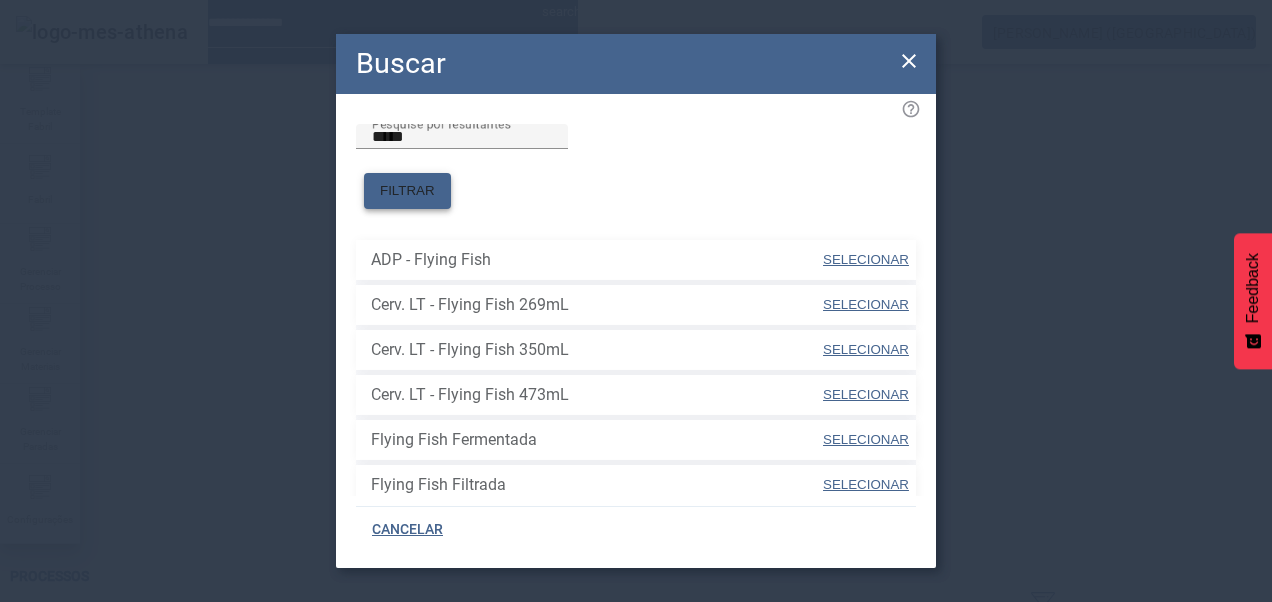 scroll, scrollTop: 100, scrollLeft: 0, axis: vertical 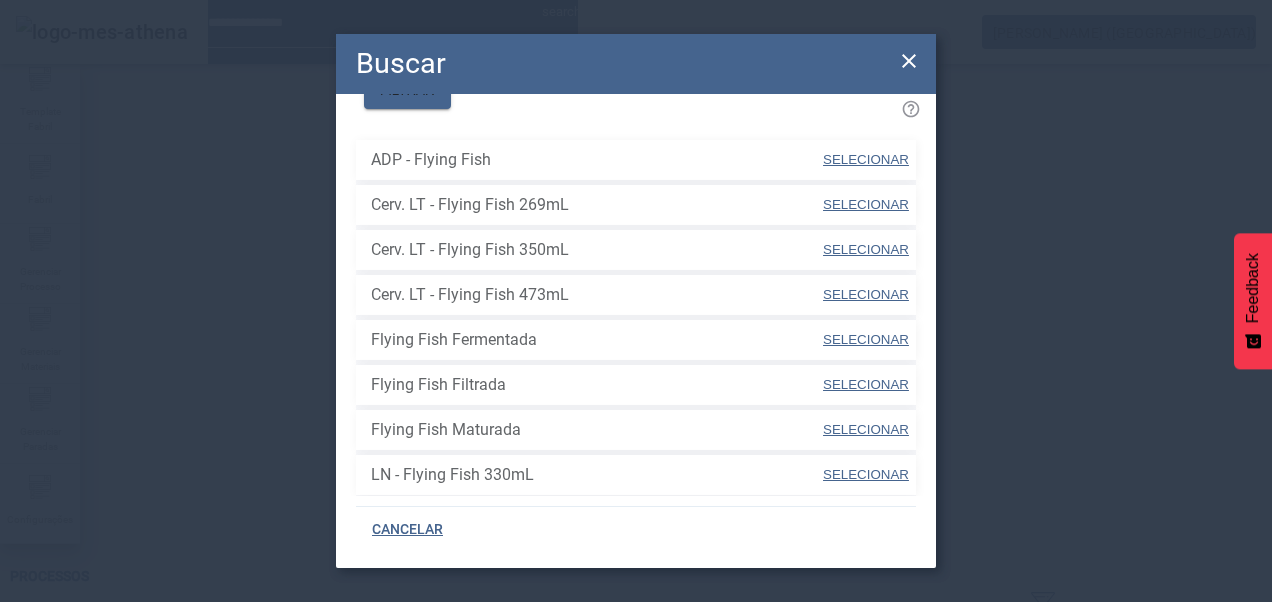 click on "SELECIONAR" at bounding box center (866, 429) 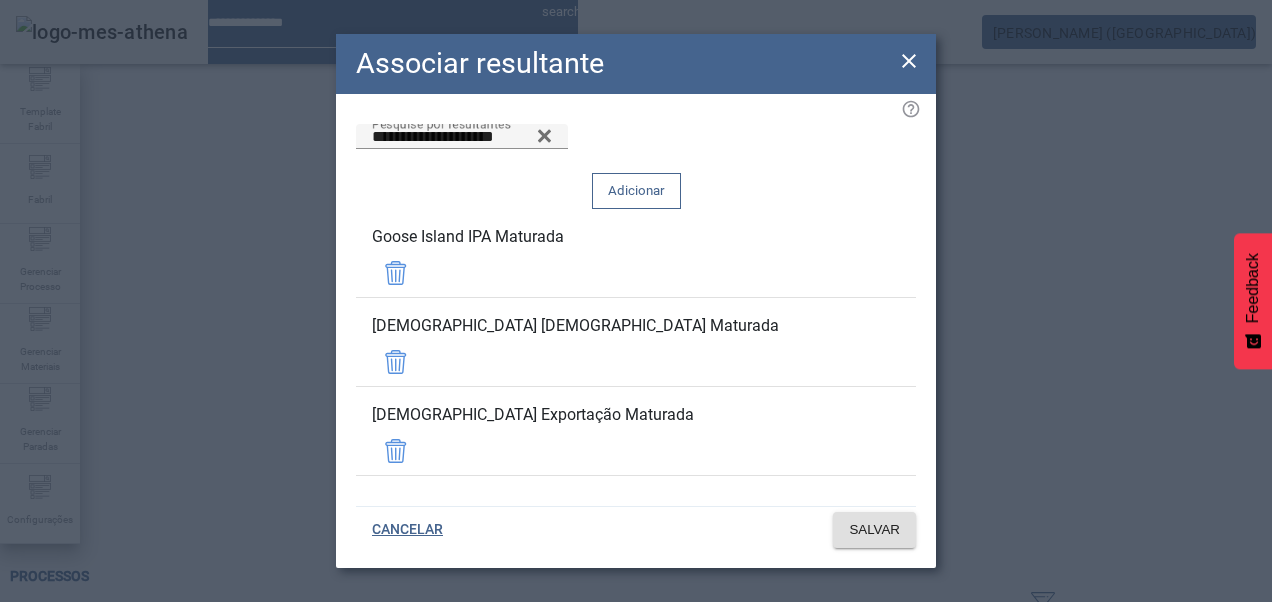 click on "Adicionar" 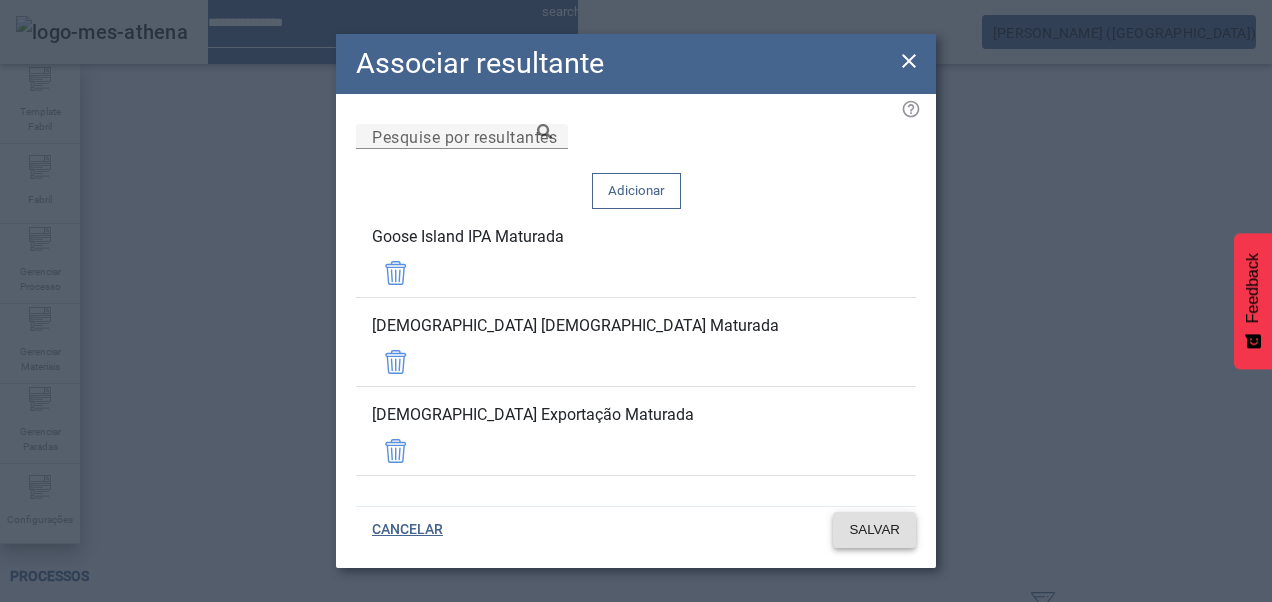 click on "SALVAR" 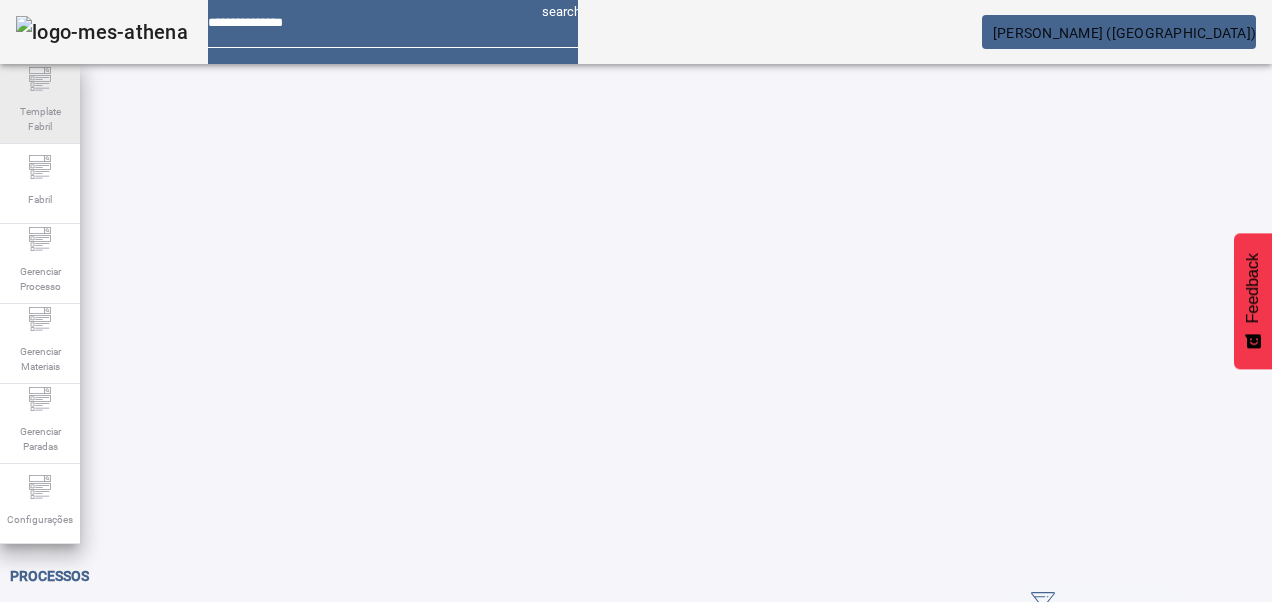drag, startPoint x: 184, startPoint y: 180, endPoint x: 0, endPoint y: 88, distance: 205.71825 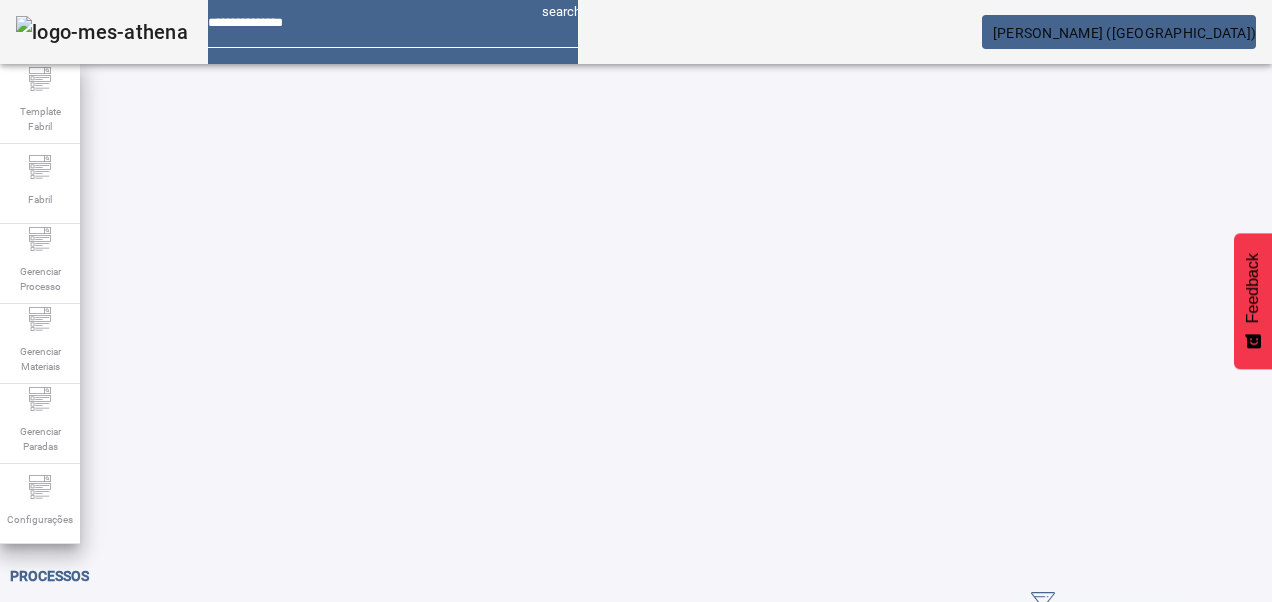 type on "***" 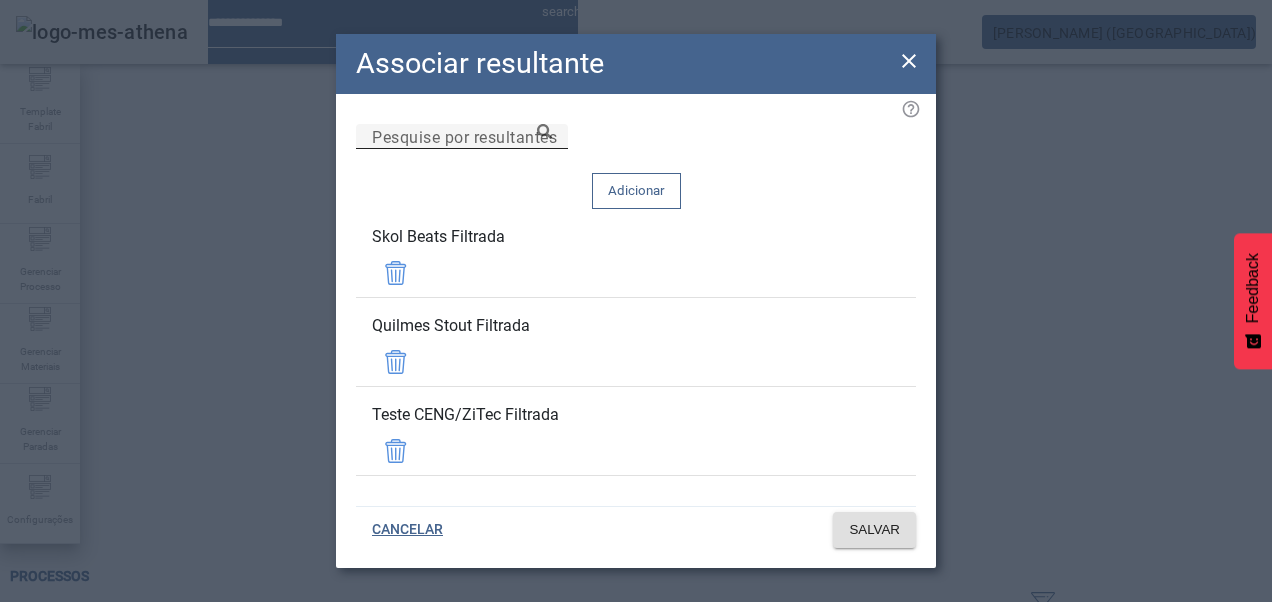 click 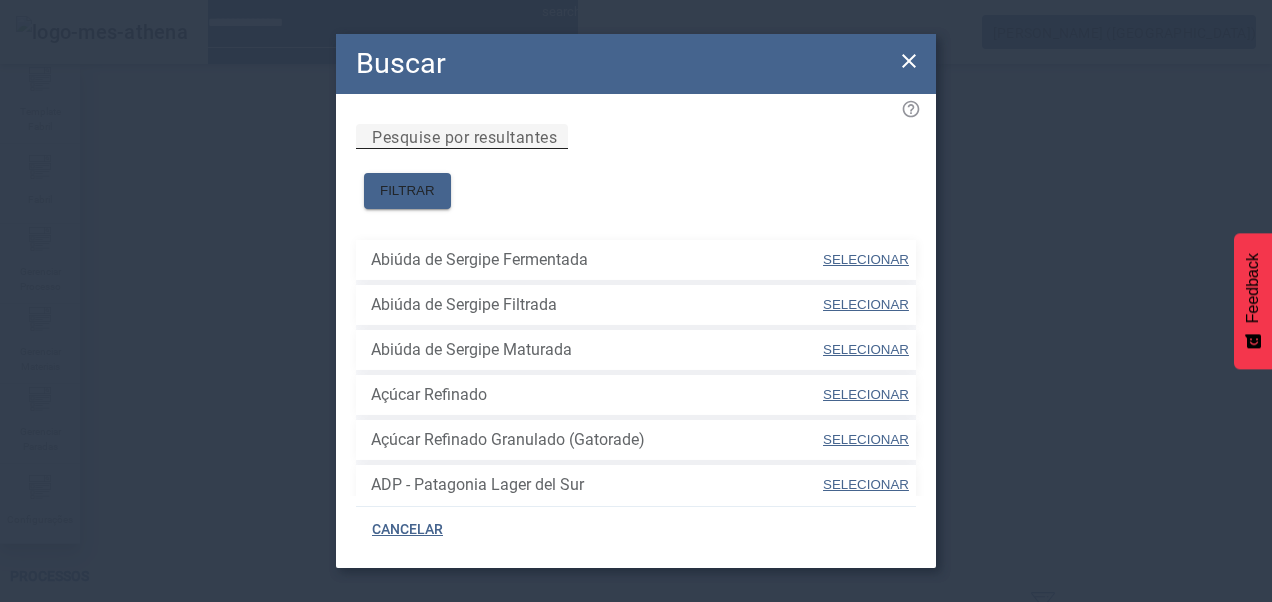 click on "Pesquise por resultantes" 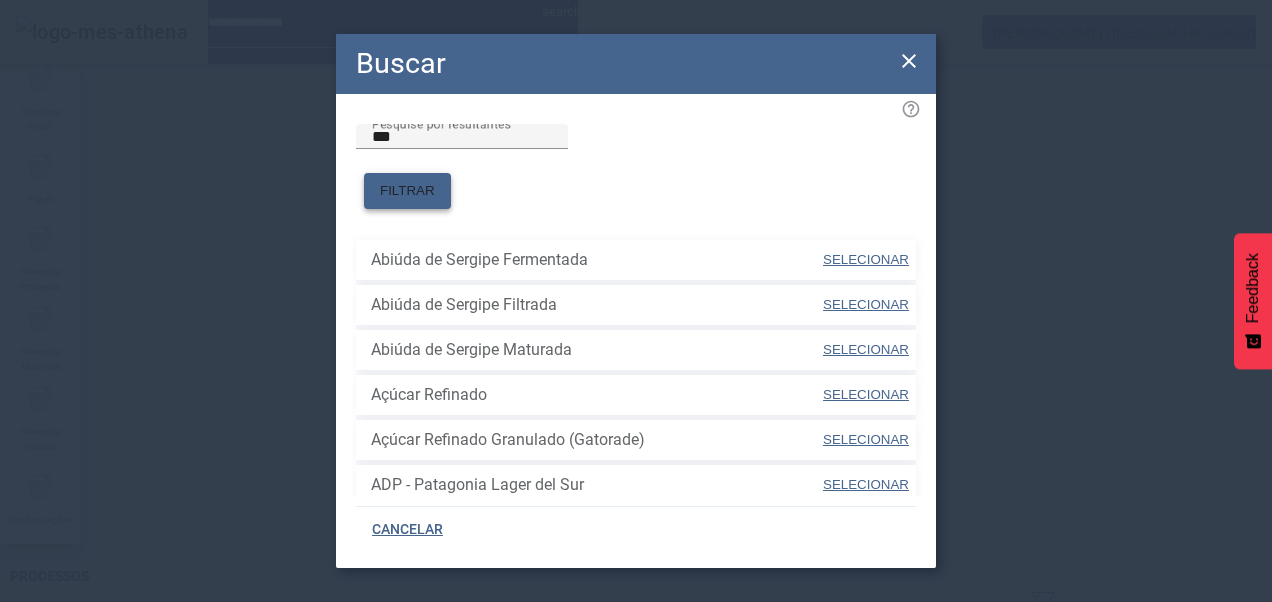 click on "FILTRAR" 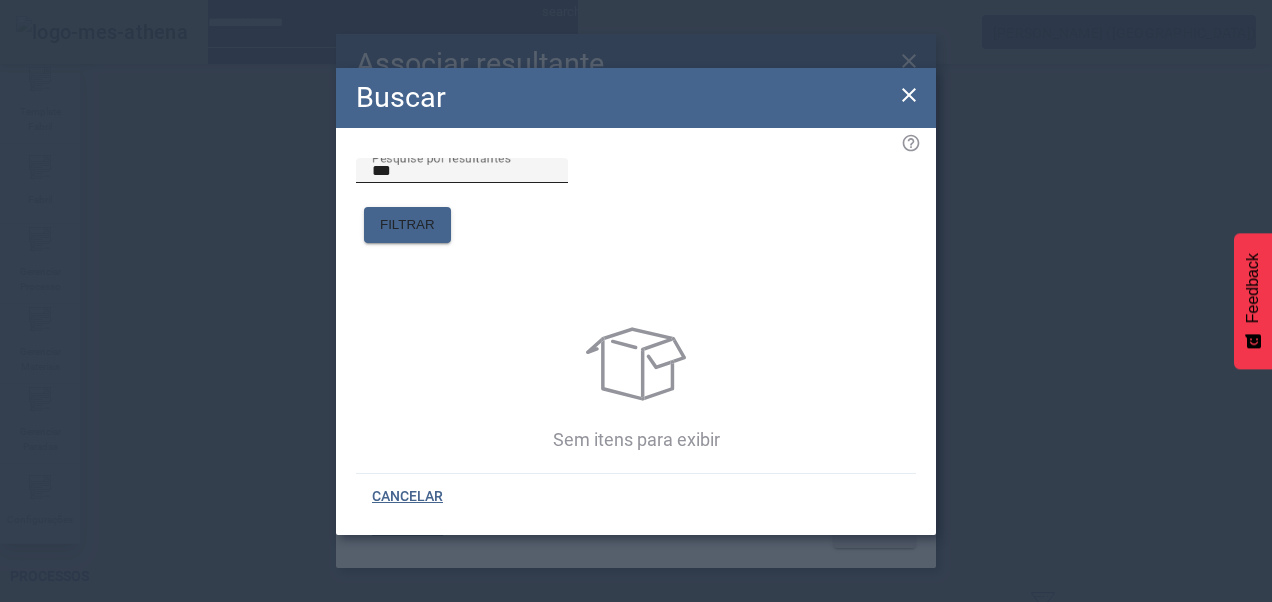 click on "Pesquise por resultantes ***" 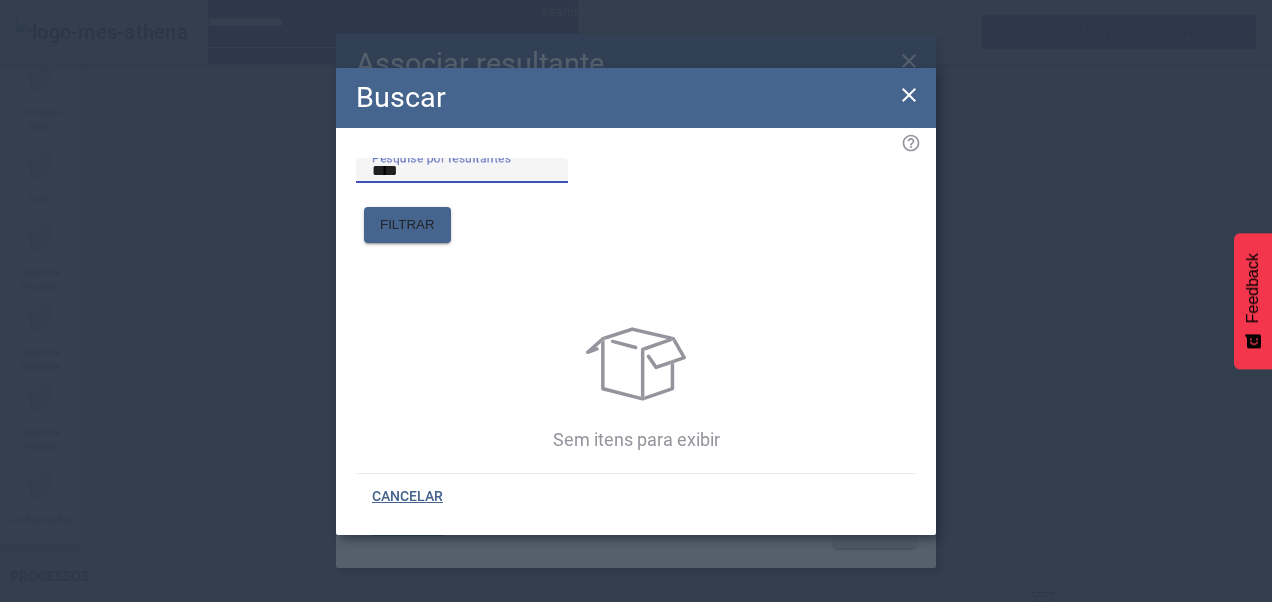 type on "****" 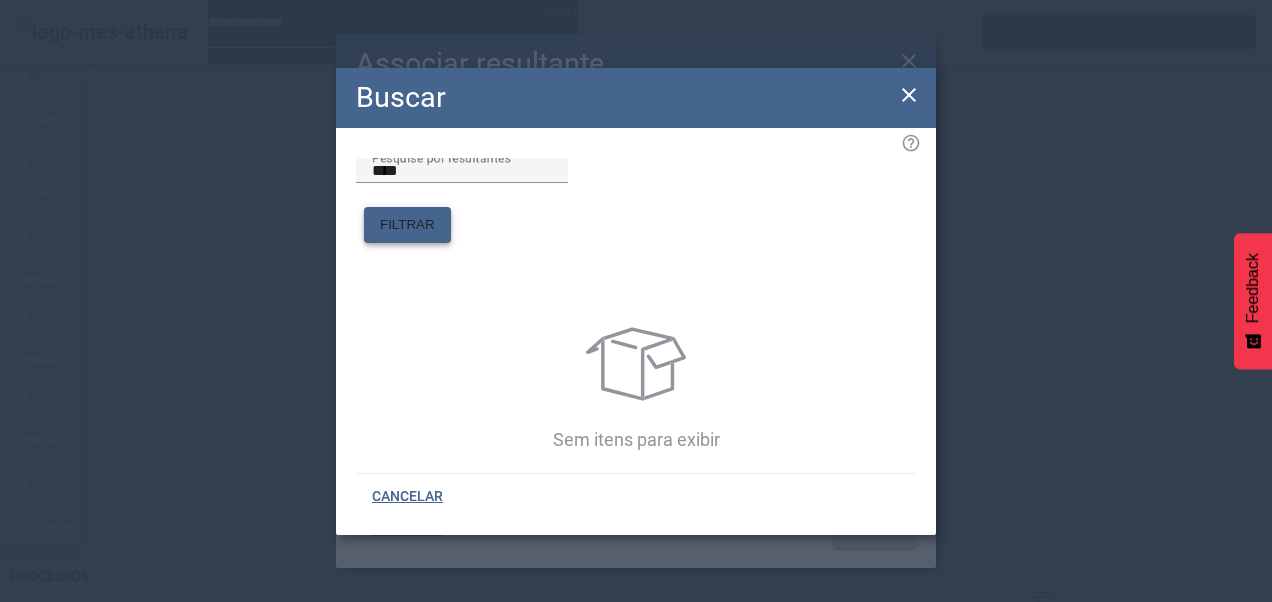 click 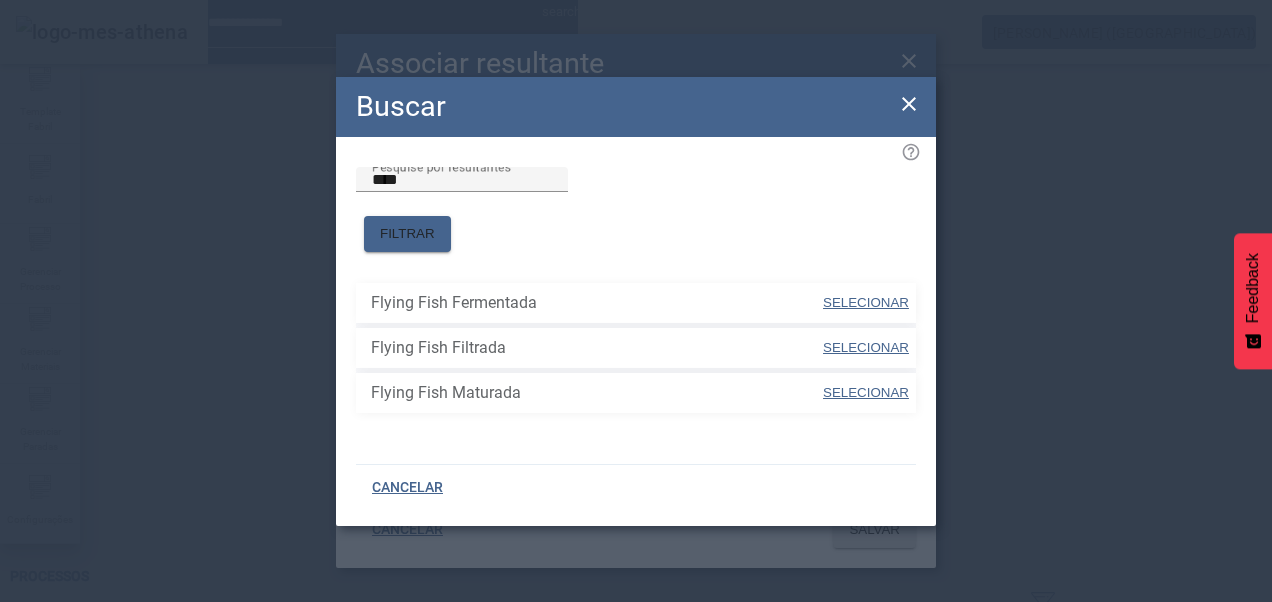click on "SELECIONAR" at bounding box center (866, 347) 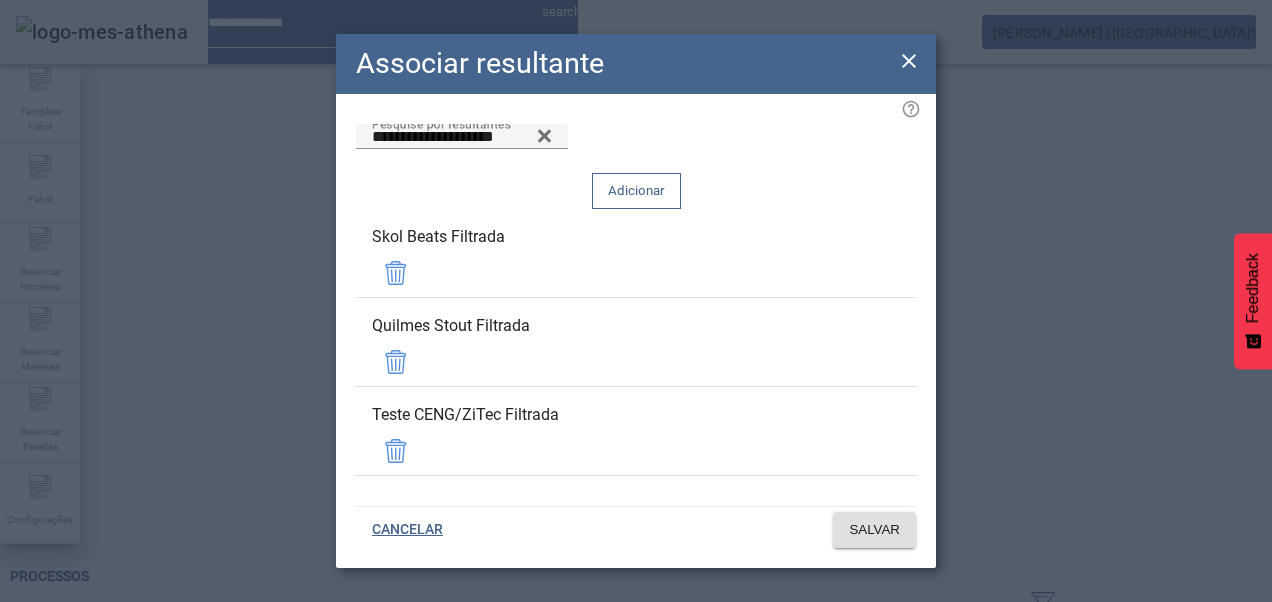 drag, startPoint x: 820, startPoint y: 160, endPoint x: 808, endPoint y: 168, distance: 14.422205 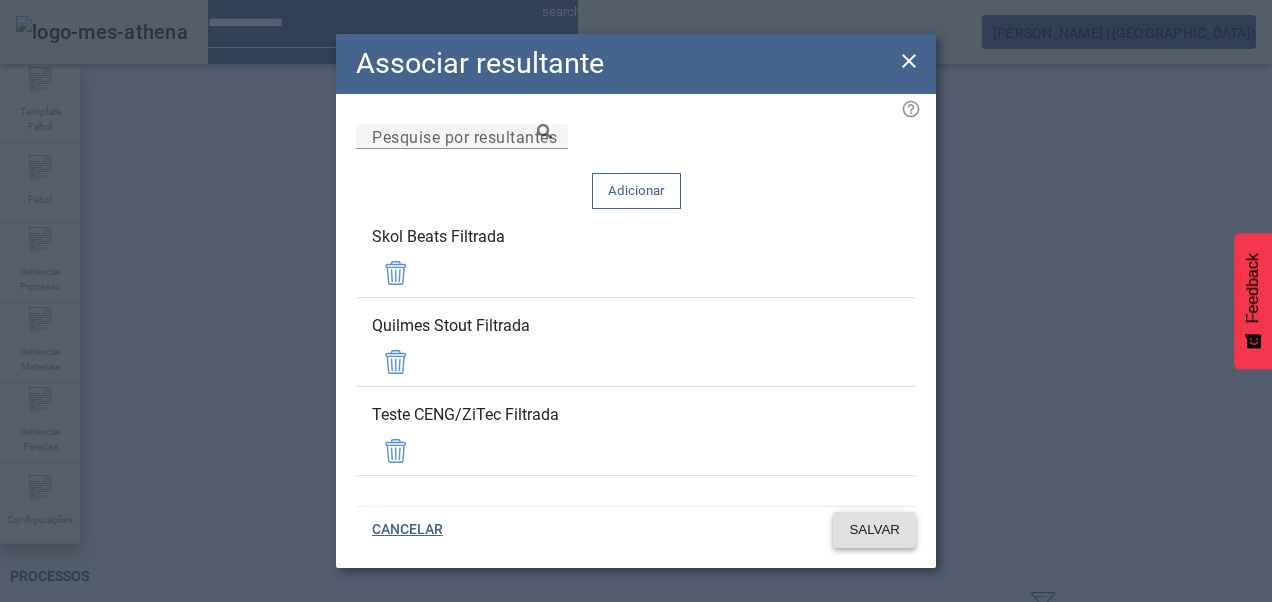 click 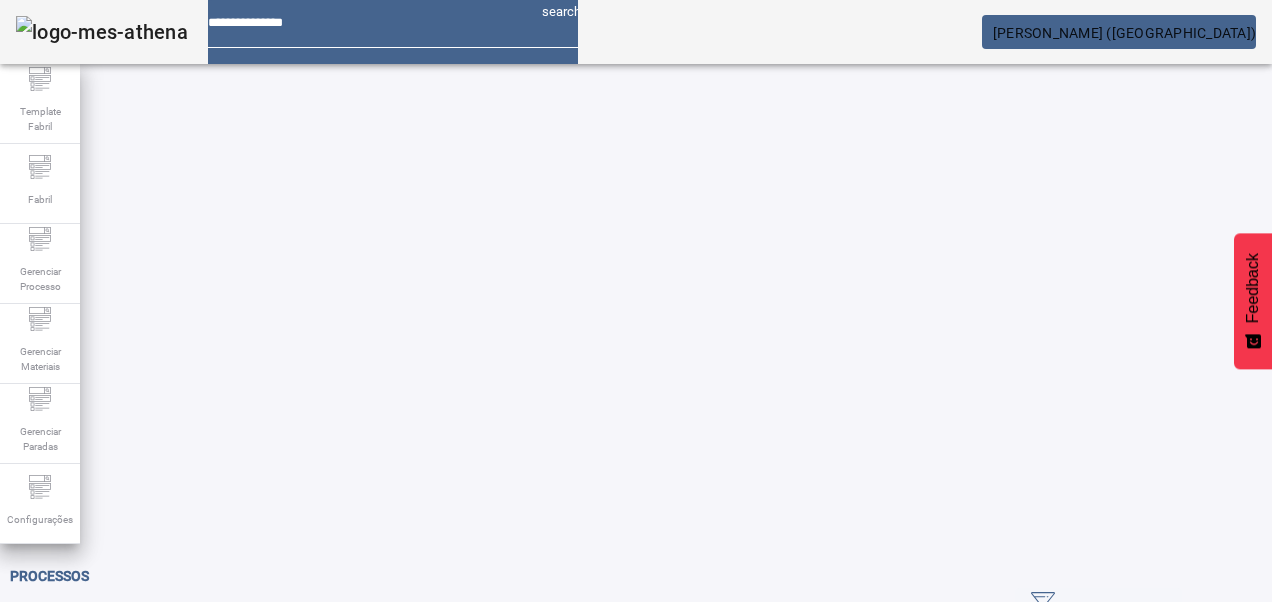 click at bounding box center (568, 828) 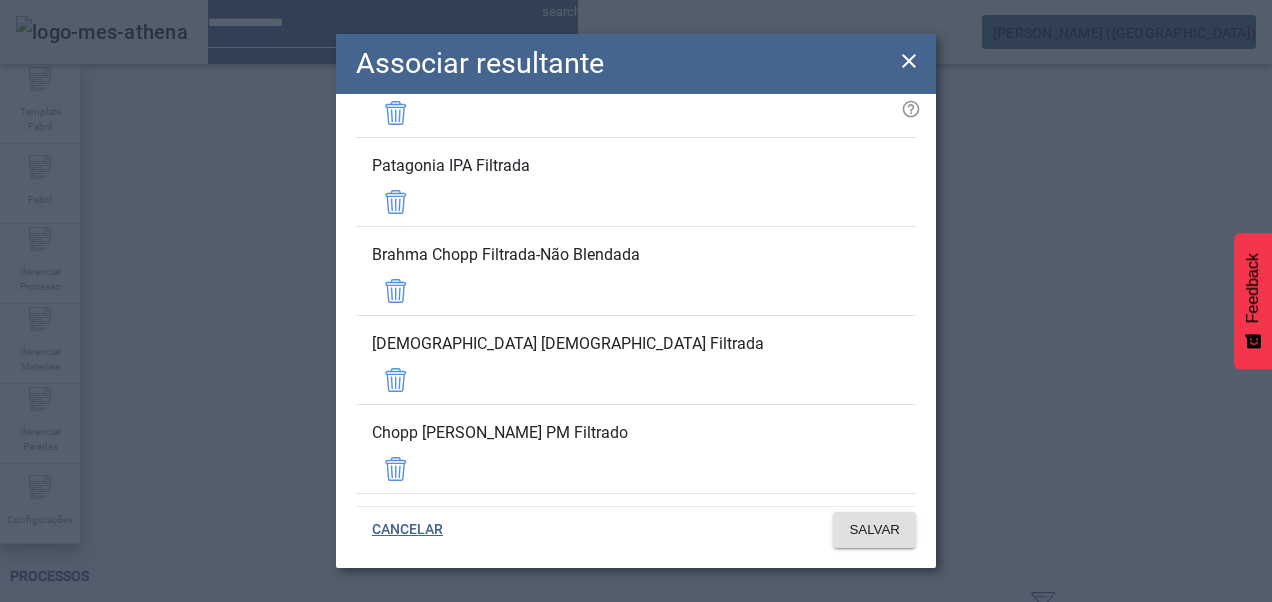 scroll, scrollTop: 14972, scrollLeft: 0, axis: vertical 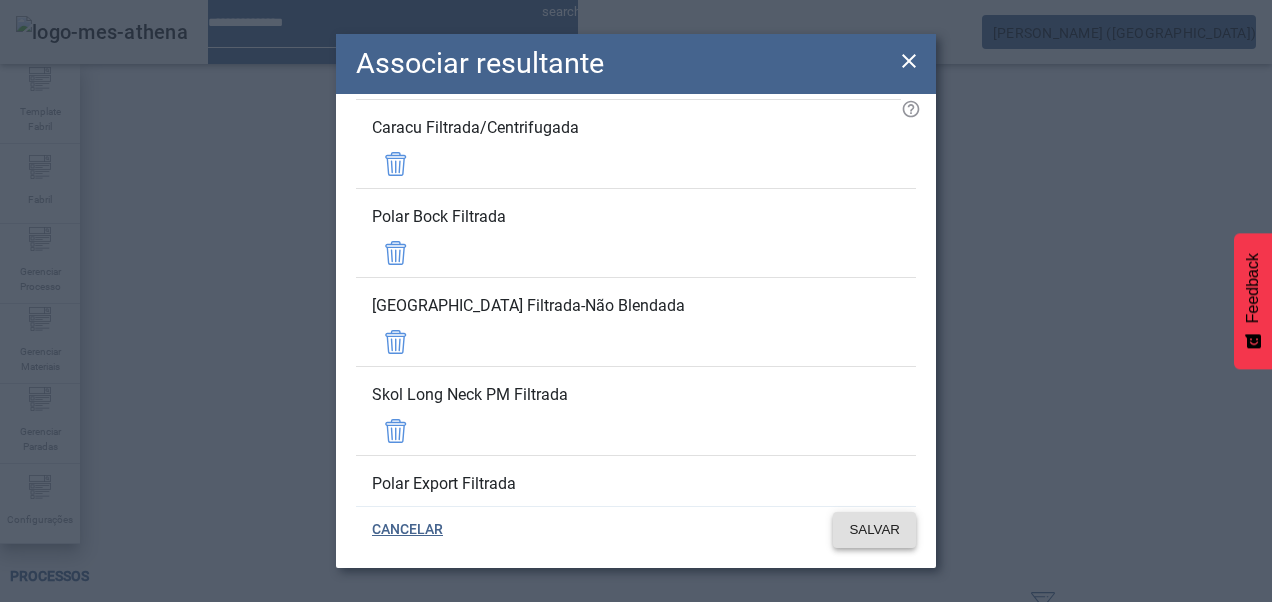 click on "SALVAR" 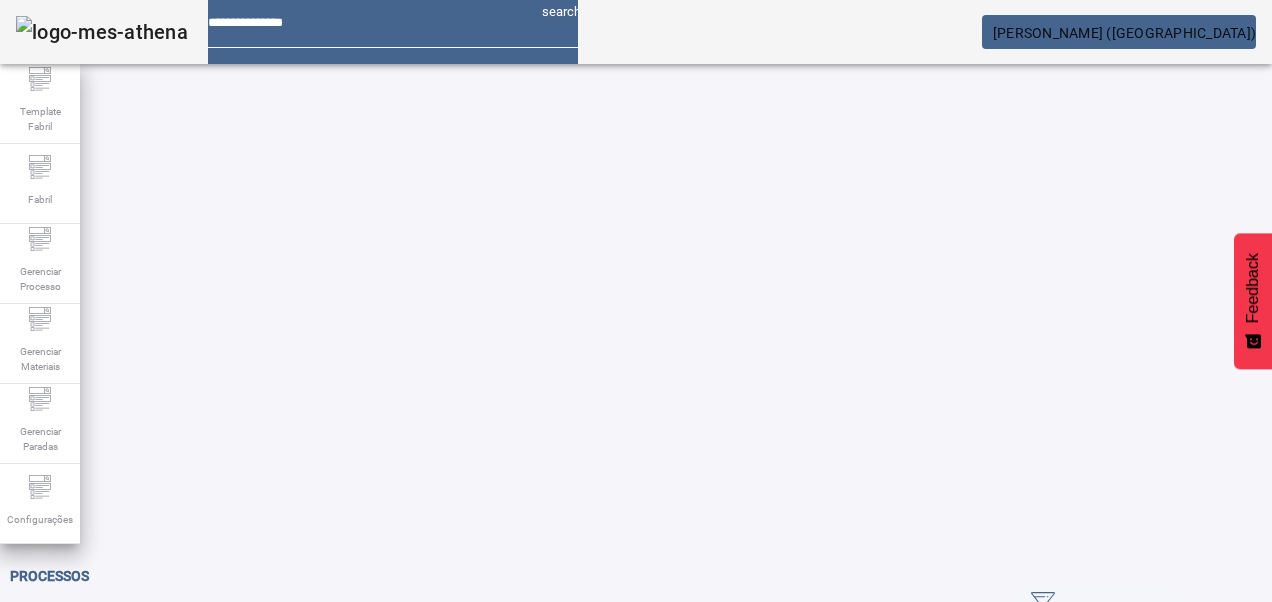 drag, startPoint x: 160, startPoint y: 176, endPoint x: 116, endPoint y: 174, distance: 44.04543 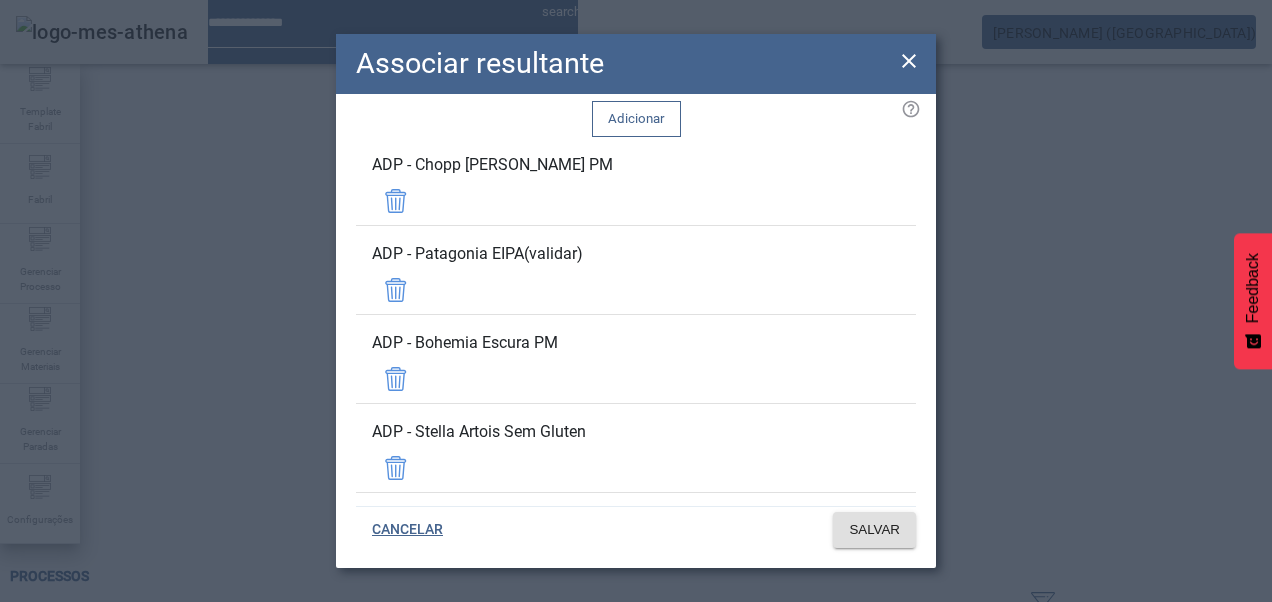 scroll, scrollTop: 0, scrollLeft: 0, axis: both 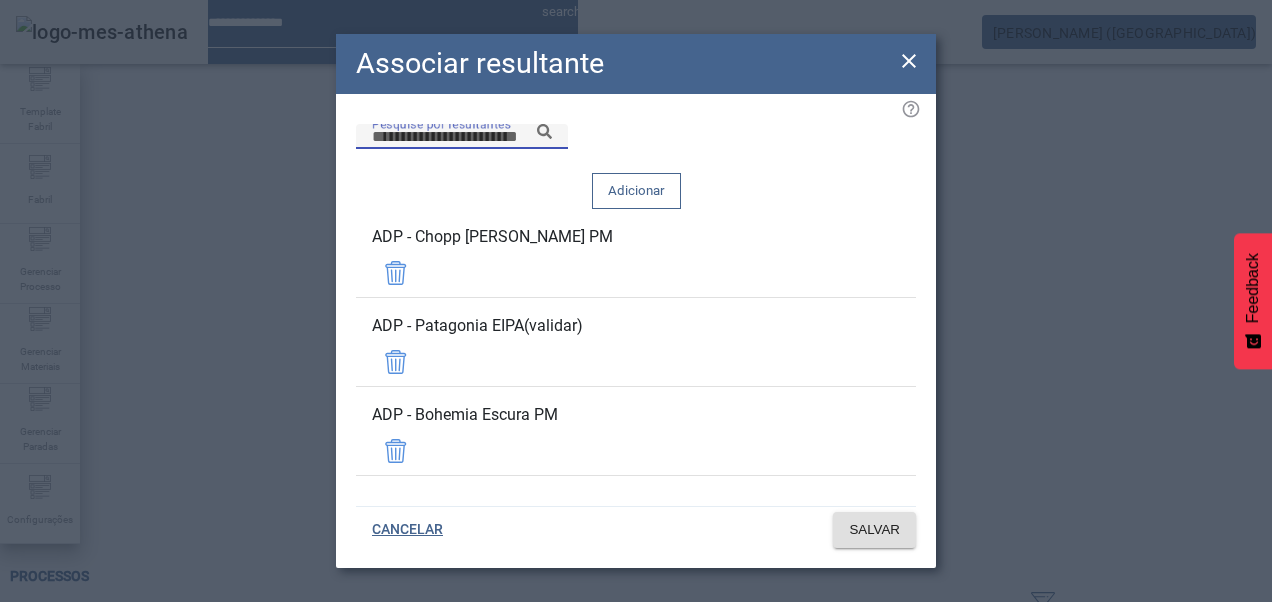 click on "Pesquise por resultantes" at bounding box center (462, 137) 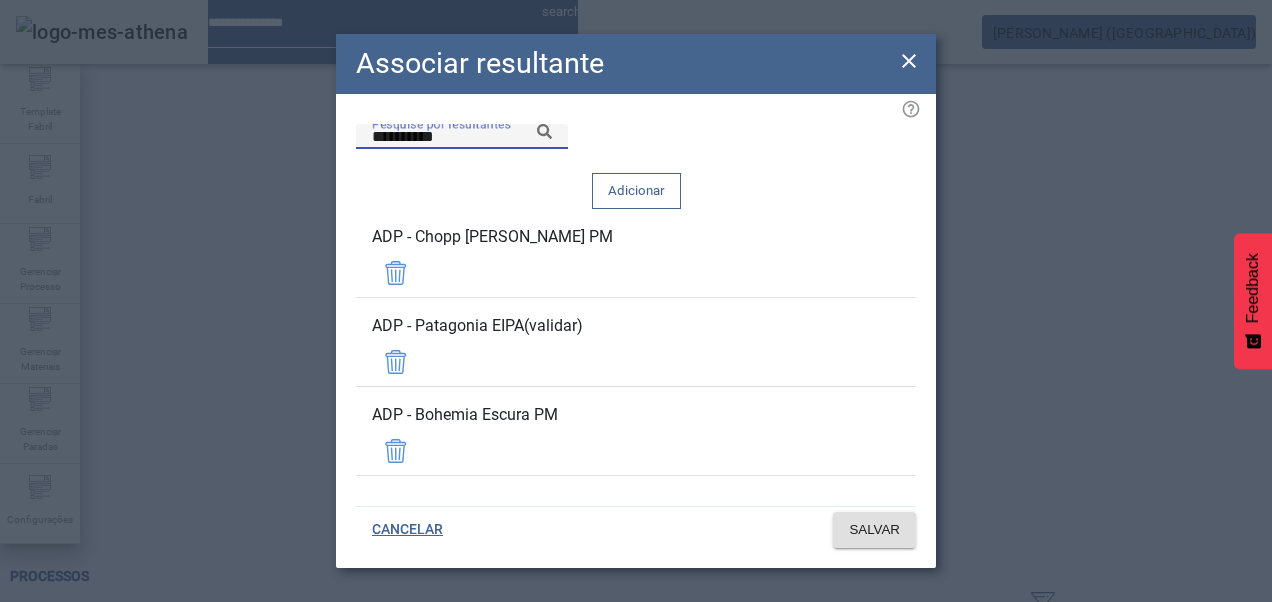 click 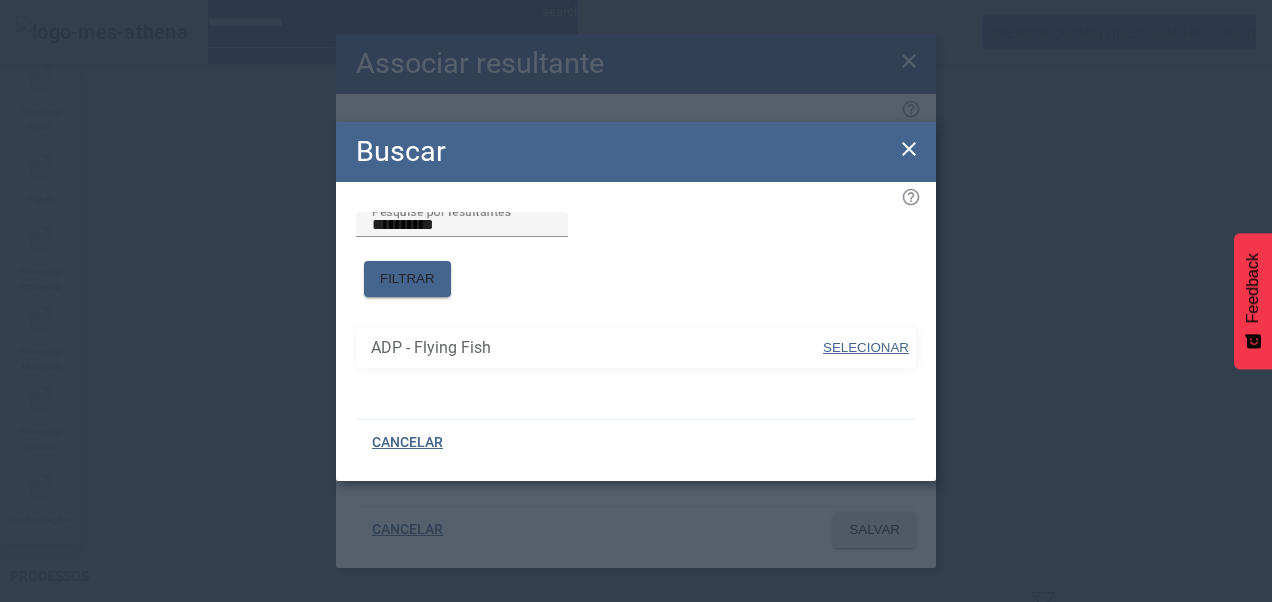 click at bounding box center (866, 348) 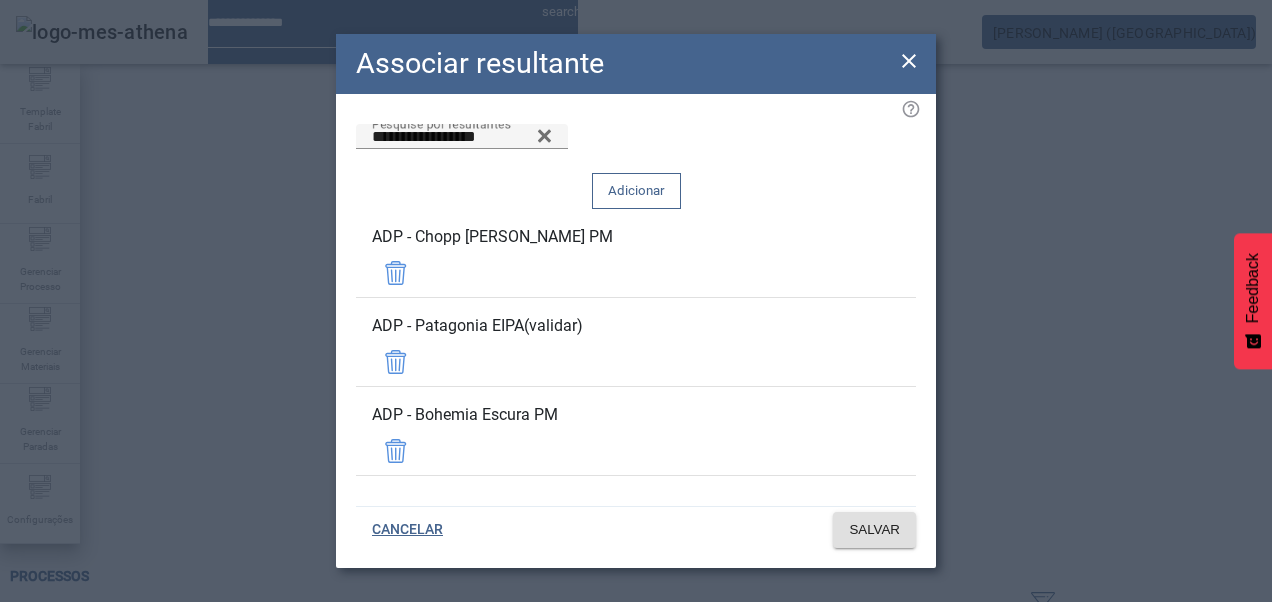 click on "Adicionar" 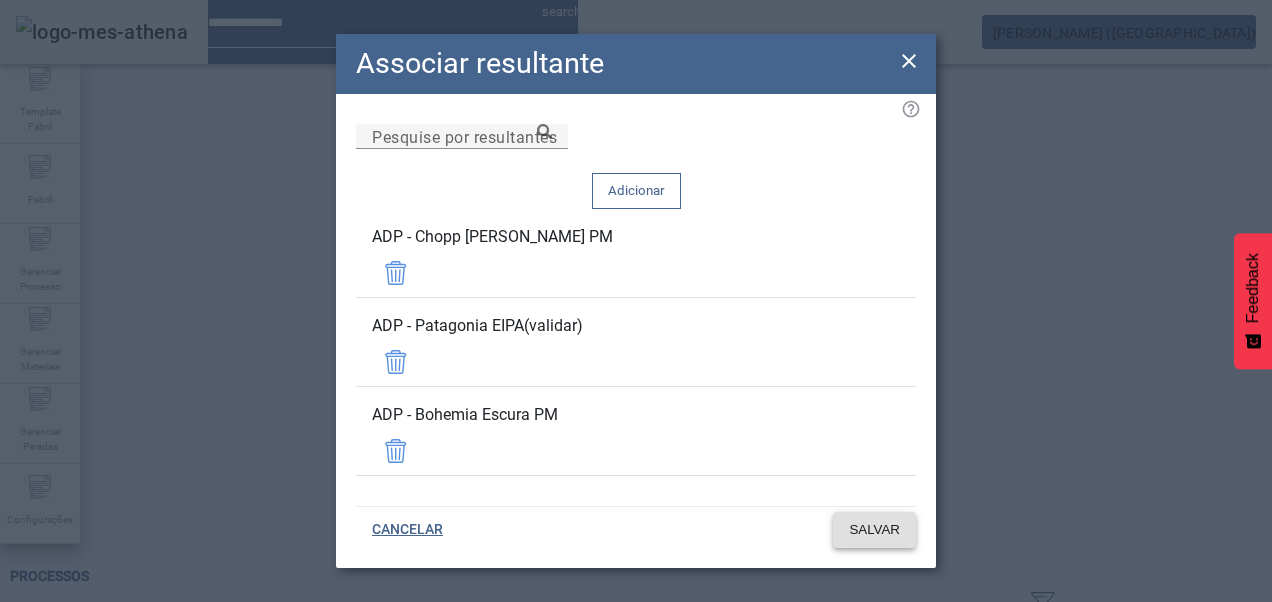 click on "SALVAR" 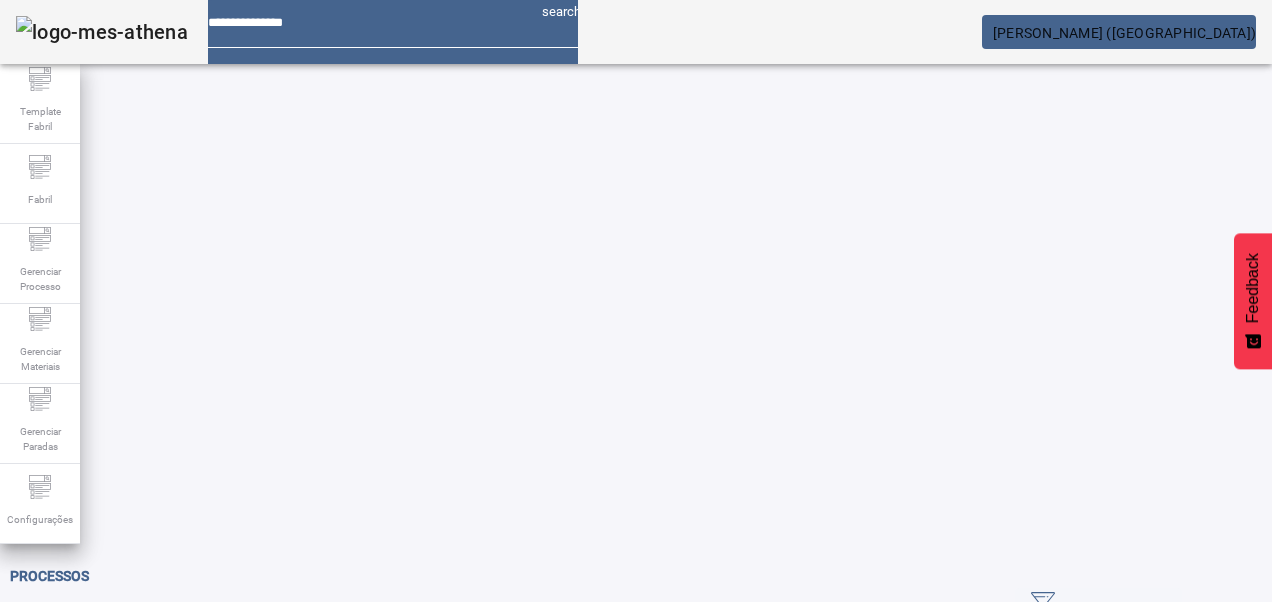click at bounding box center [568, 828] 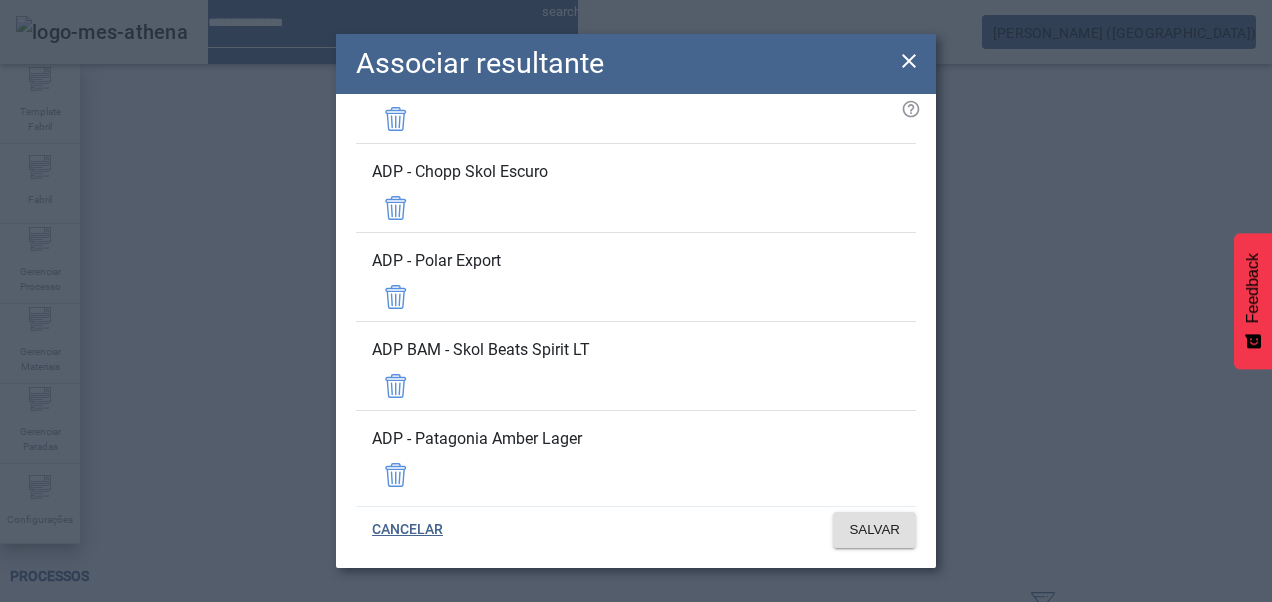 scroll, scrollTop: 18723, scrollLeft: 0, axis: vertical 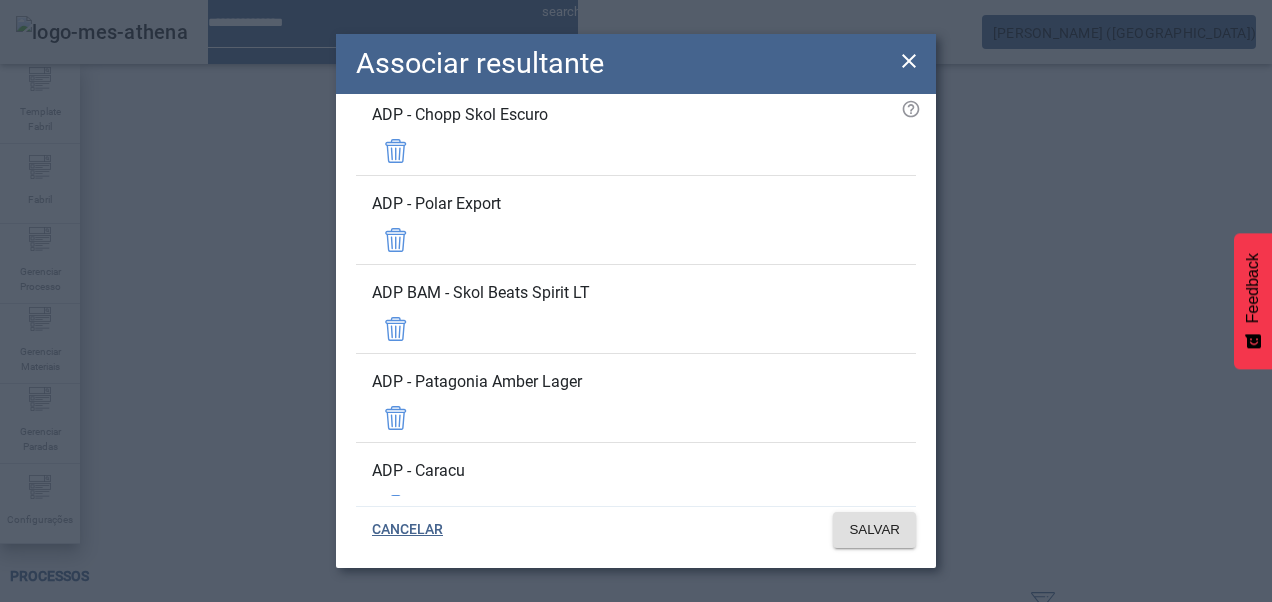 click 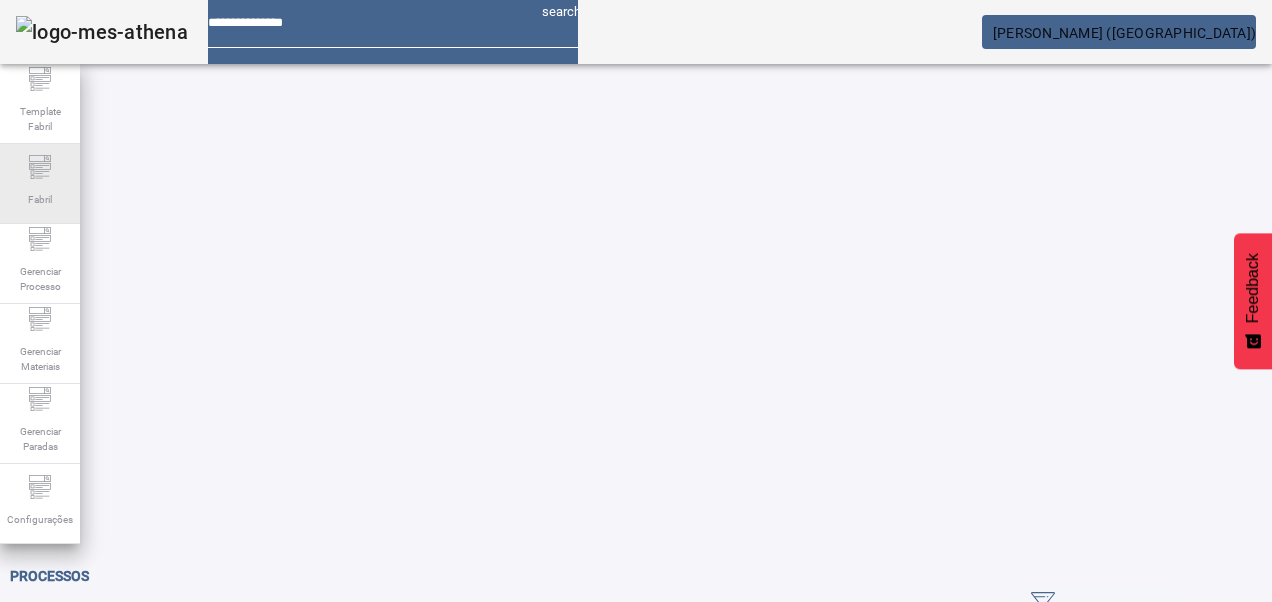 drag, startPoint x: 161, startPoint y: 182, endPoint x: 75, endPoint y: 168, distance: 87.13208 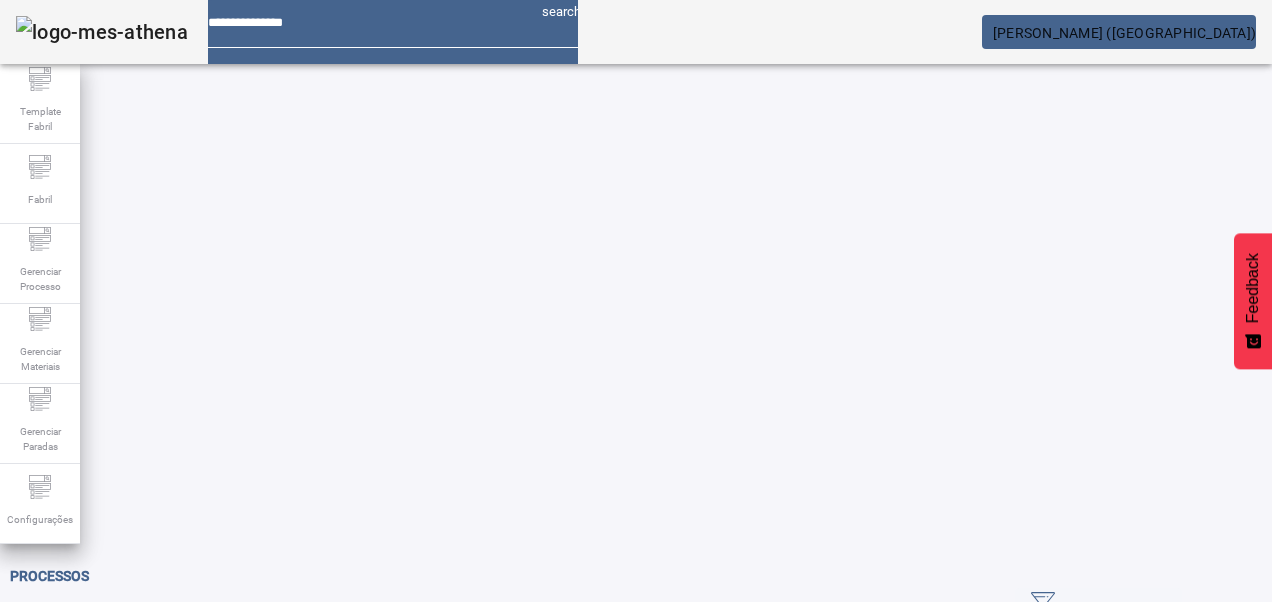 type on "**" 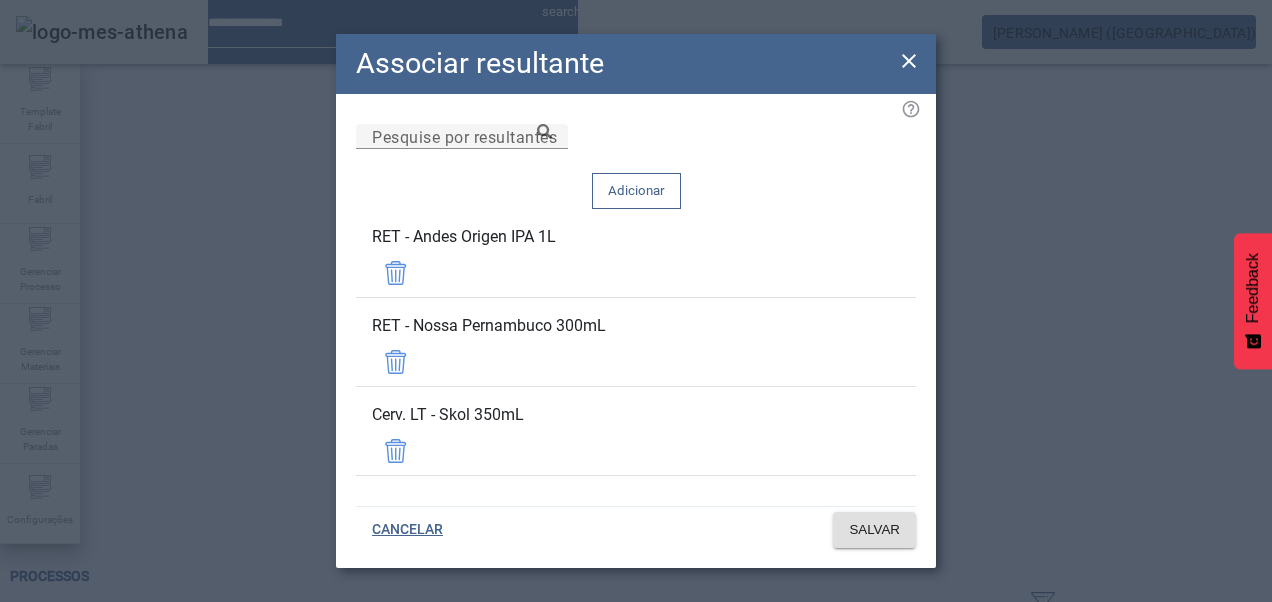 click 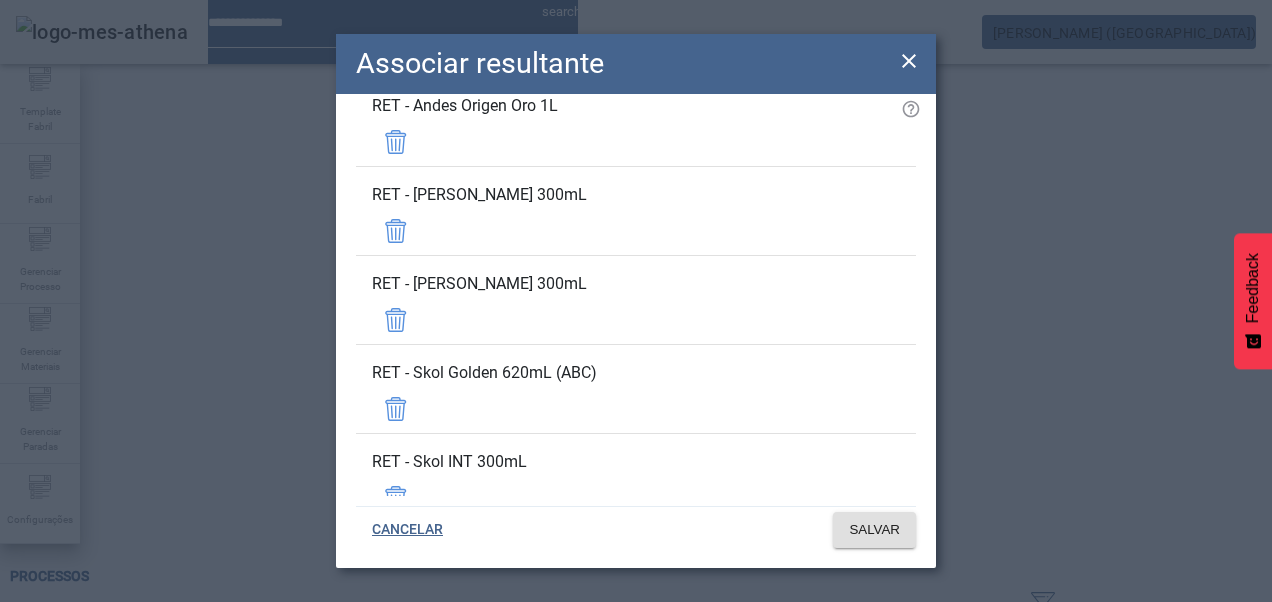 scroll, scrollTop: 10300, scrollLeft: 0, axis: vertical 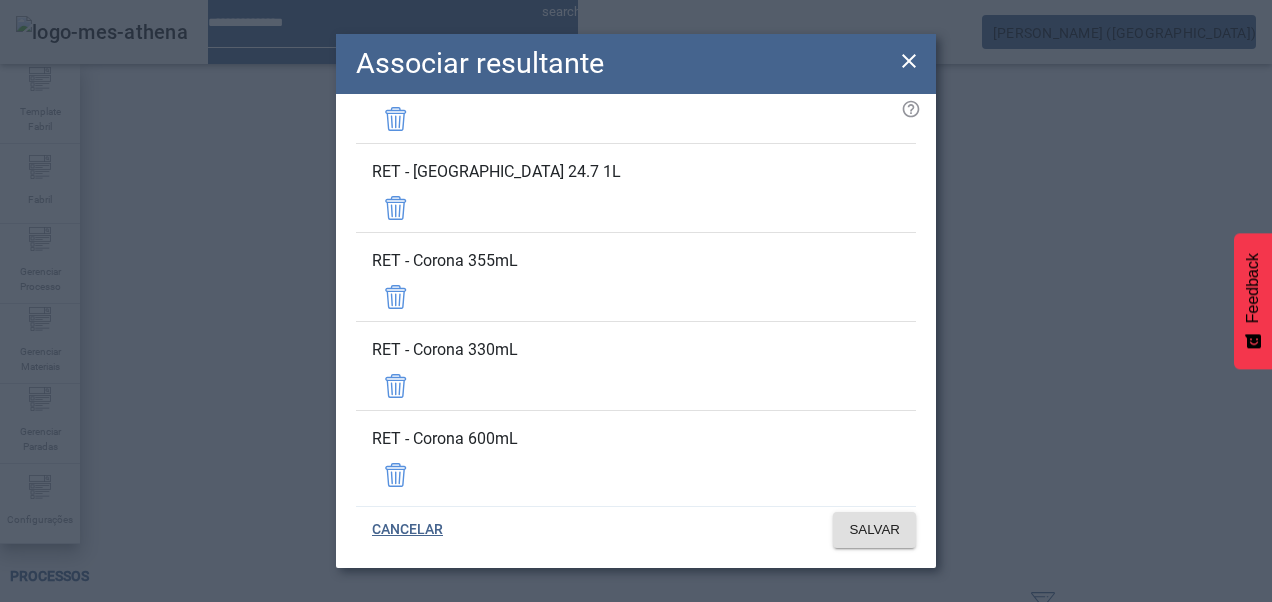 click 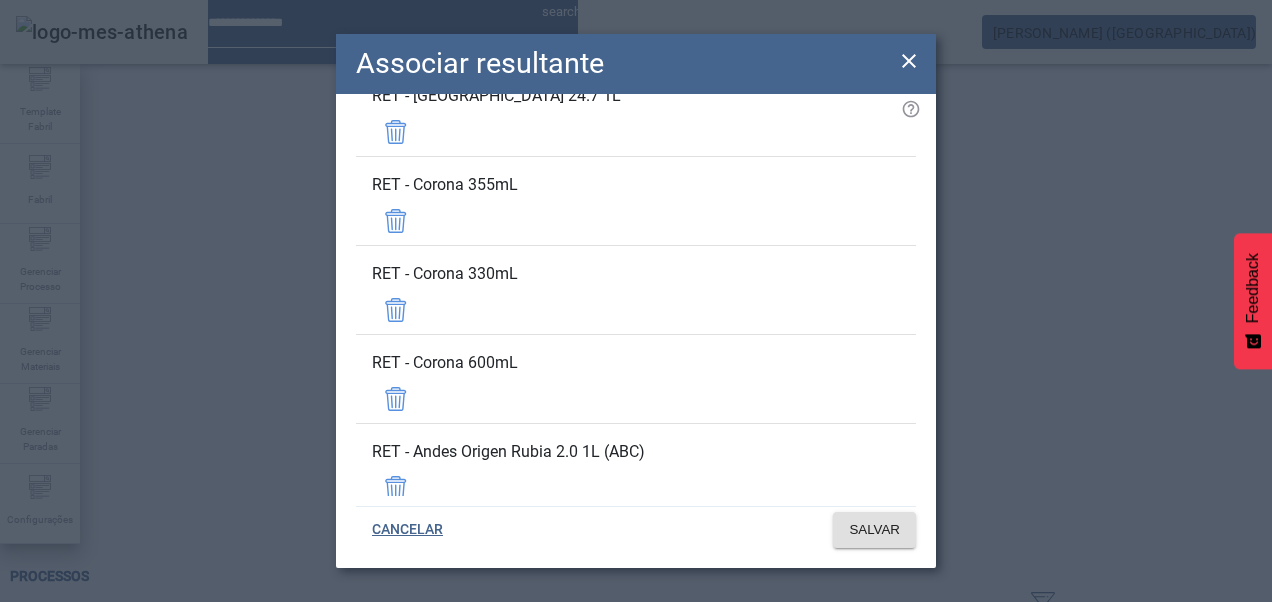 scroll, scrollTop: 10500, scrollLeft: 0, axis: vertical 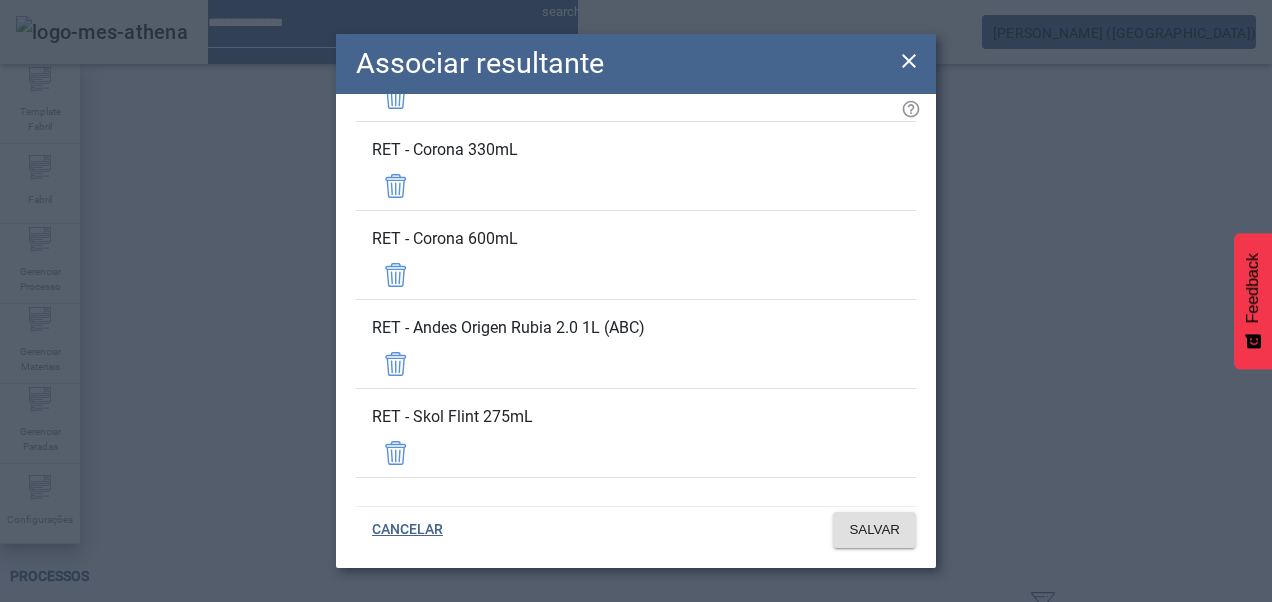 click 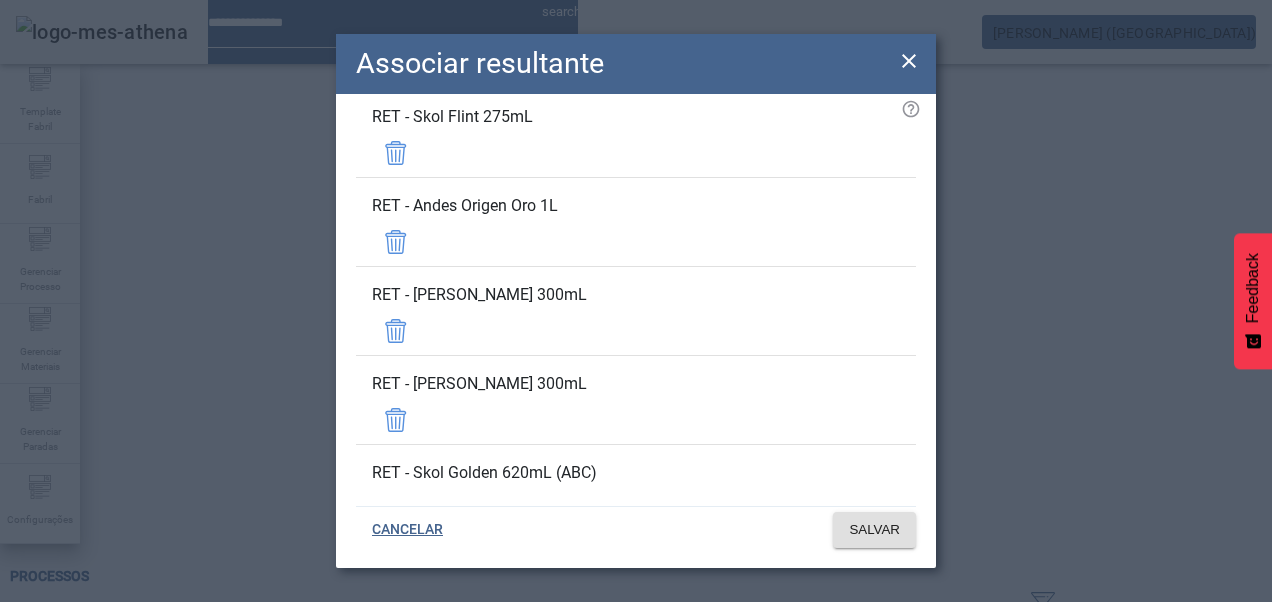 scroll, scrollTop: 11500, scrollLeft: 0, axis: vertical 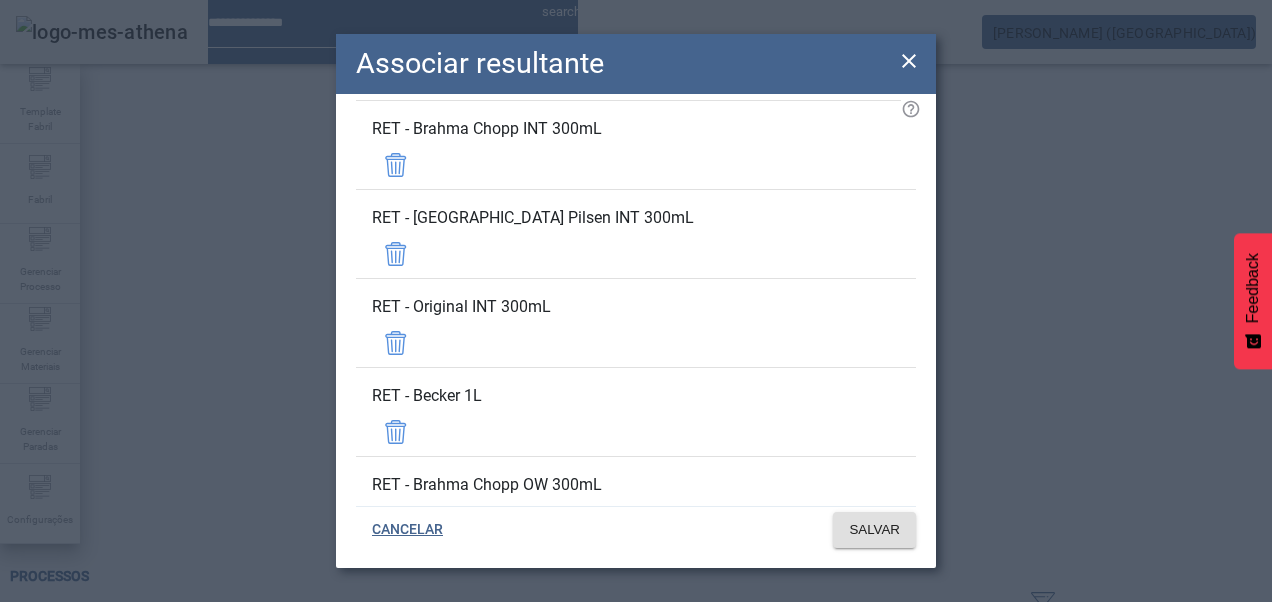 click 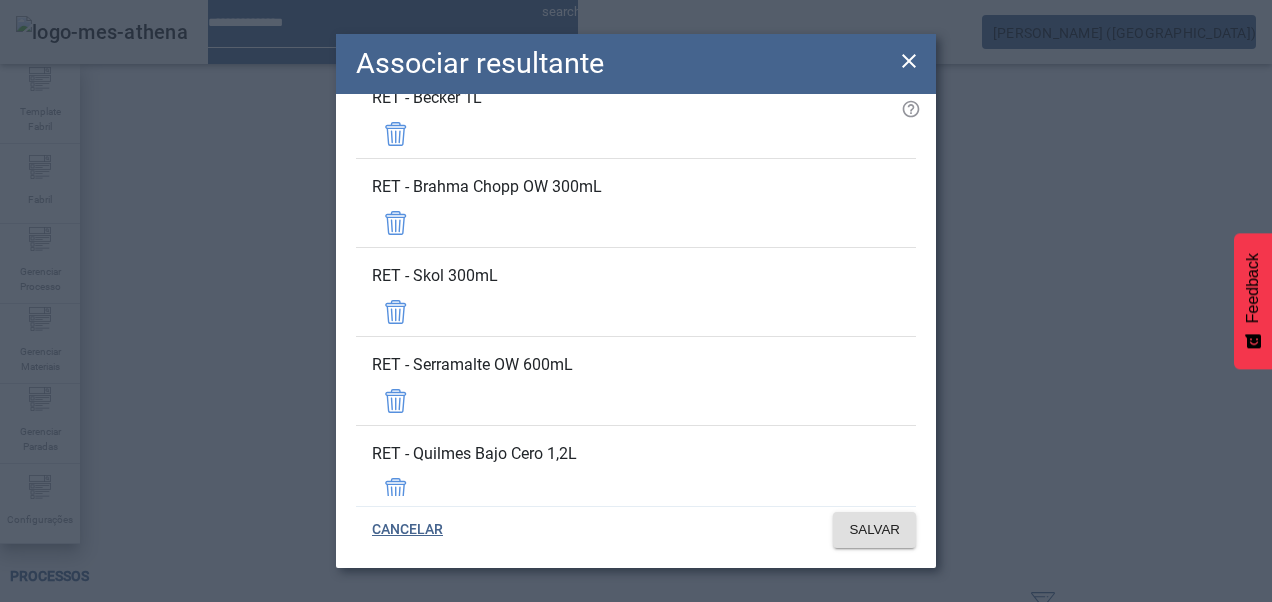scroll, scrollTop: 12100, scrollLeft: 0, axis: vertical 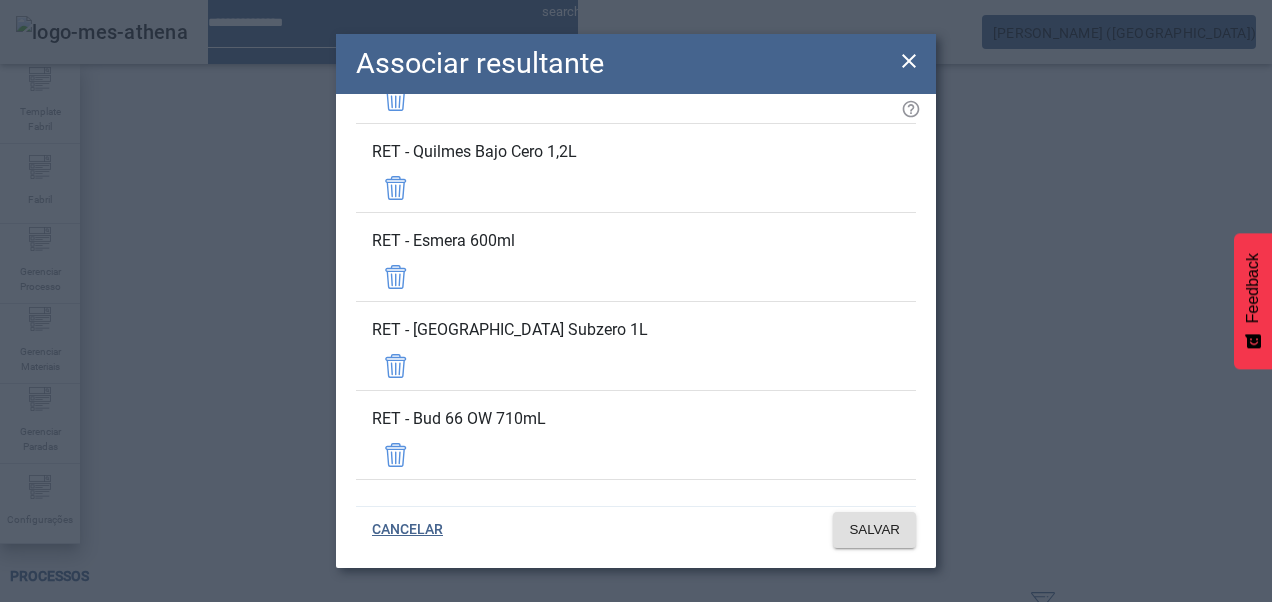 drag, startPoint x: 836, startPoint y: 151, endPoint x: 788, endPoint y: 176, distance: 54.120235 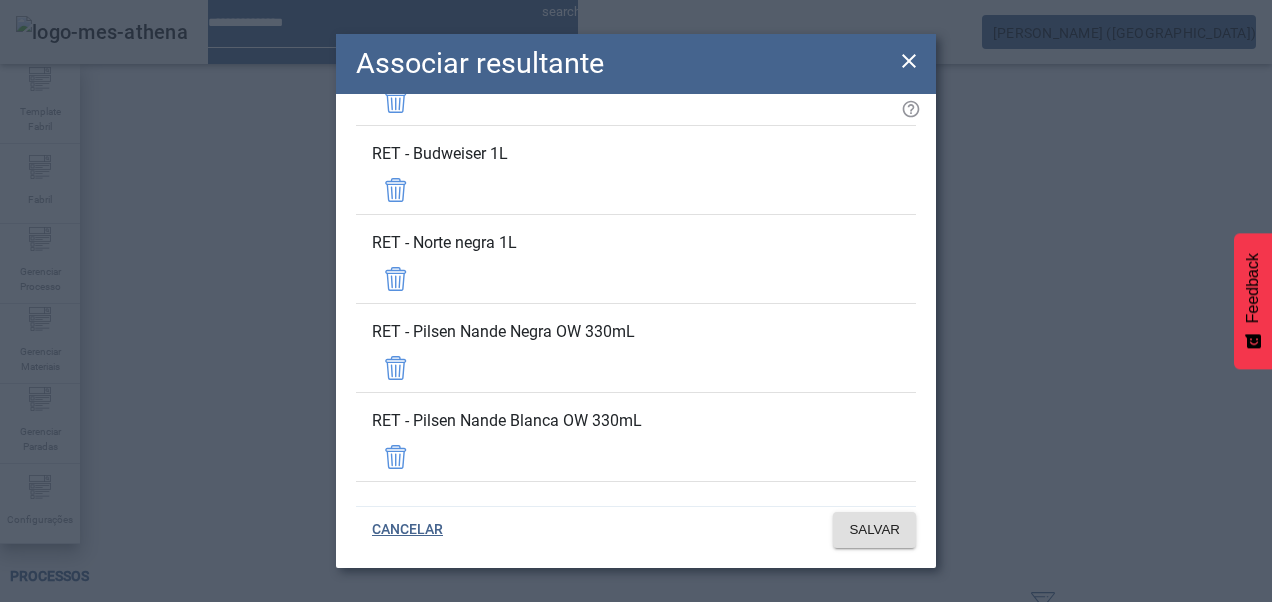 scroll, scrollTop: 14900, scrollLeft: 0, axis: vertical 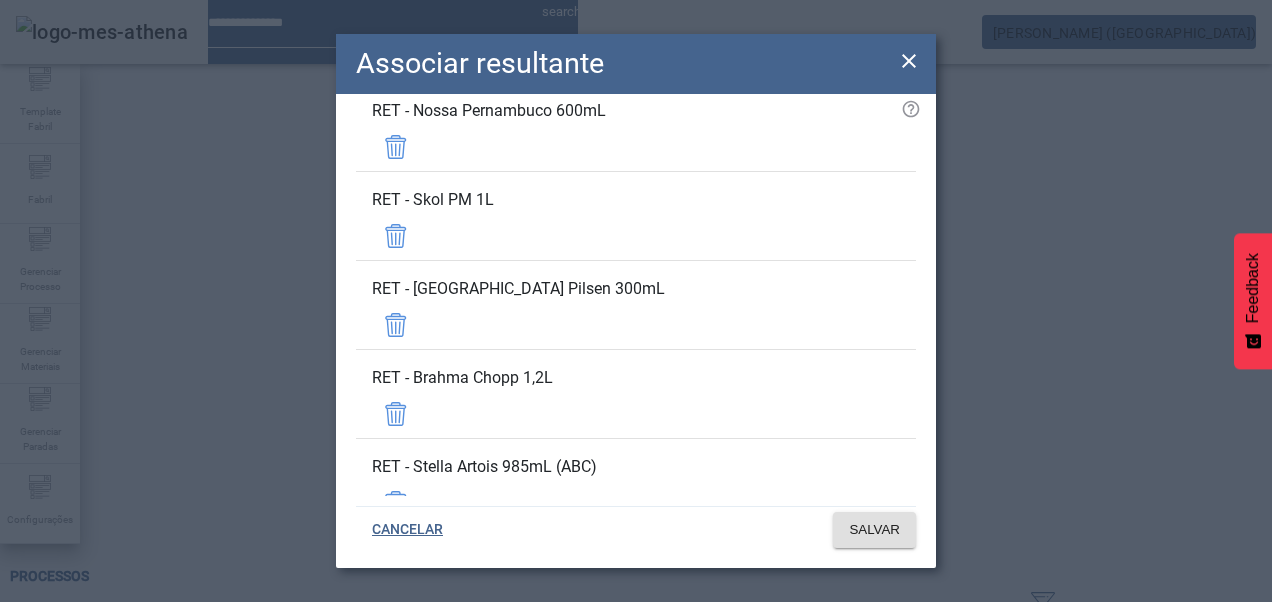 click 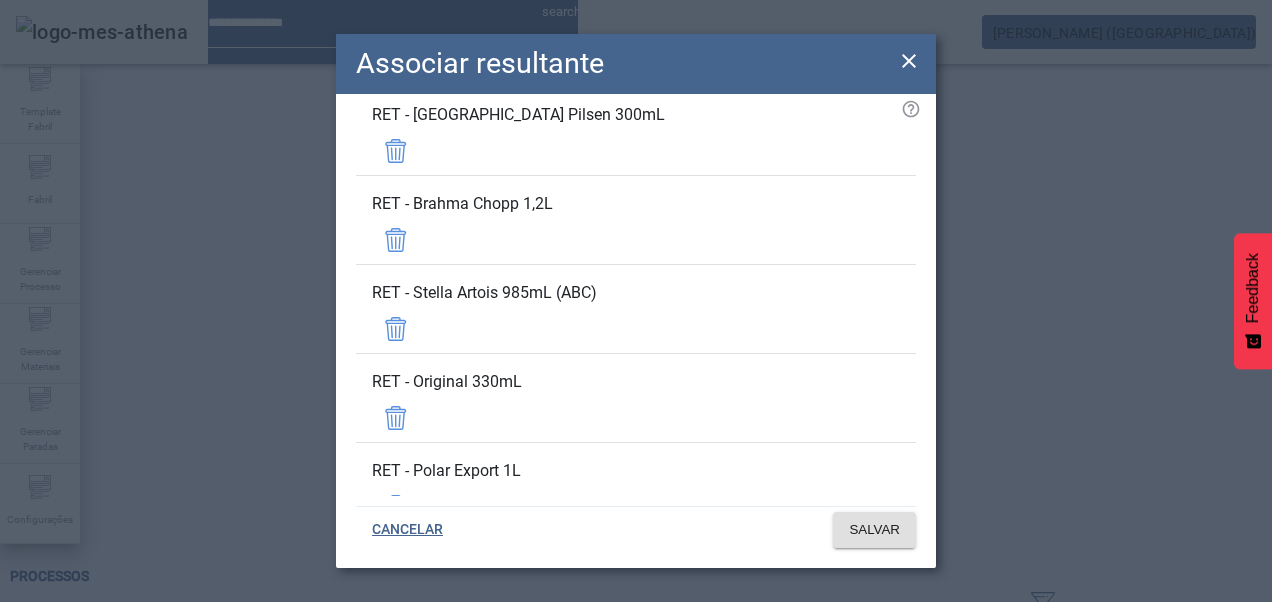 scroll, scrollTop: 15300, scrollLeft: 0, axis: vertical 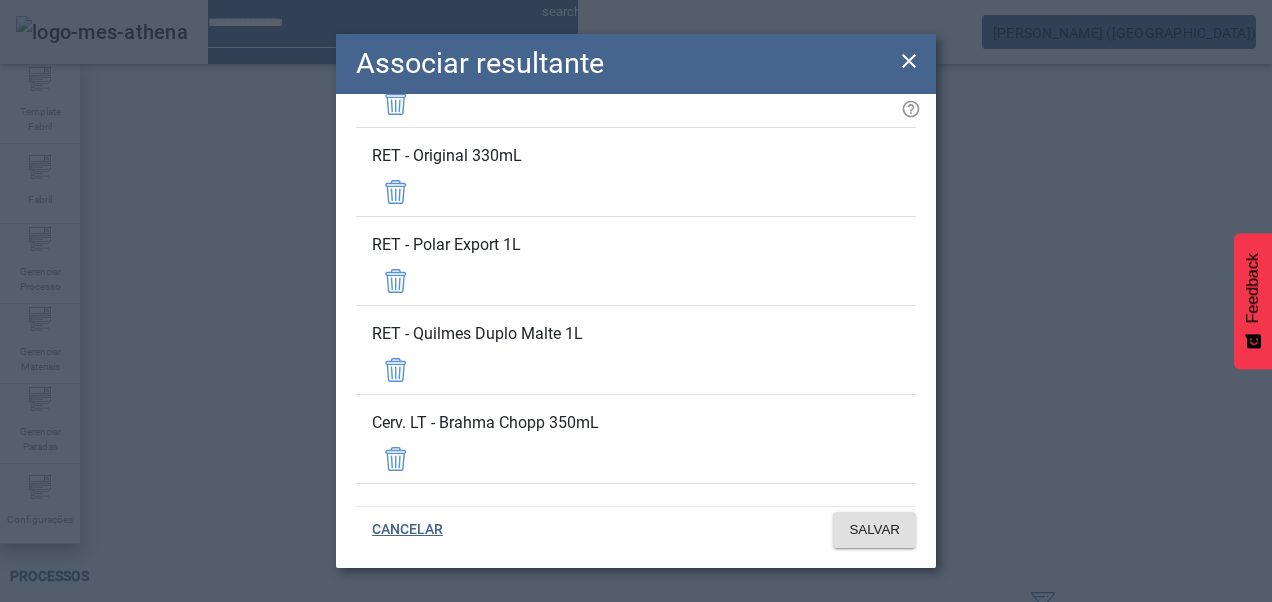 click 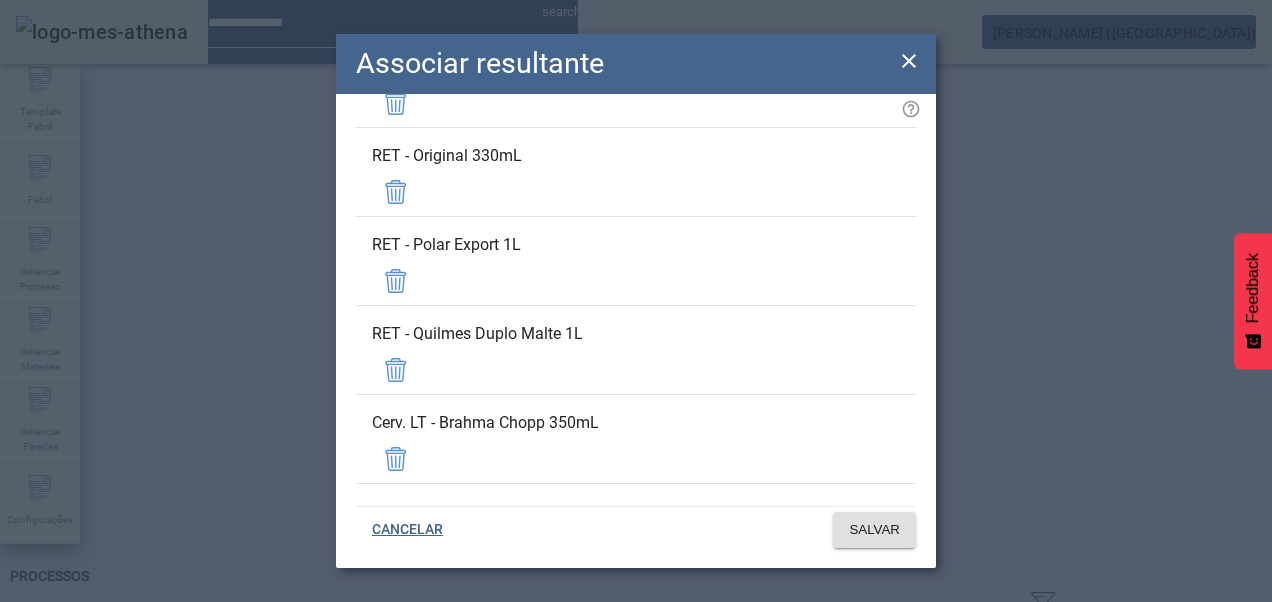 drag, startPoint x: 842, startPoint y: 186, endPoint x: 838, endPoint y: 201, distance: 15.524175 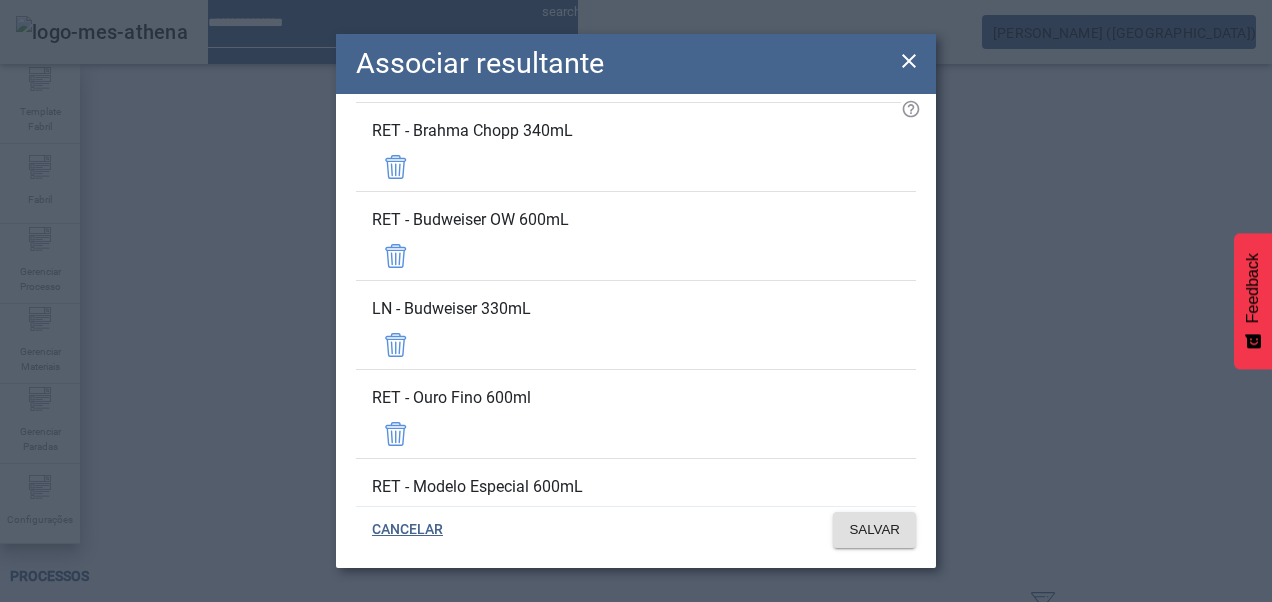 scroll, scrollTop: 16000, scrollLeft: 0, axis: vertical 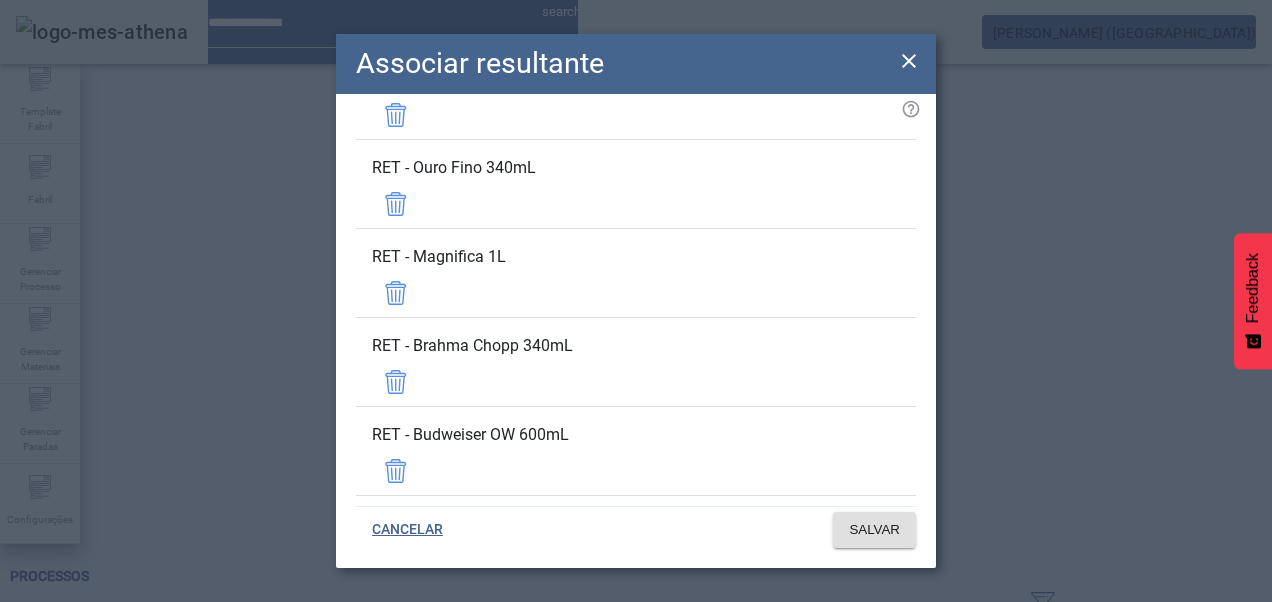 click 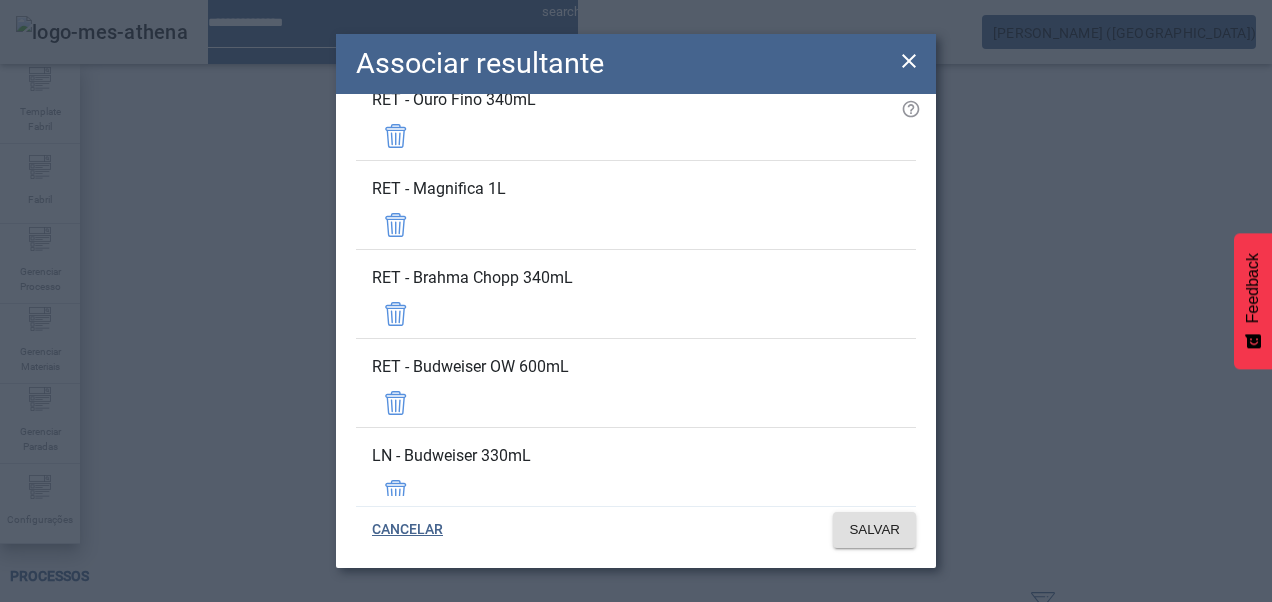 scroll, scrollTop: 16100, scrollLeft: 0, axis: vertical 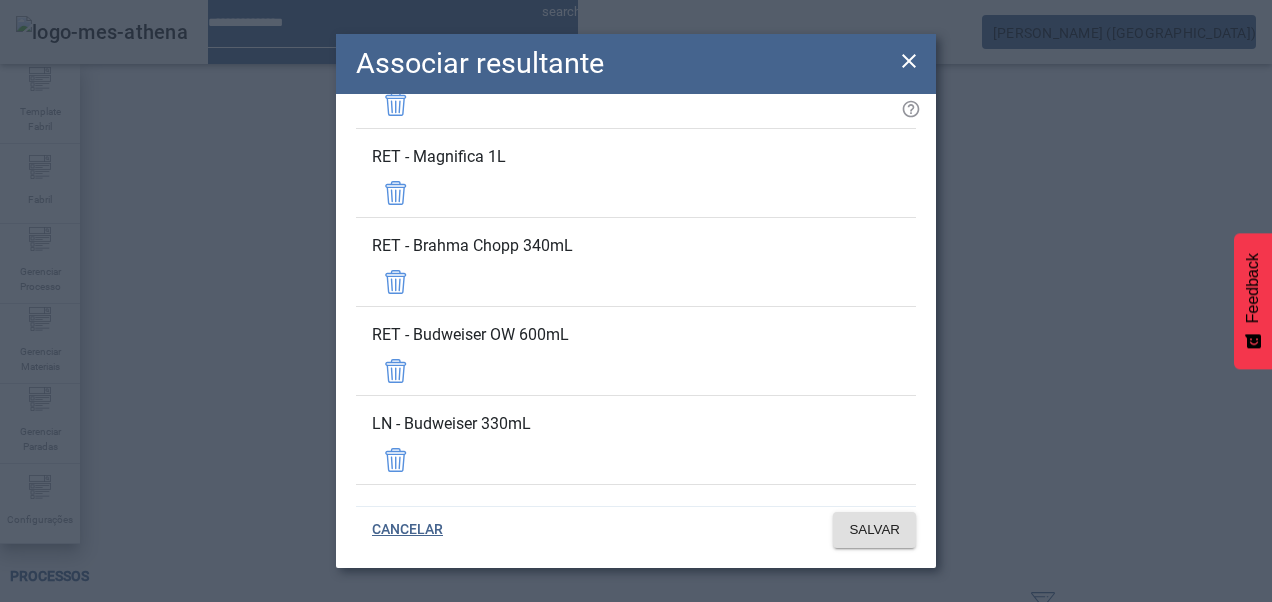 click 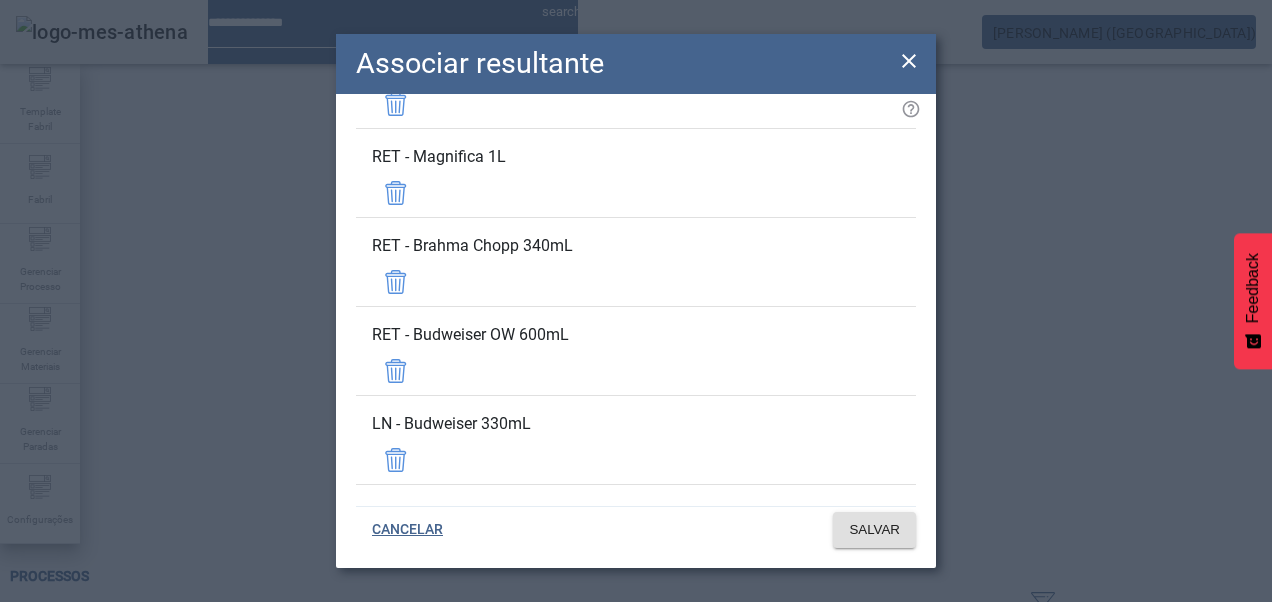 click 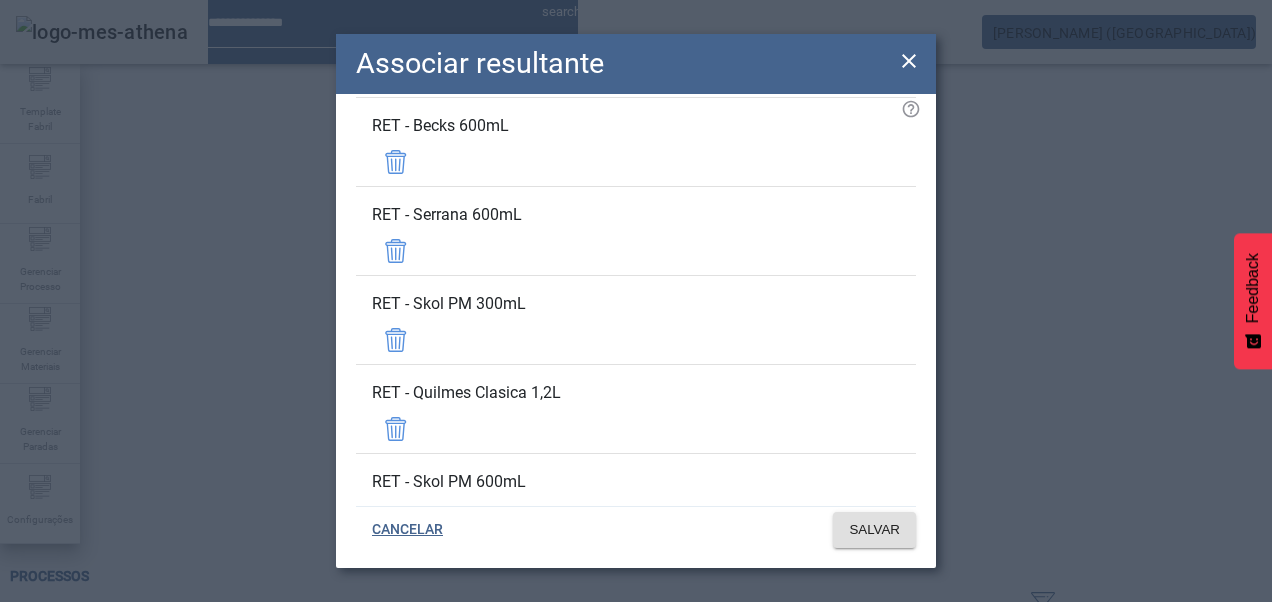 scroll, scrollTop: 17300, scrollLeft: 0, axis: vertical 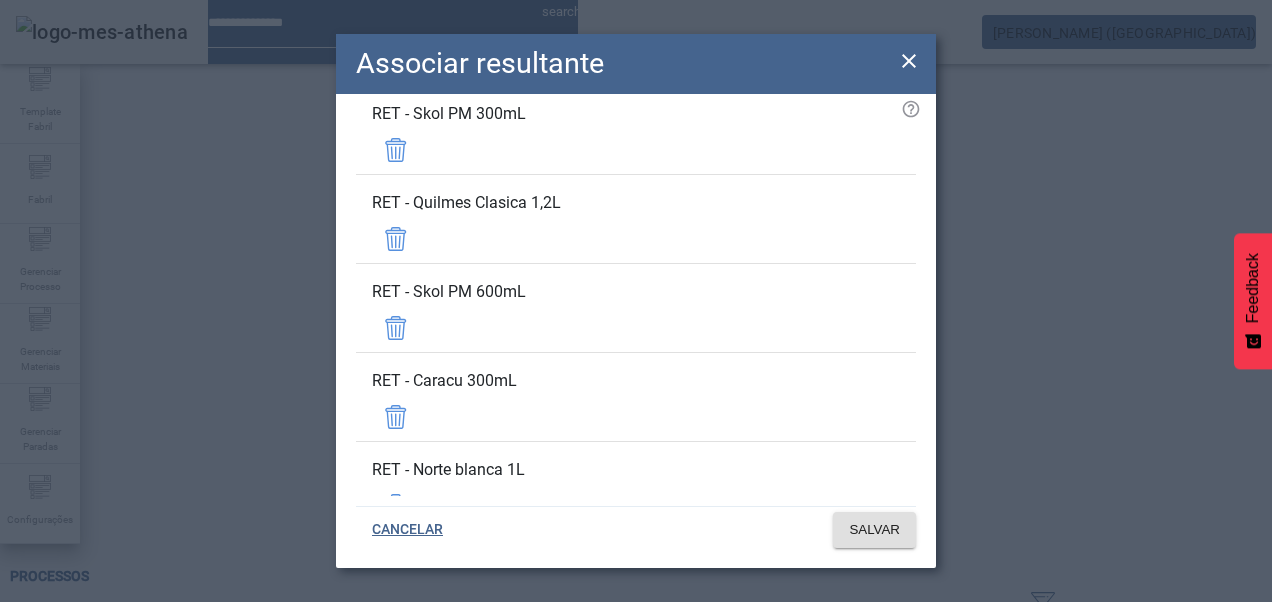 click 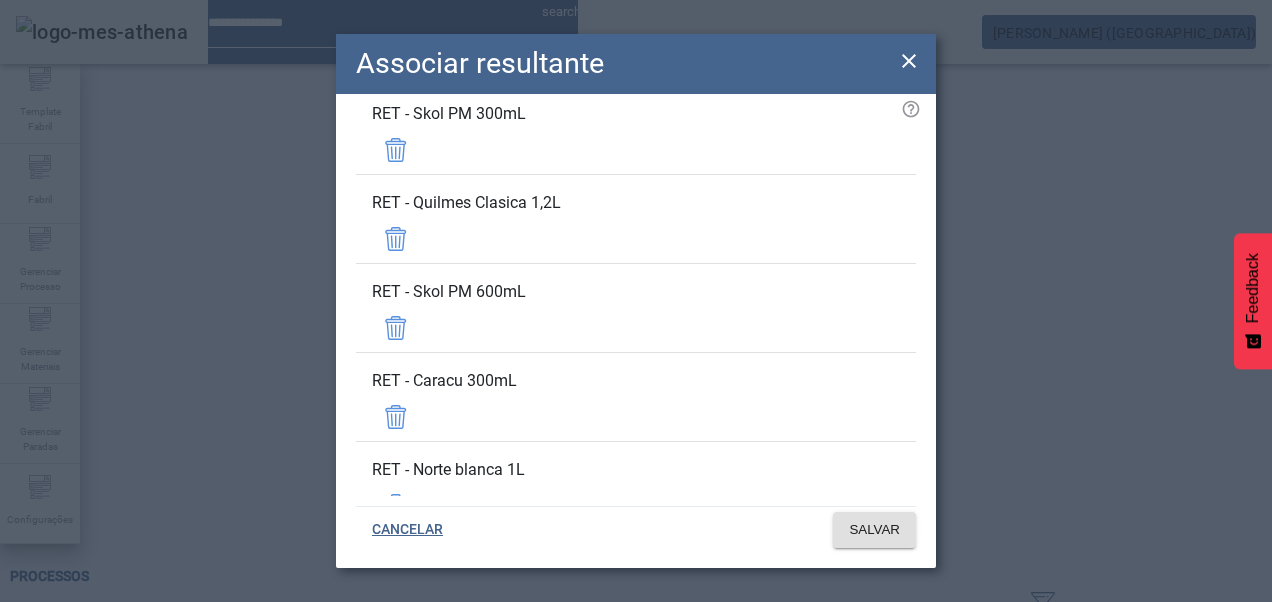 click 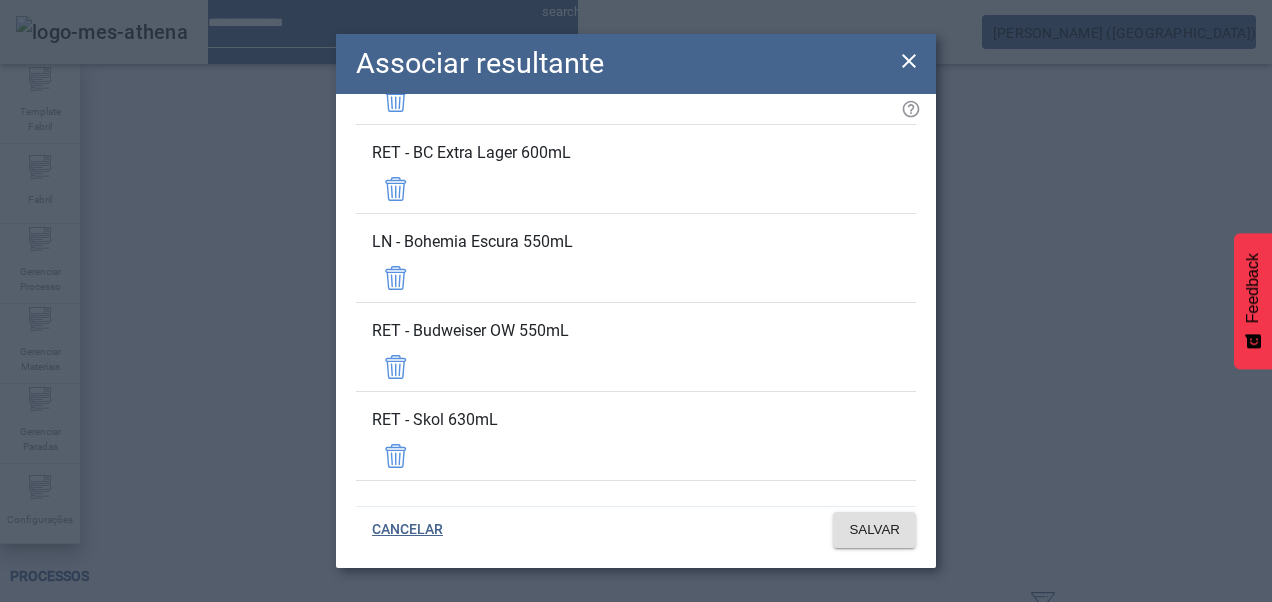 scroll, scrollTop: 14259, scrollLeft: 0, axis: vertical 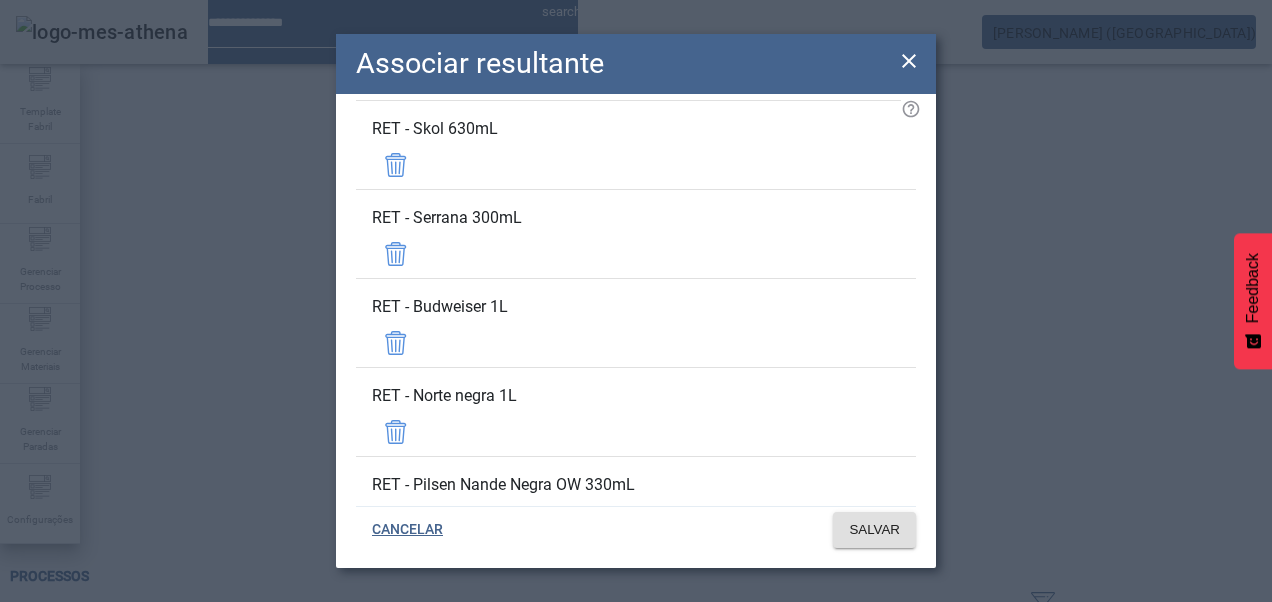 click 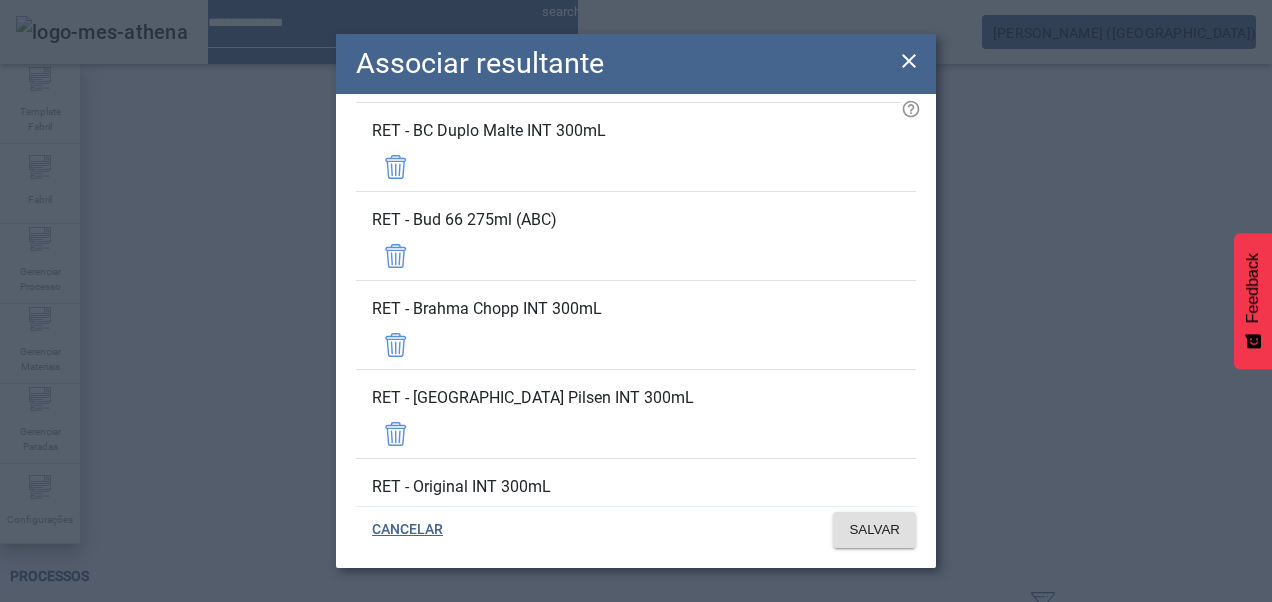 scroll, scrollTop: 11259, scrollLeft: 0, axis: vertical 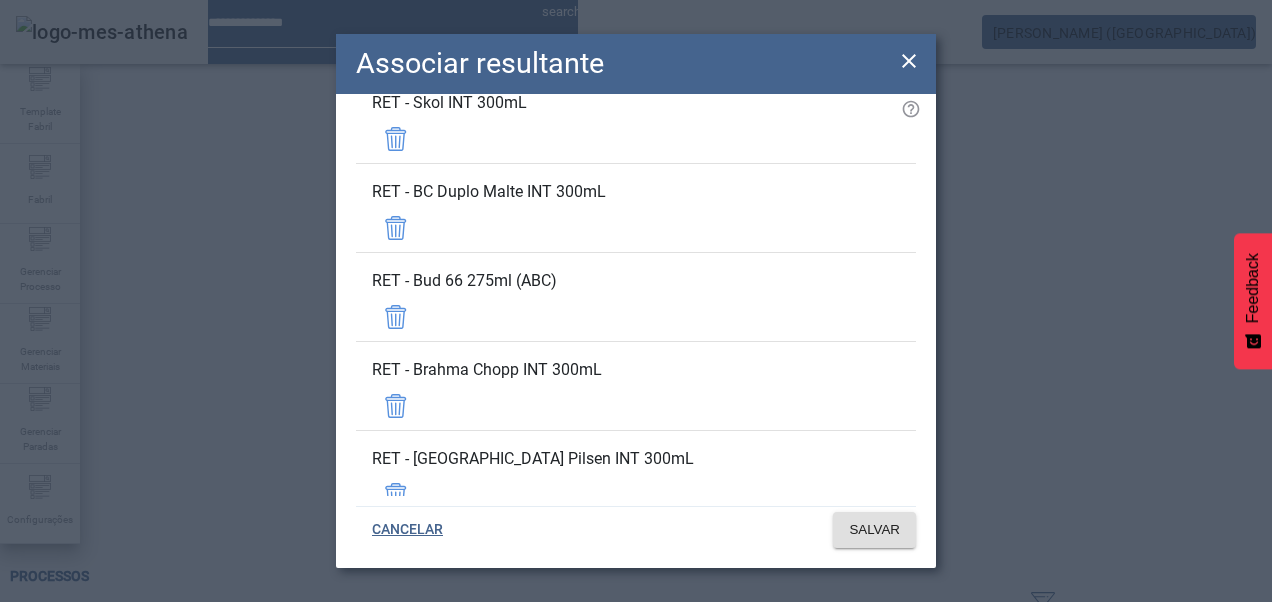 click 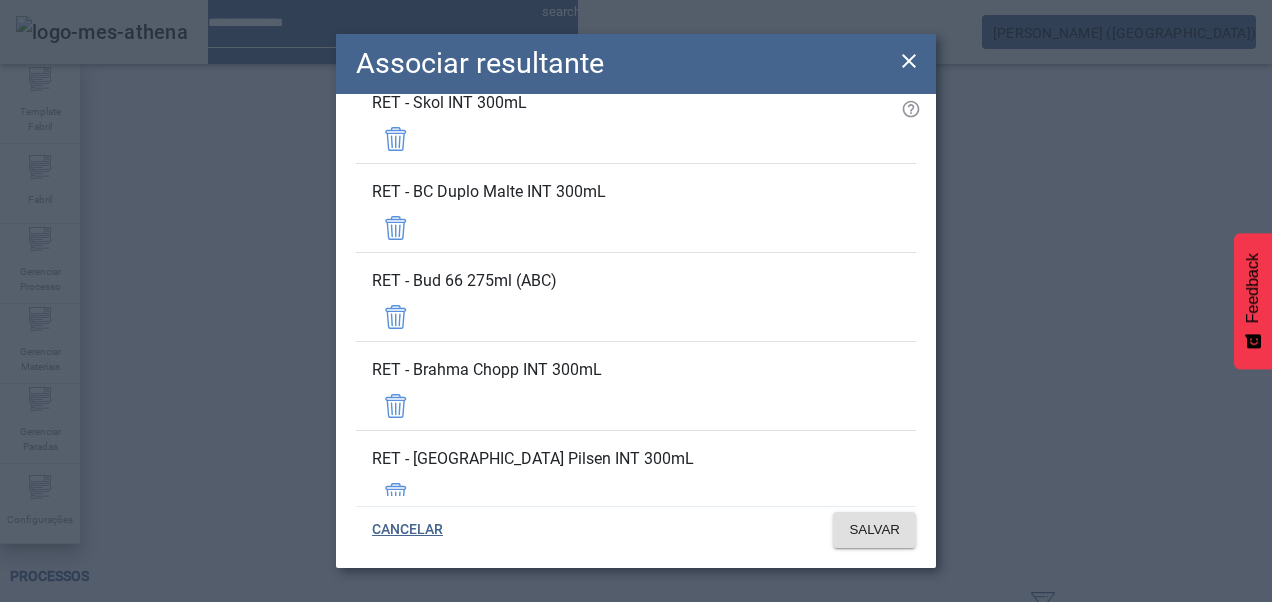 click 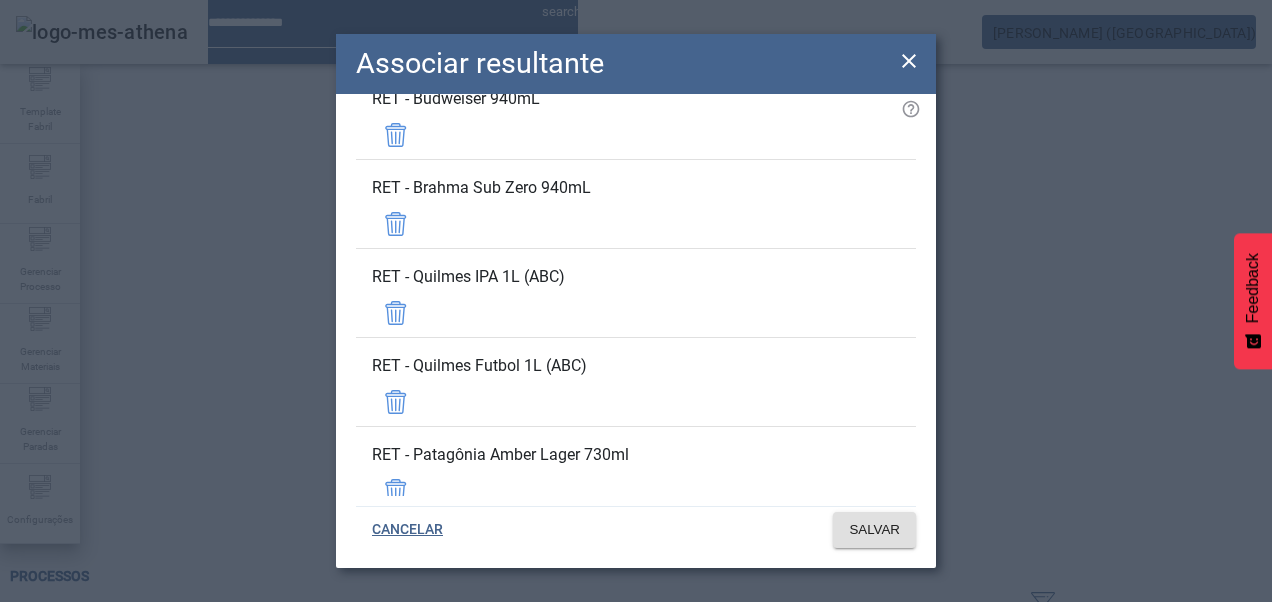 scroll, scrollTop: 9759, scrollLeft: 0, axis: vertical 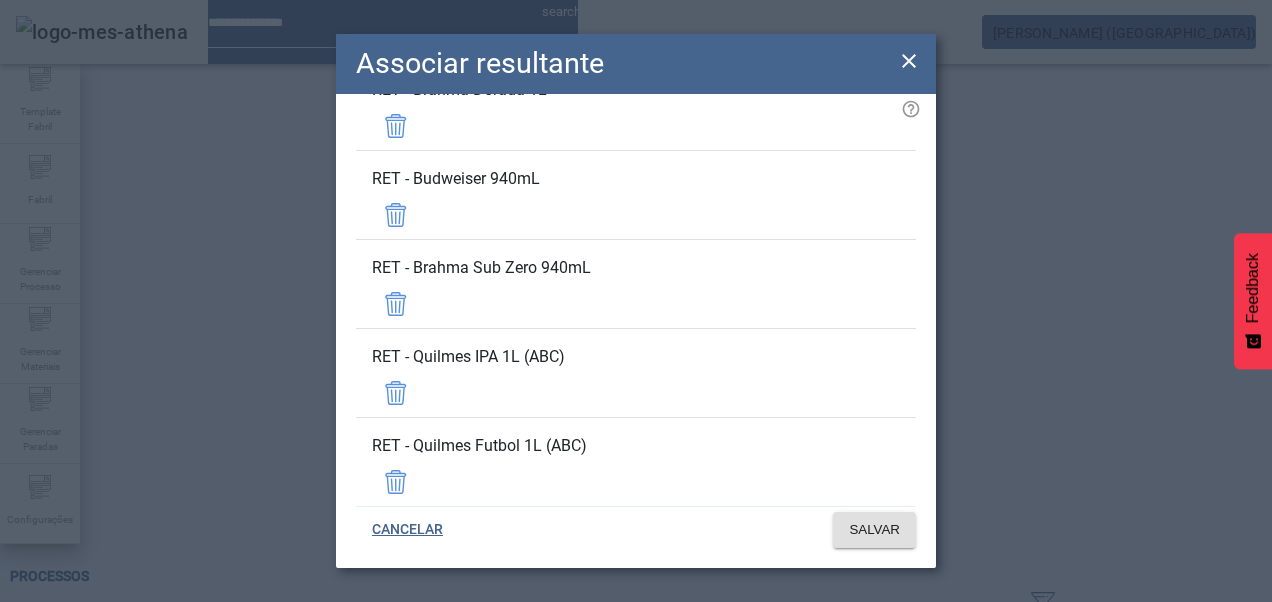 click 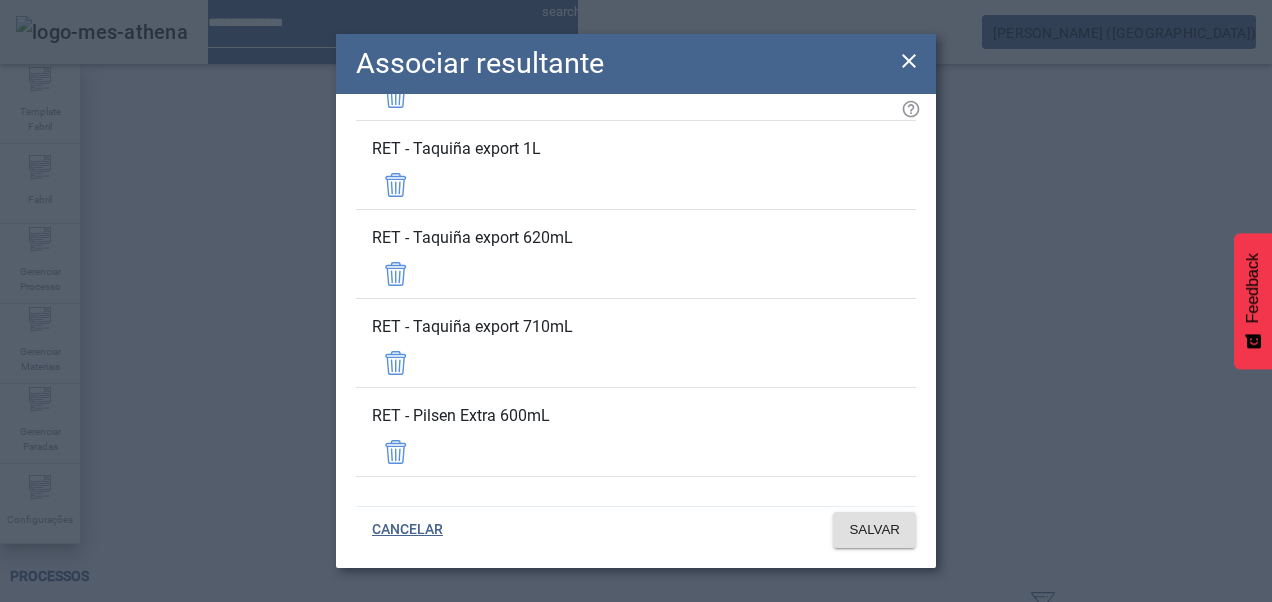 scroll, scrollTop: 6659, scrollLeft: 0, axis: vertical 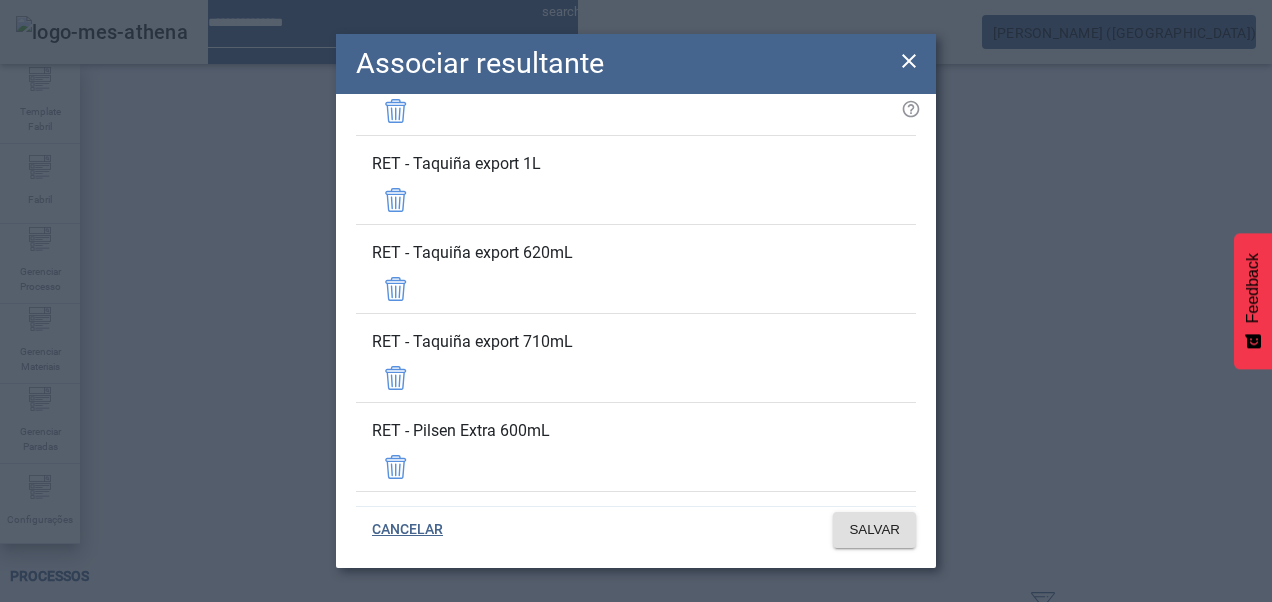 click 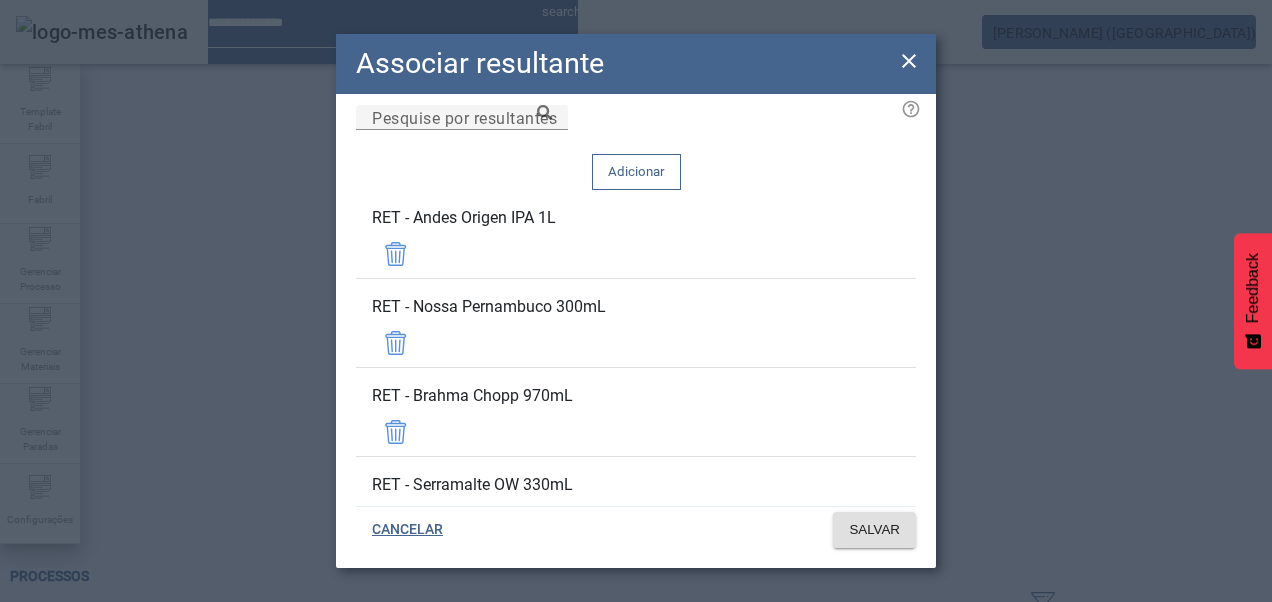 scroll, scrollTop: 0, scrollLeft: 0, axis: both 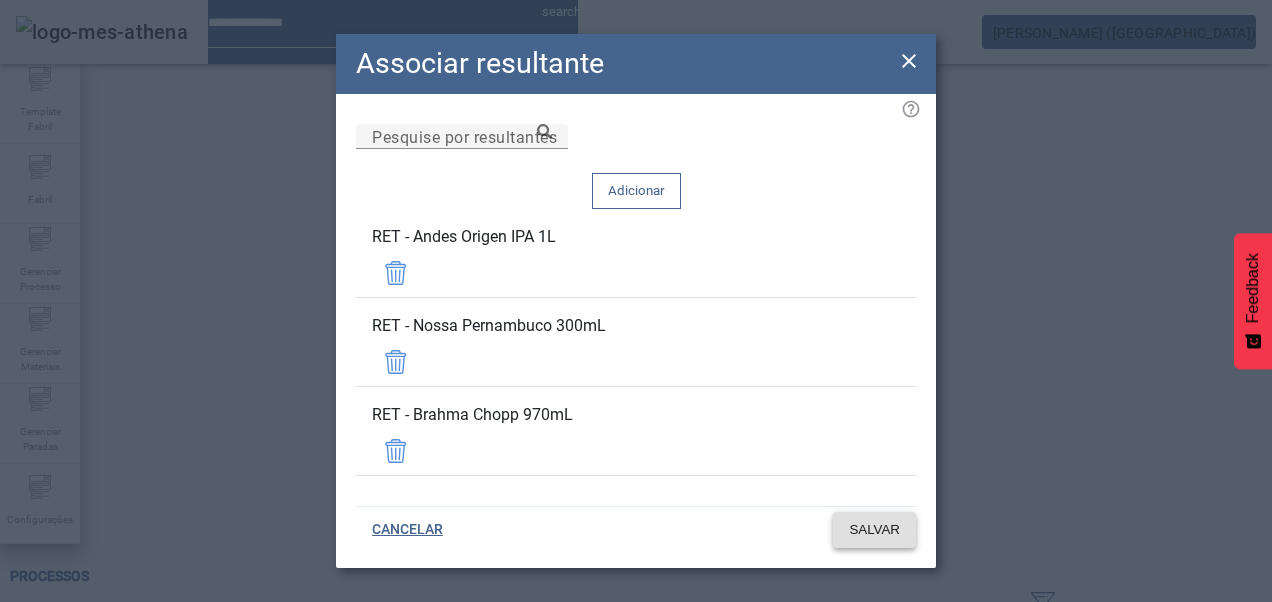 click 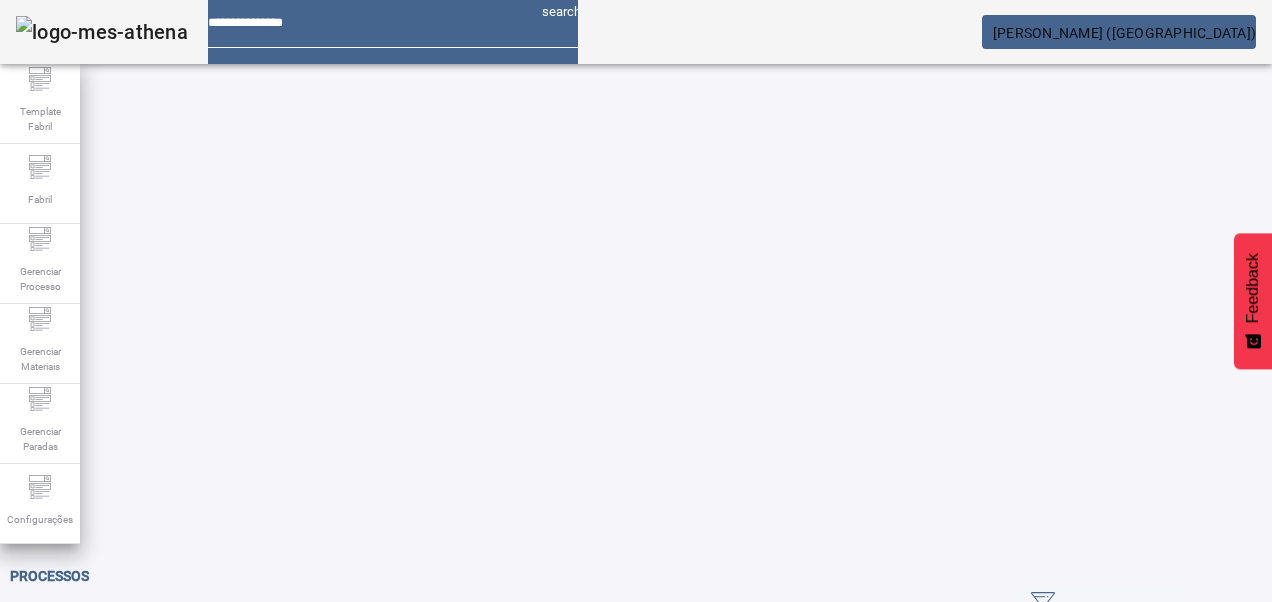click at bounding box center [568, 828] 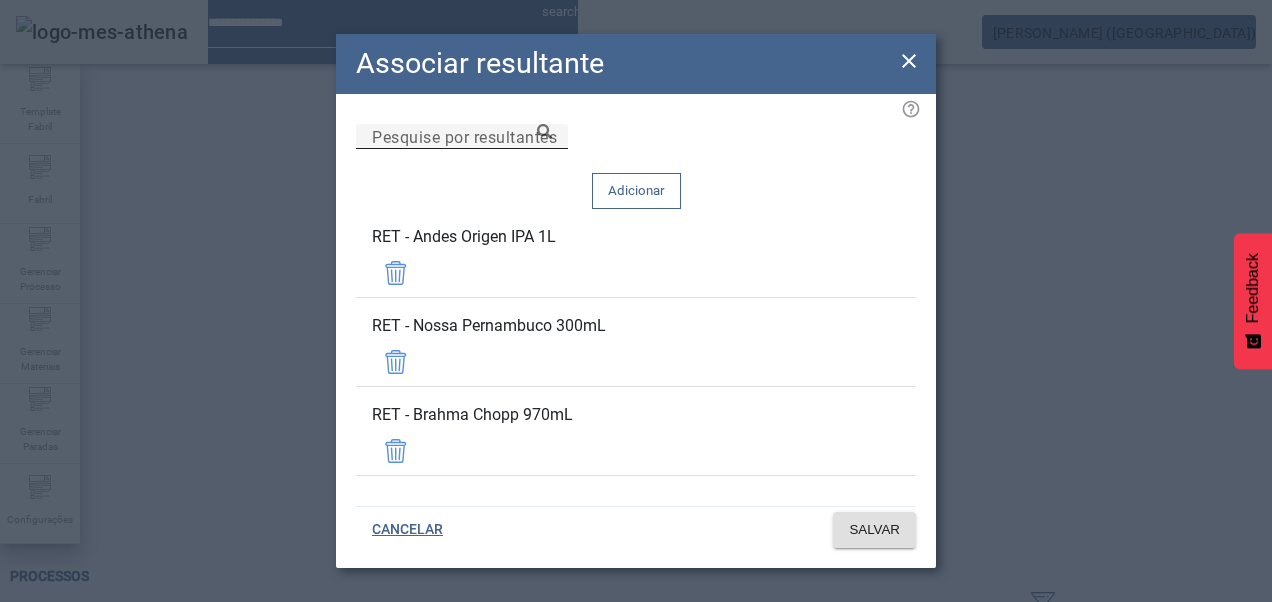 drag, startPoint x: 476, startPoint y: 150, endPoint x: 480, endPoint y: 166, distance: 16.492422 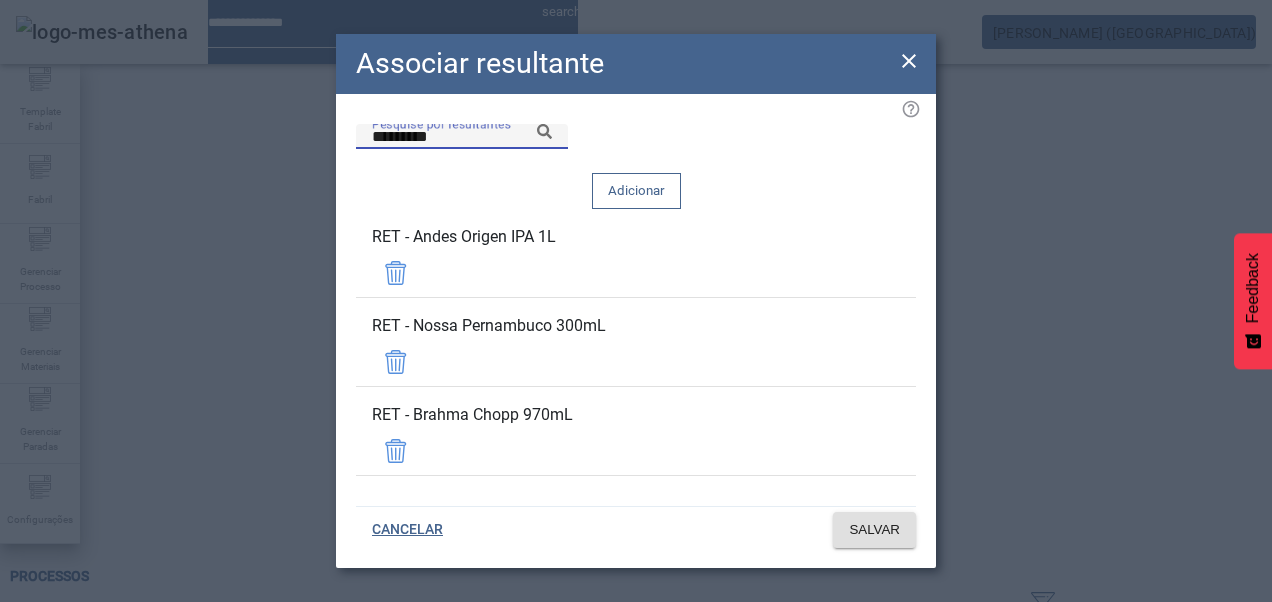 type on "*********" 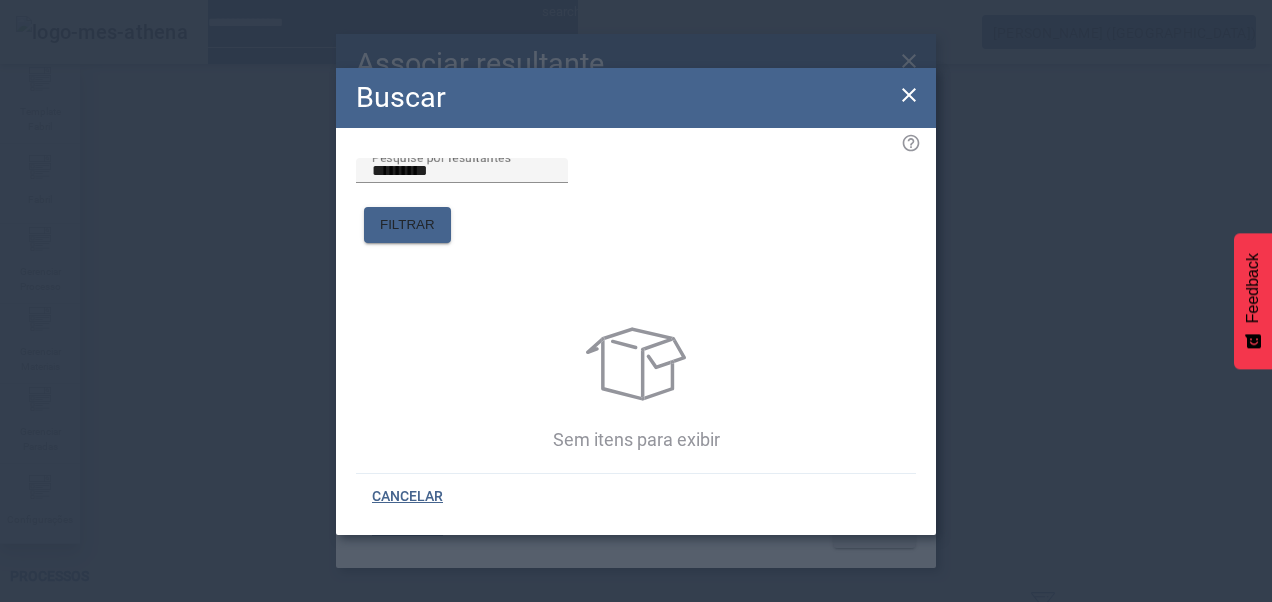 drag, startPoint x: 567, startPoint y: 276, endPoint x: 547, endPoint y: 259, distance: 26.24881 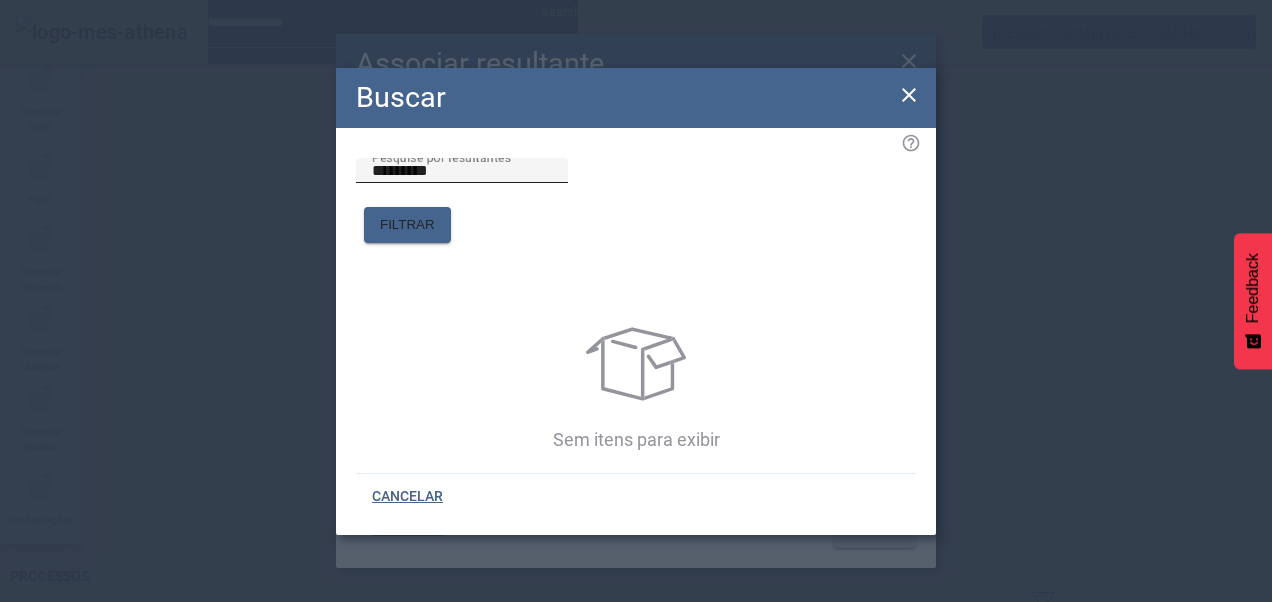 click on "Pesquise por resultantes *********" 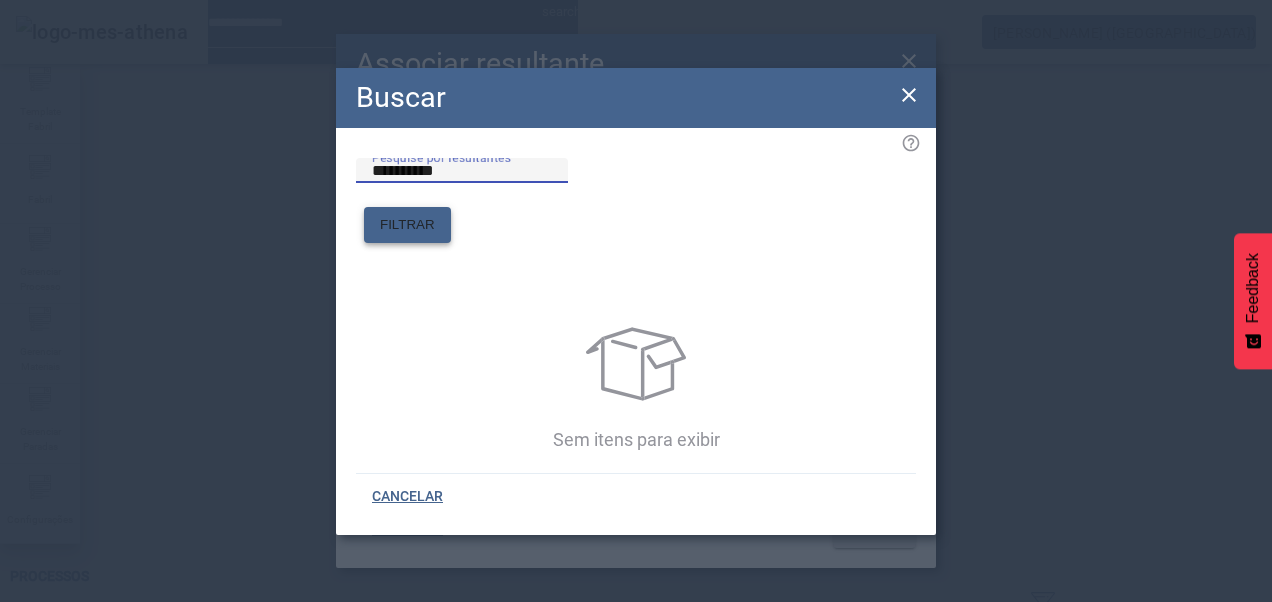 click on "FILTRAR" 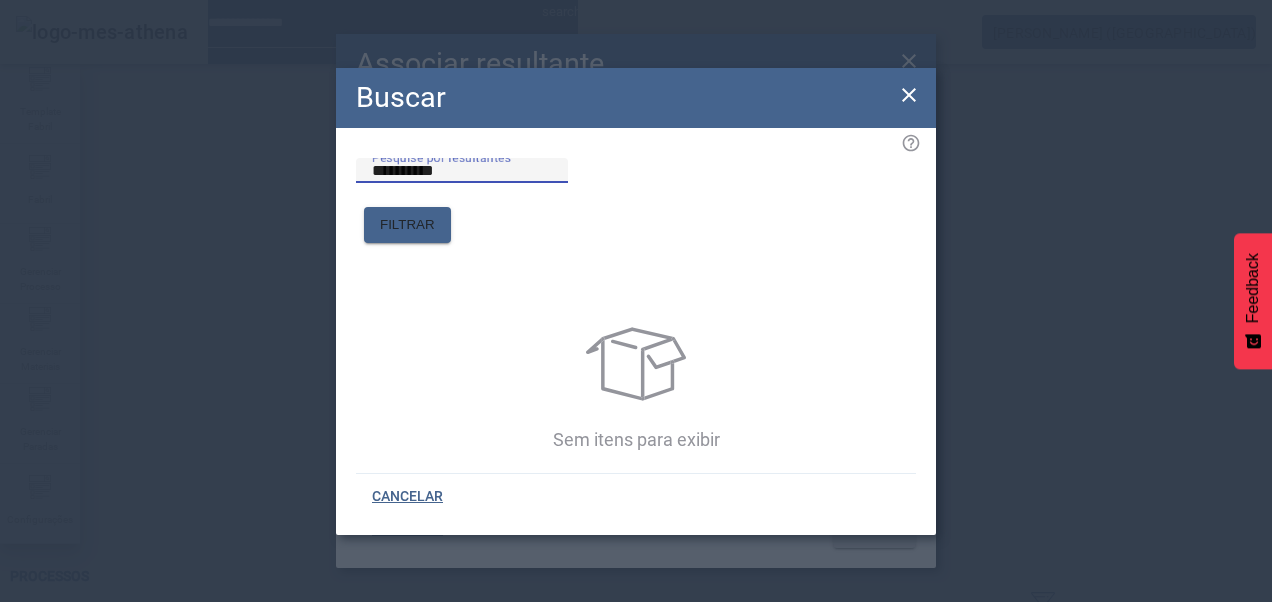 click on "**********" at bounding box center (462, 171) 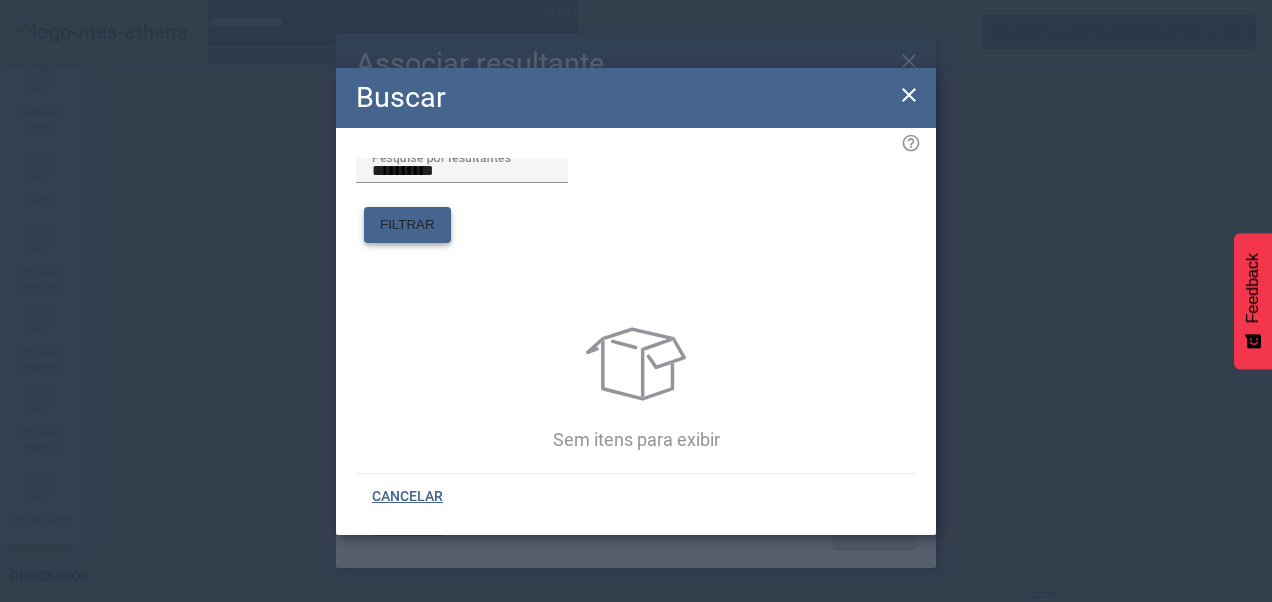 click 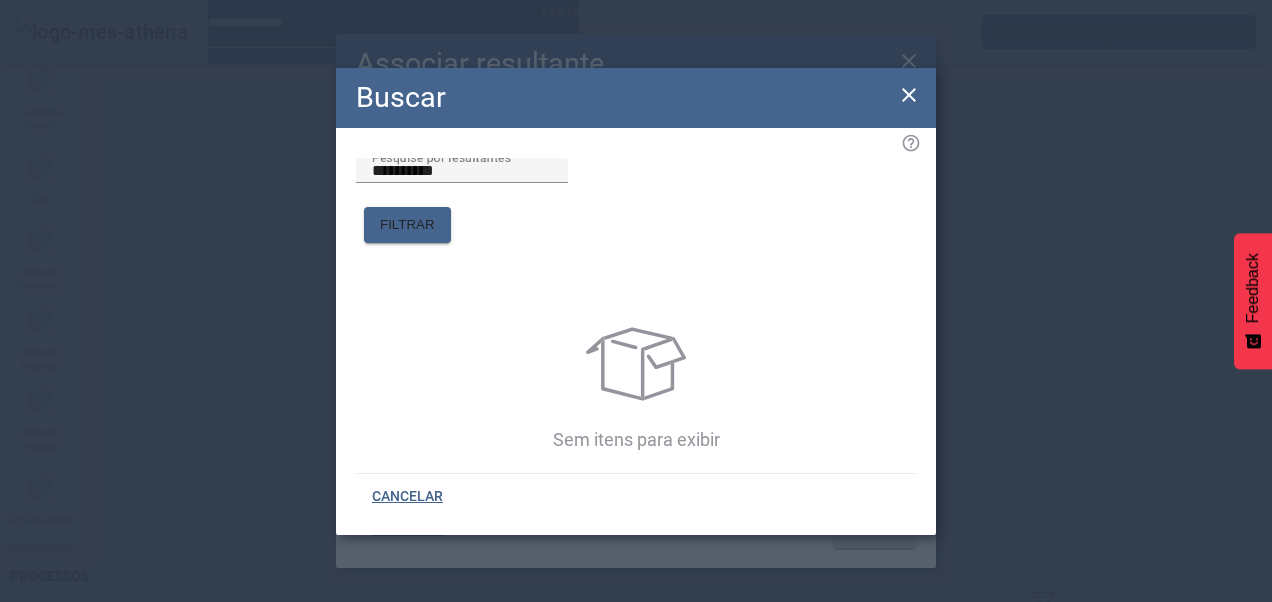 click on "**********" 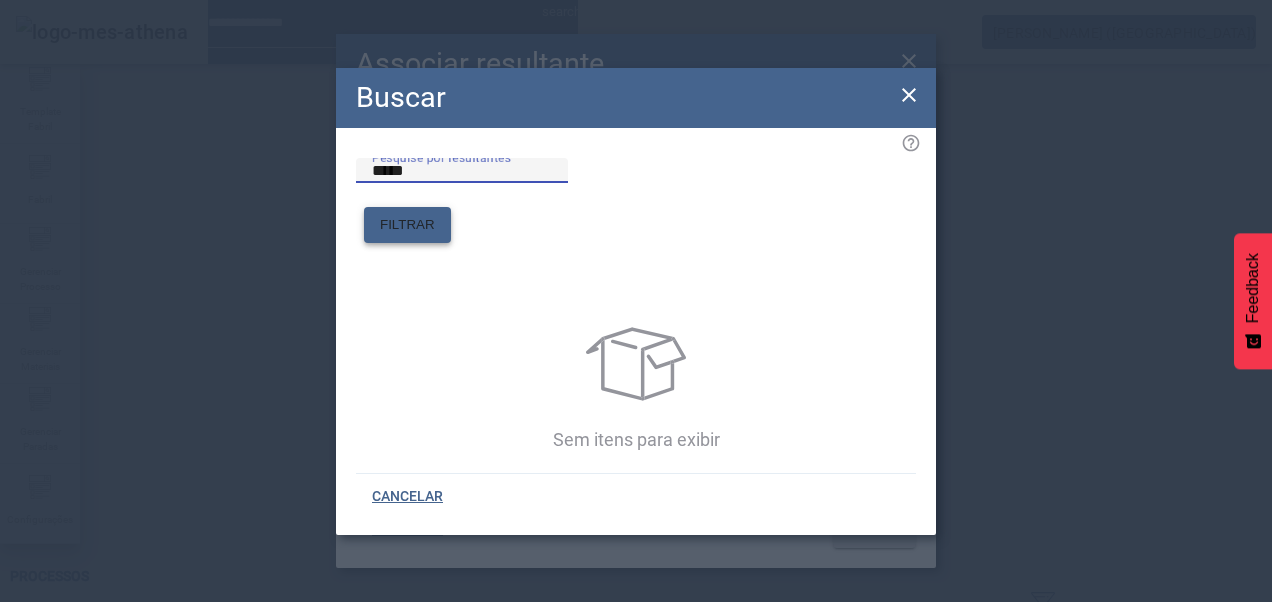 type on "*****" 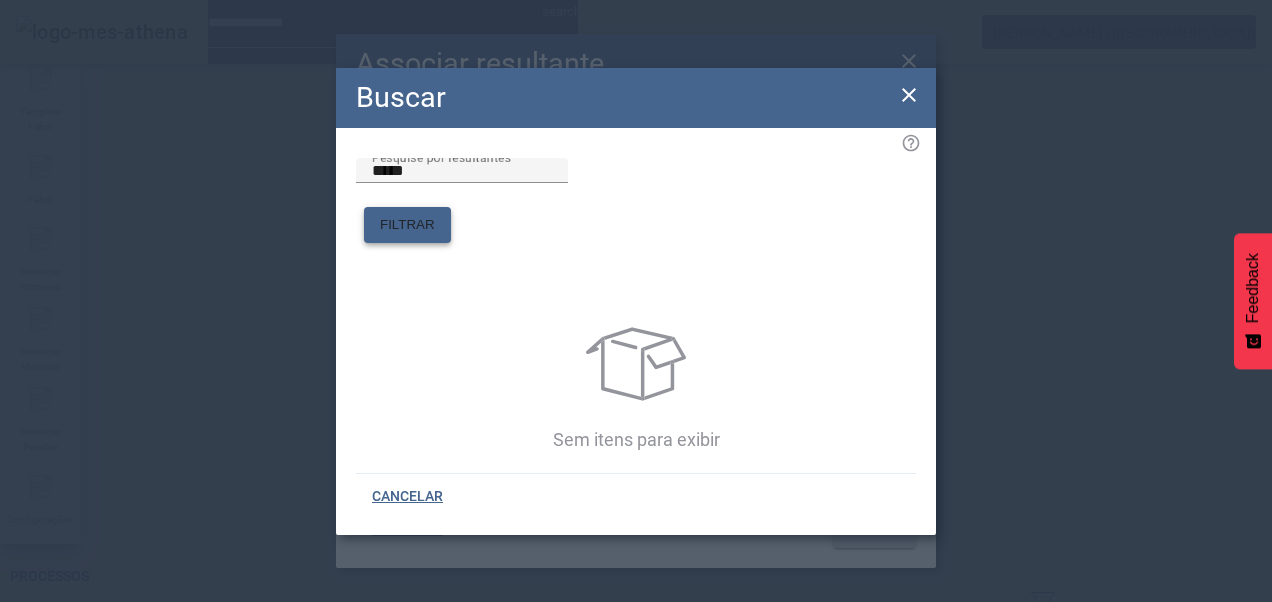 click on "FILTRAR" 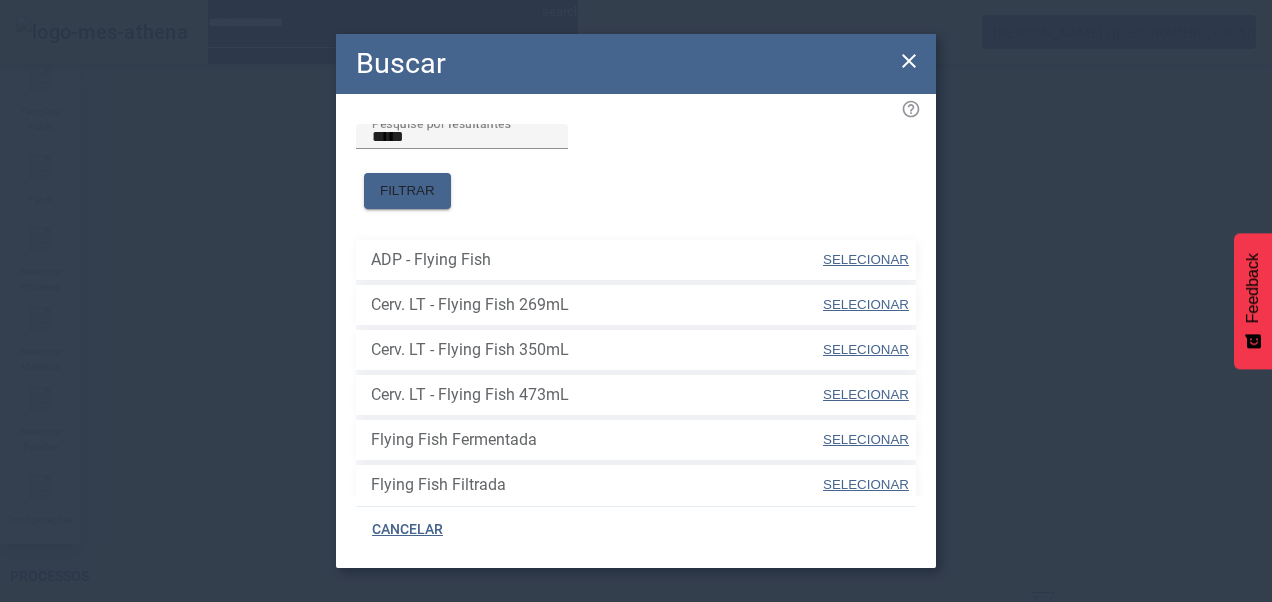 click 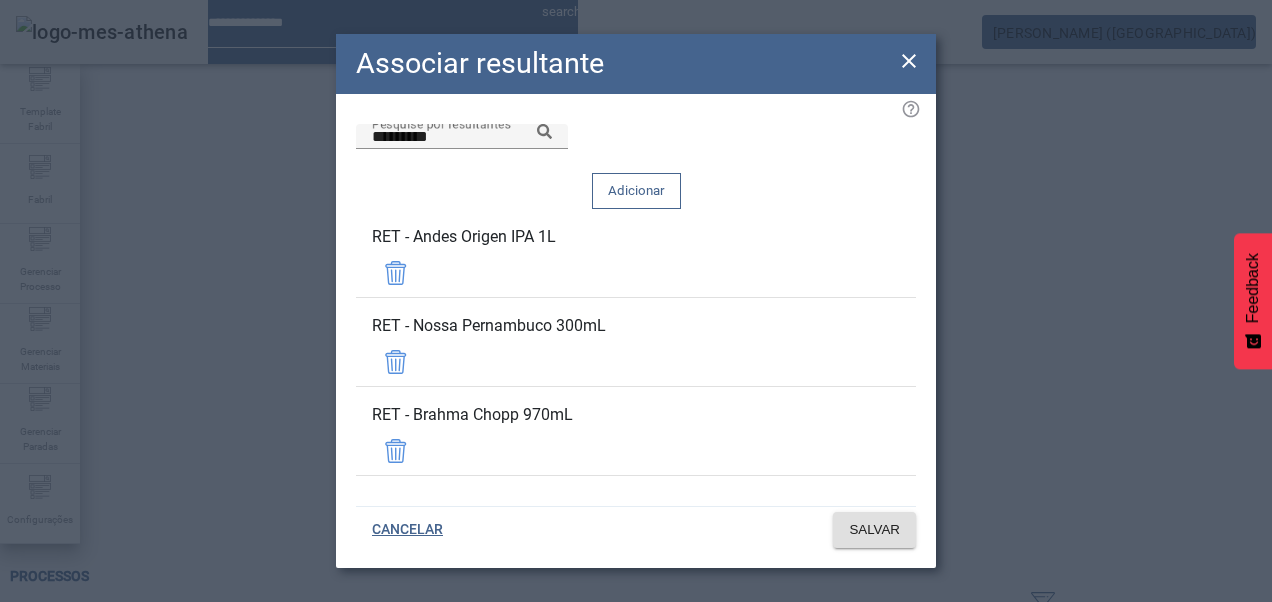 click 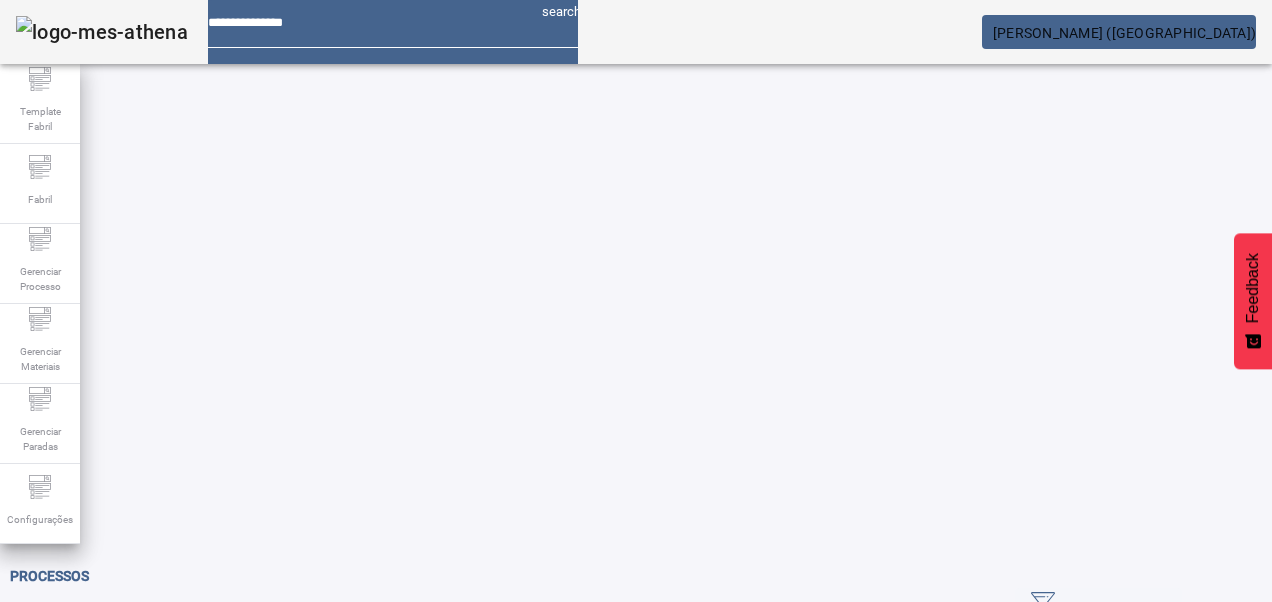 drag, startPoint x: 166, startPoint y: 168, endPoint x: 100, endPoint y: 165, distance: 66.068146 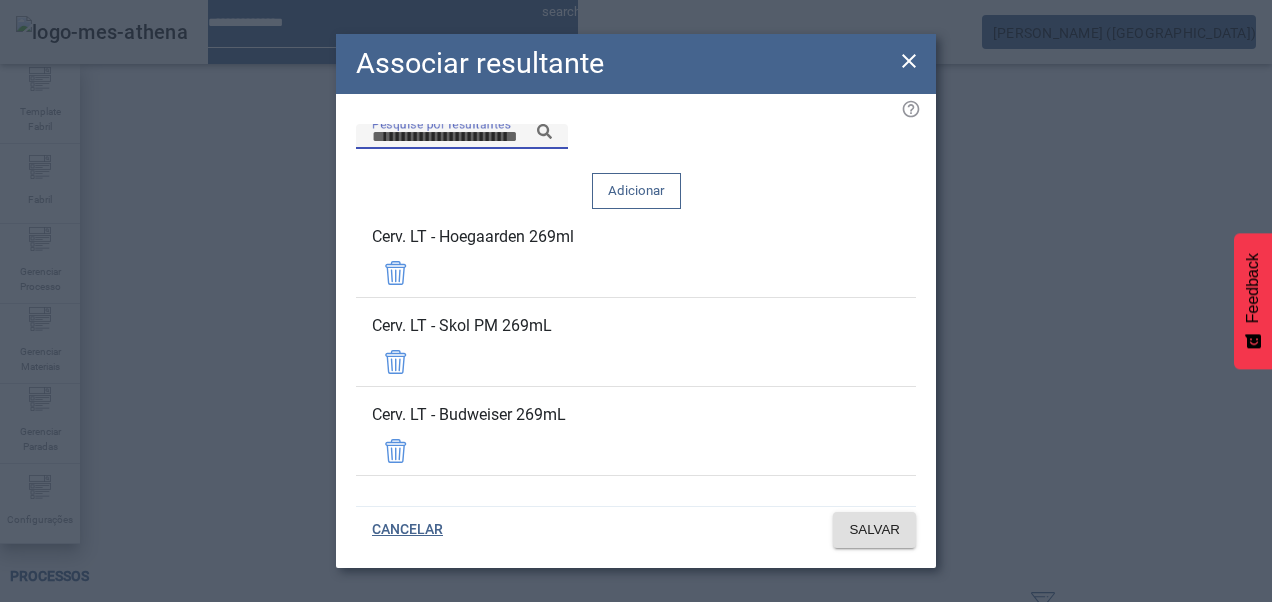 drag, startPoint x: 597, startPoint y: 168, endPoint x: 568, endPoint y: 169, distance: 29.017237 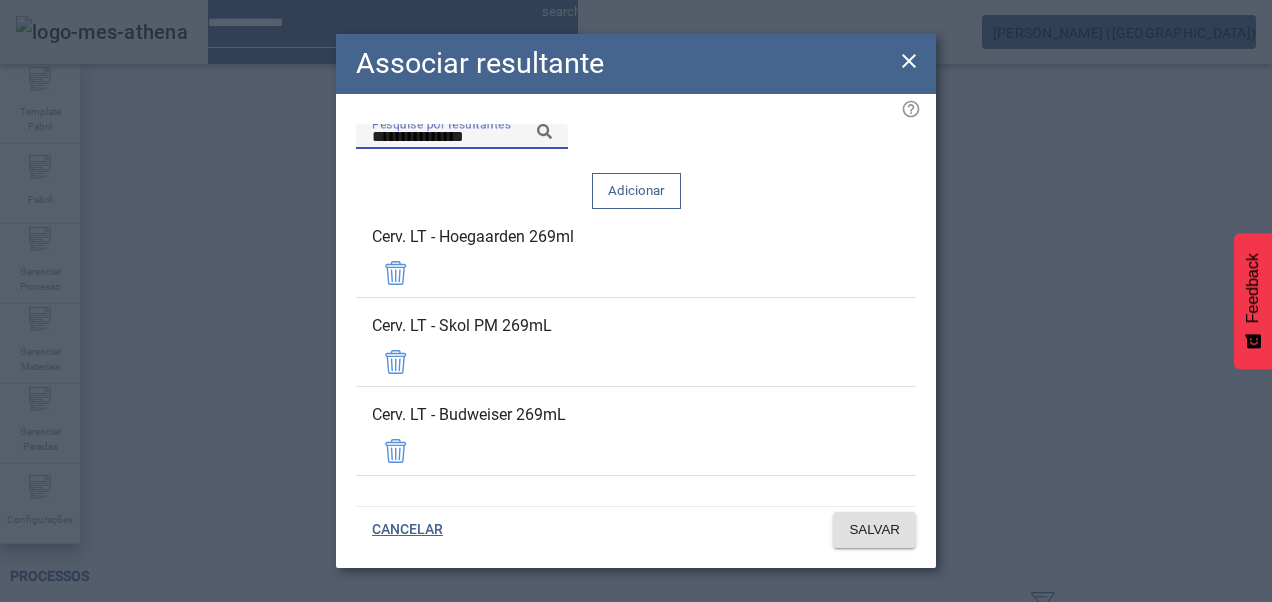 click 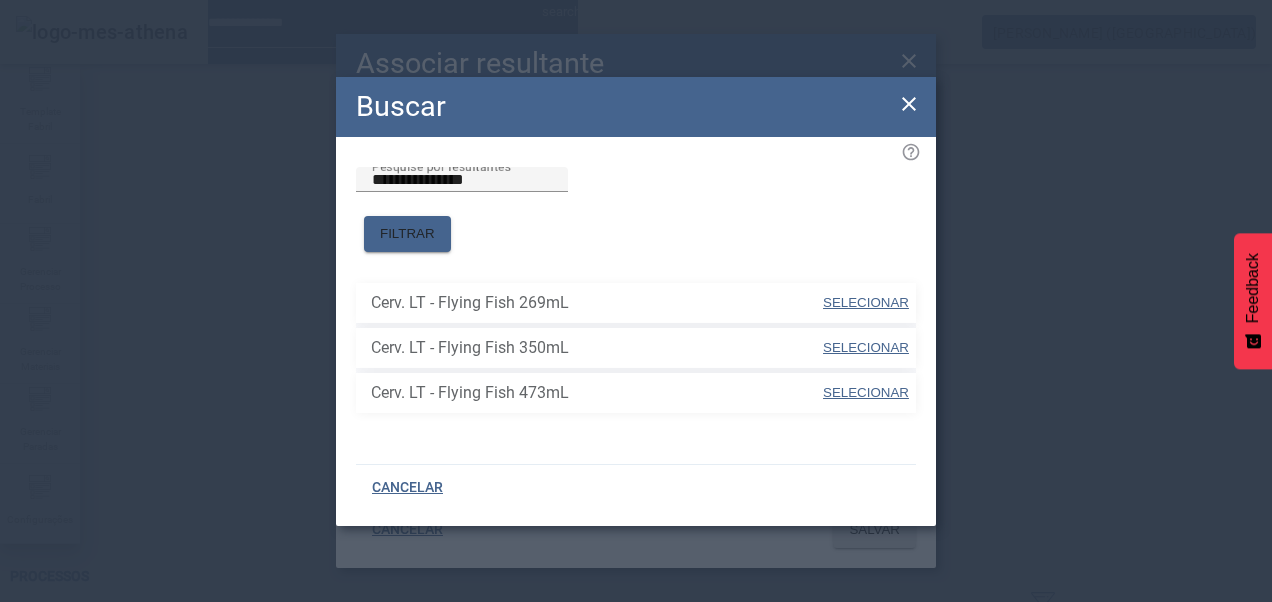 click on "SELECIONAR" at bounding box center [866, 302] 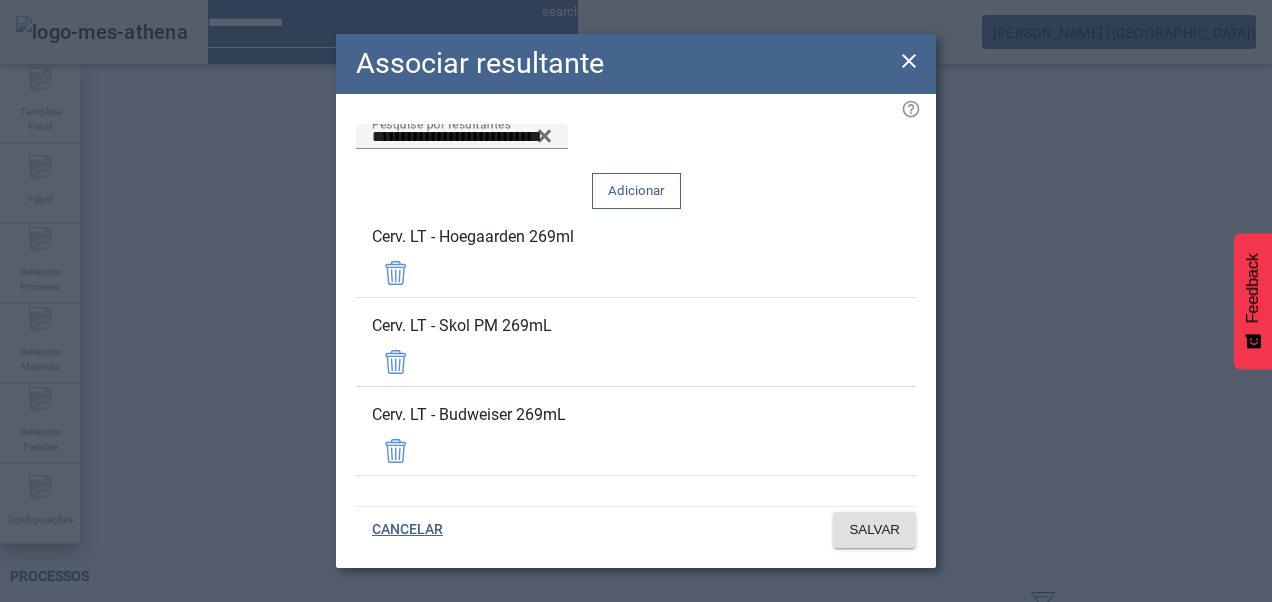 click on "Adicionar" 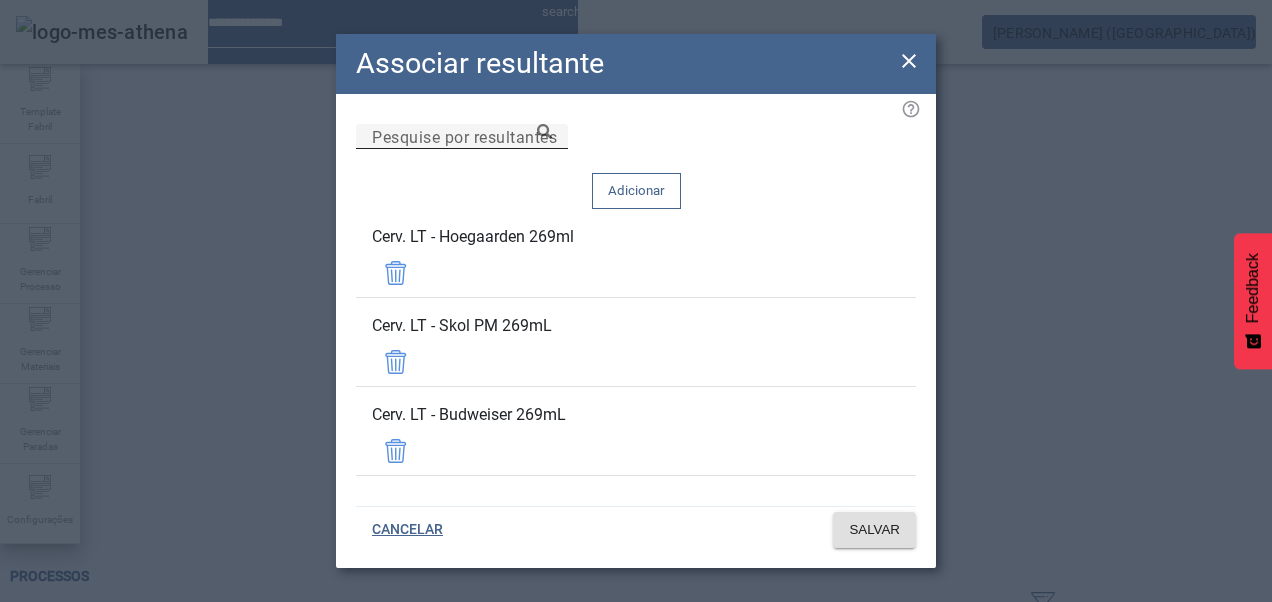 click on "Pesquise por resultantes" at bounding box center [462, 137] 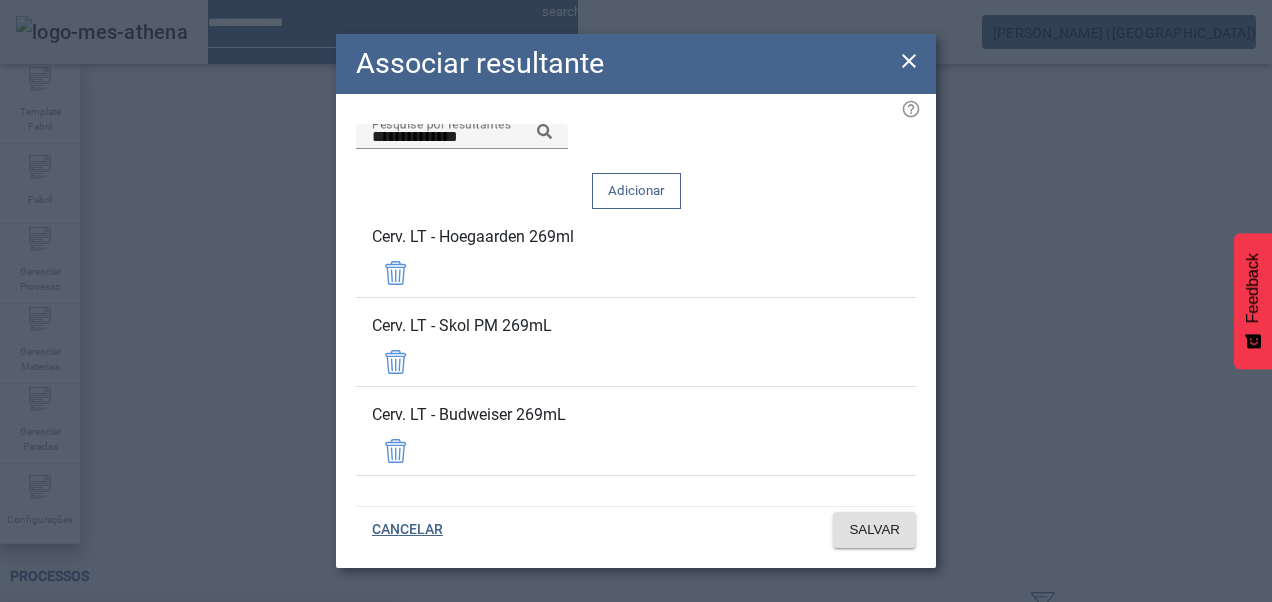 click on "Cerv. LT - Flying Fish 350mL" at bounding box center [200, 682] 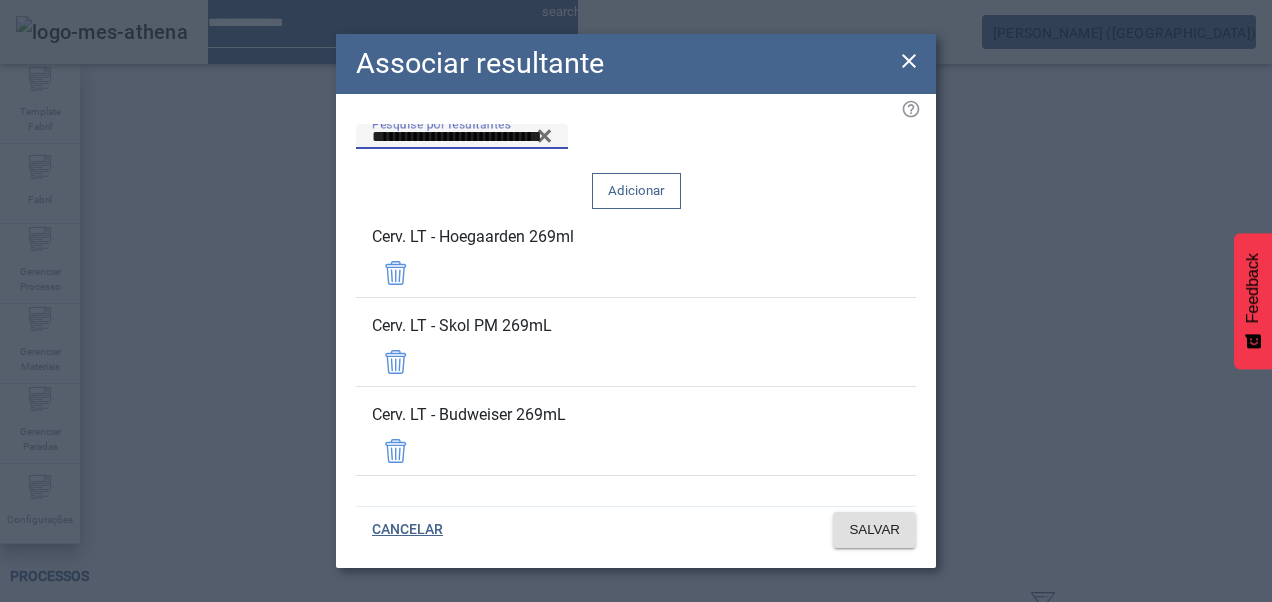 click on "Adicionar" 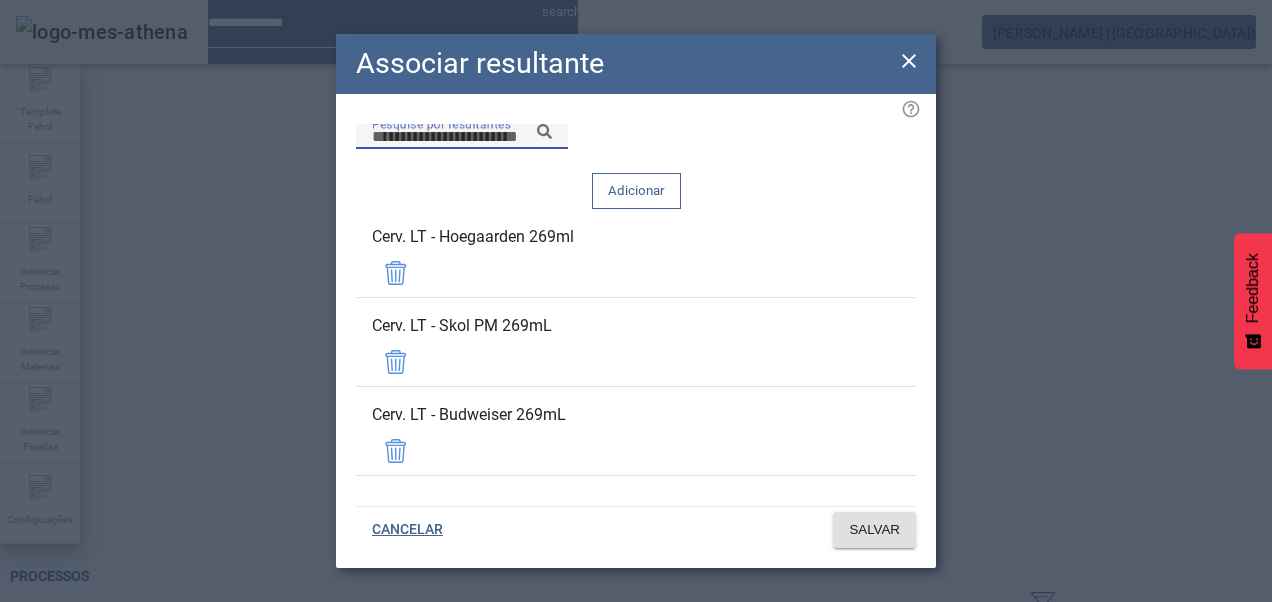click on "Pesquise por resultantes" at bounding box center (462, 137) 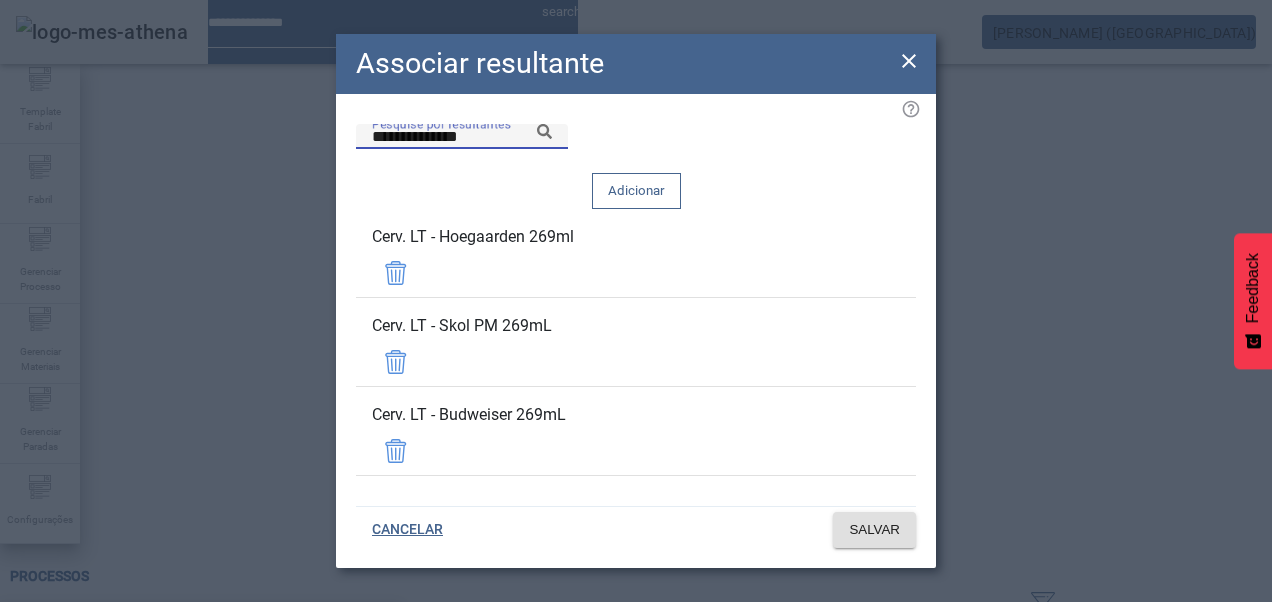 click on "Cerv. LT - Flying Fish 473mL" at bounding box center [122, 730] 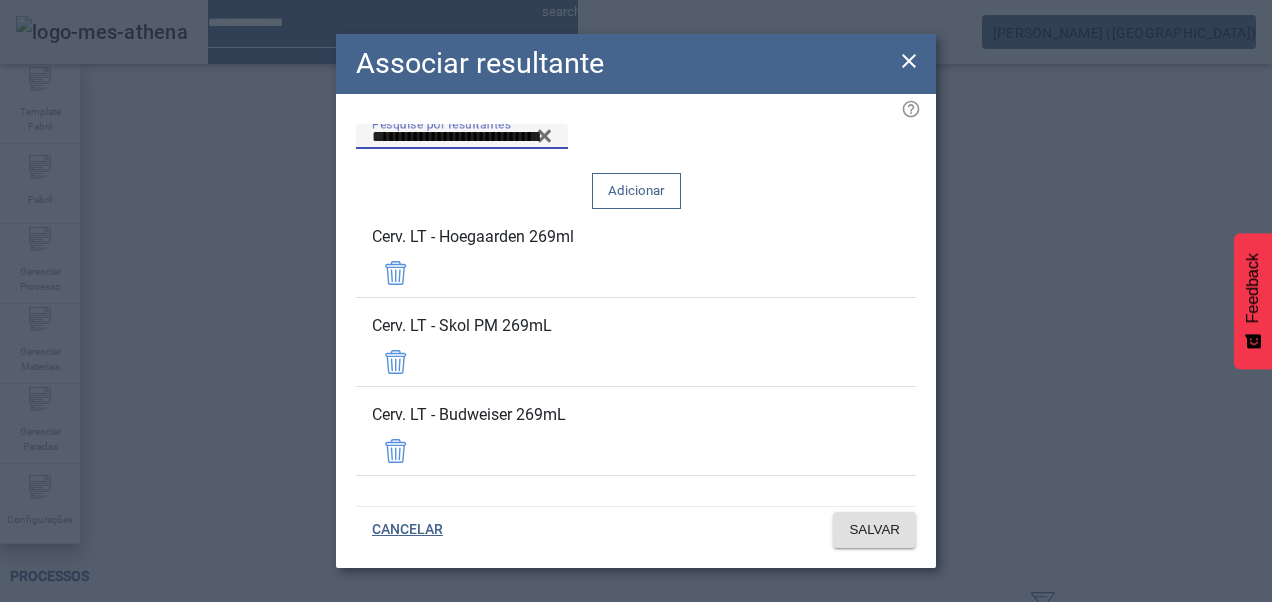 click on "Adicionar" 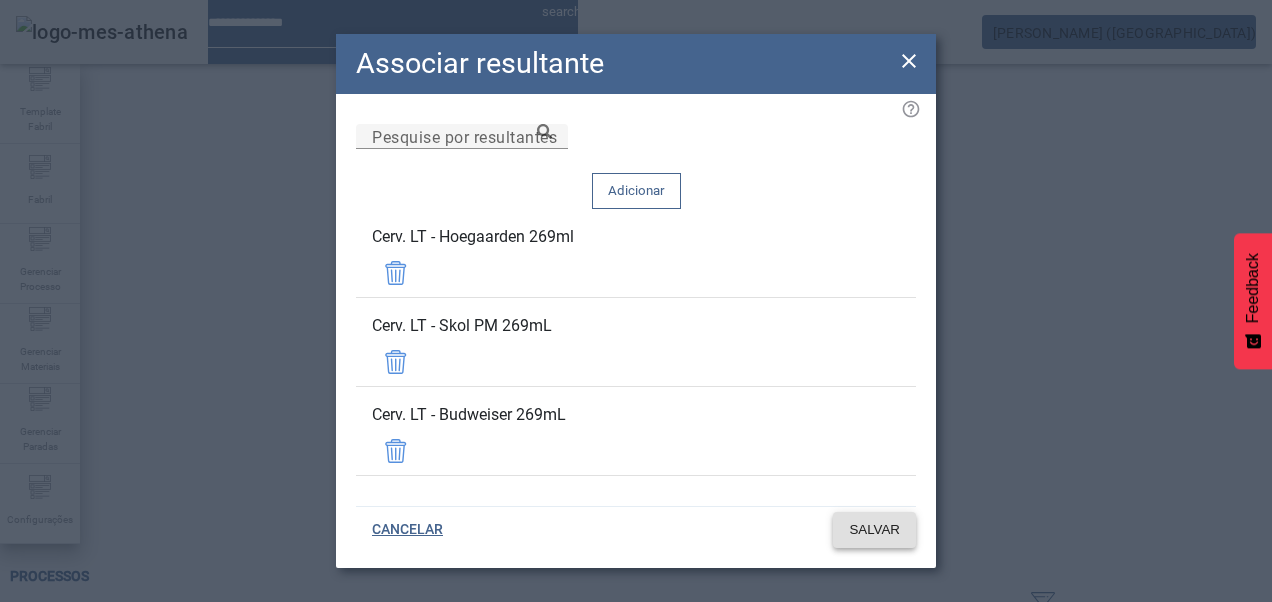 click on "SALVAR" 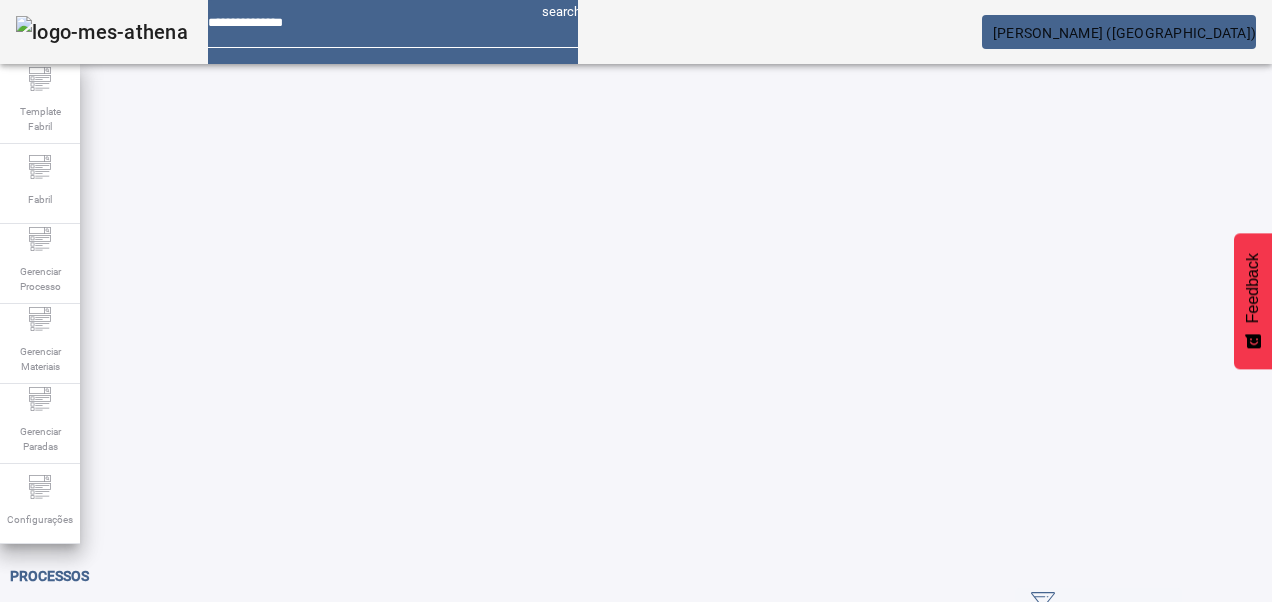 click at bounding box center [864, 828] 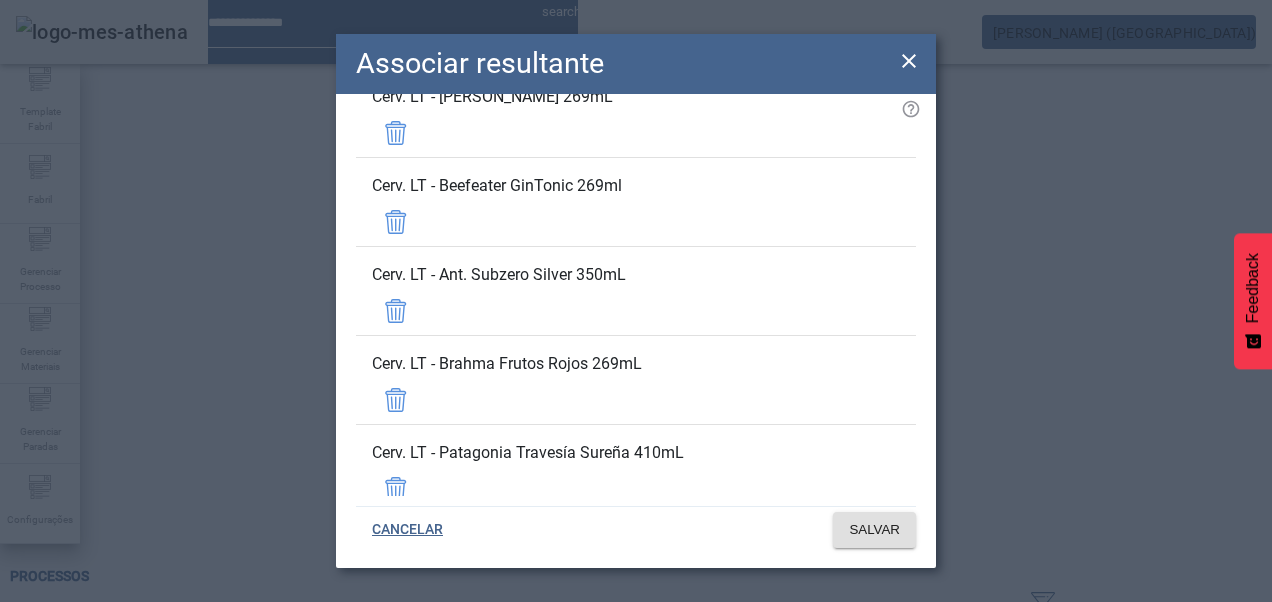 scroll, scrollTop: 10900, scrollLeft: 0, axis: vertical 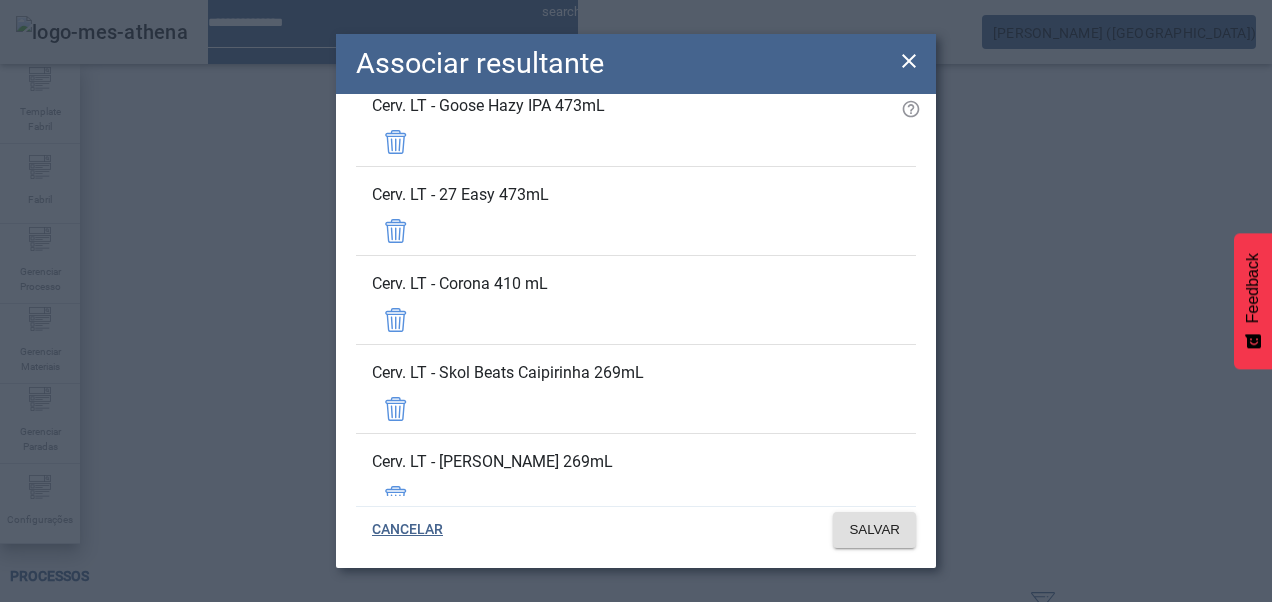 click 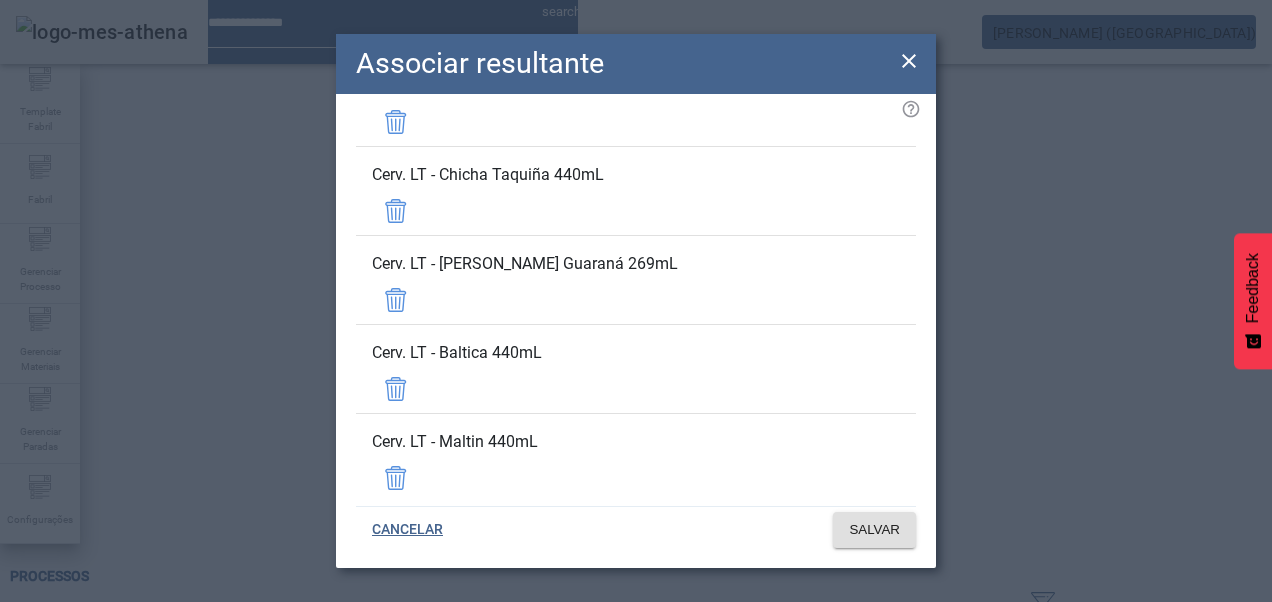scroll, scrollTop: 15900, scrollLeft: 0, axis: vertical 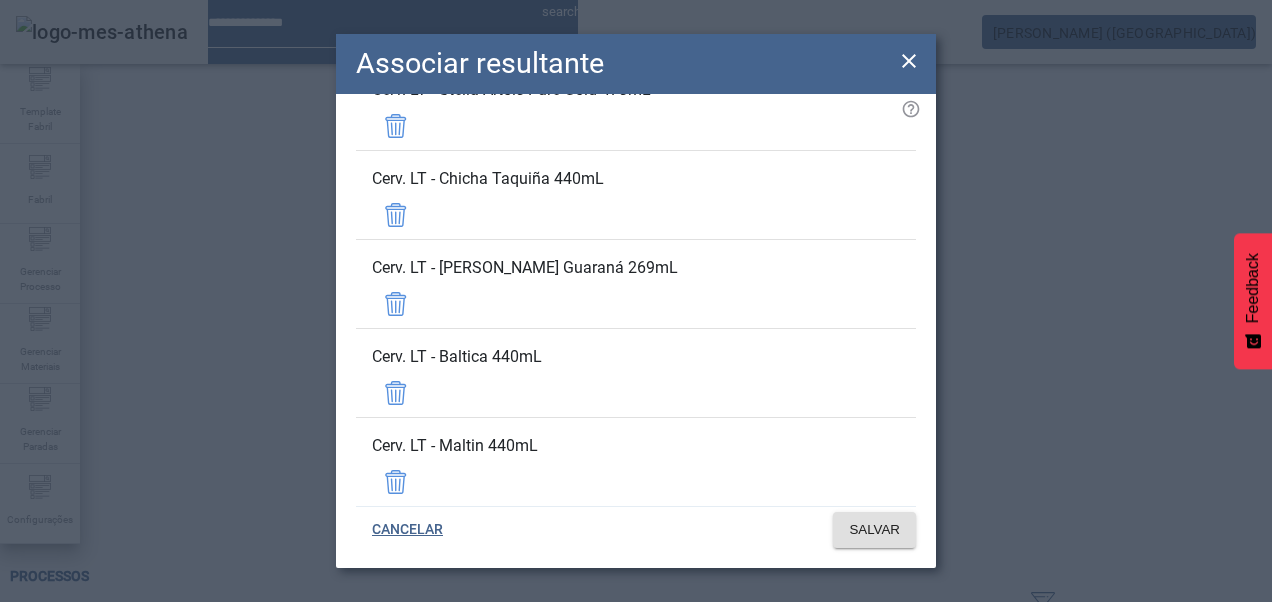 click 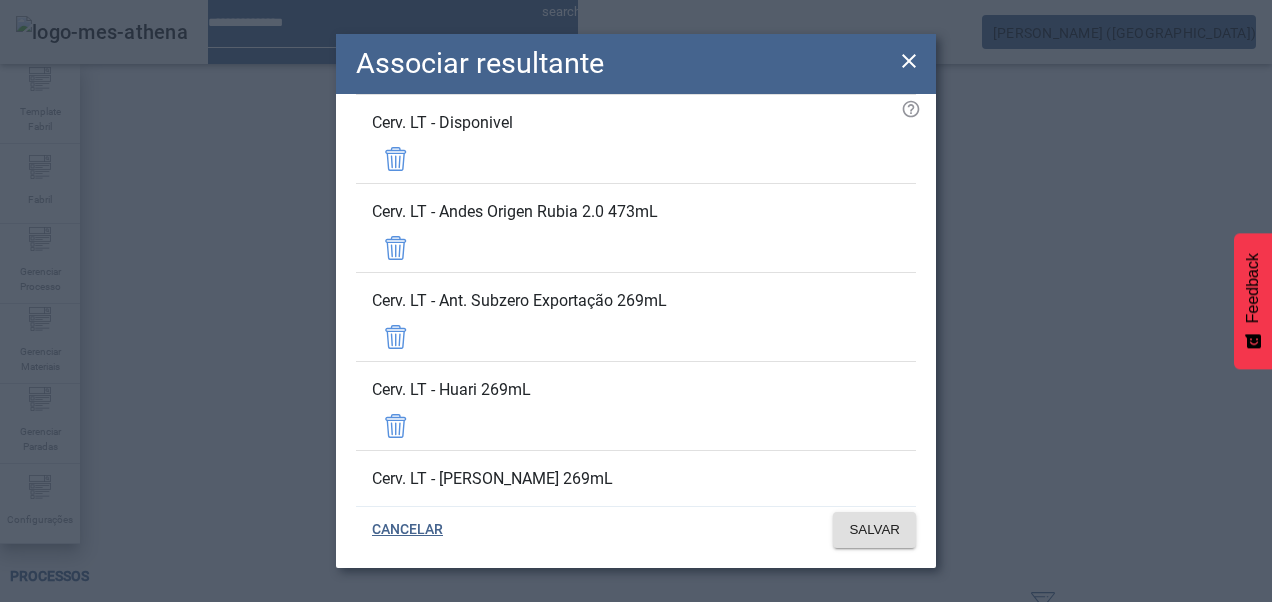 scroll, scrollTop: 17200, scrollLeft: 0, axis: vertical 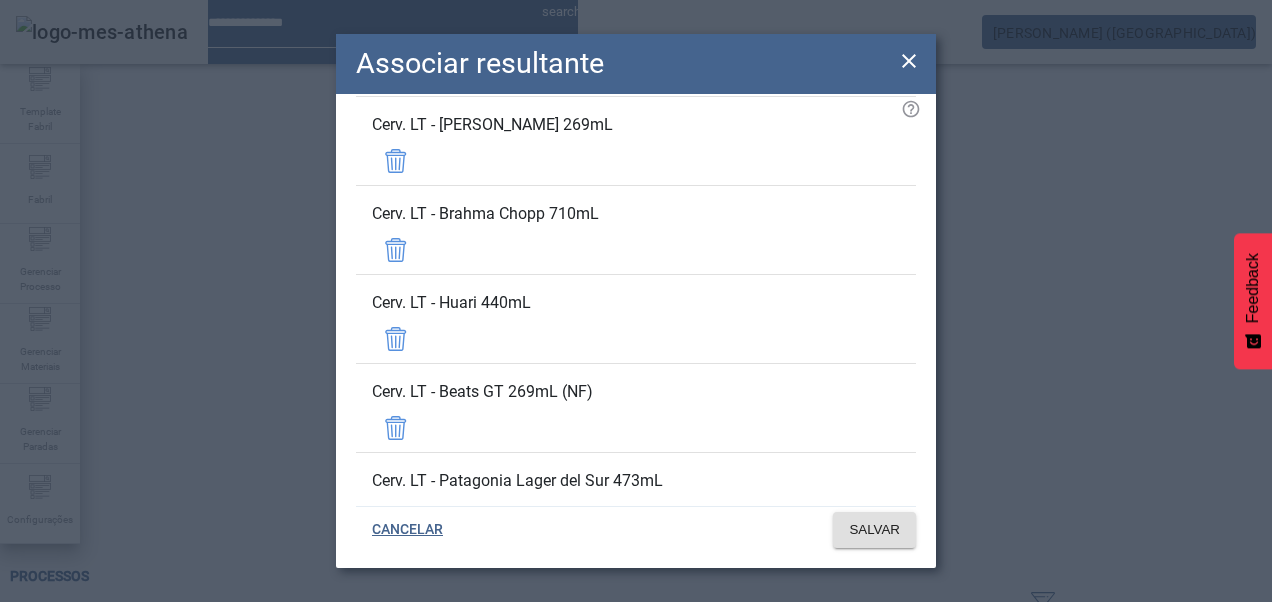 click on "Avaliação de PTL" 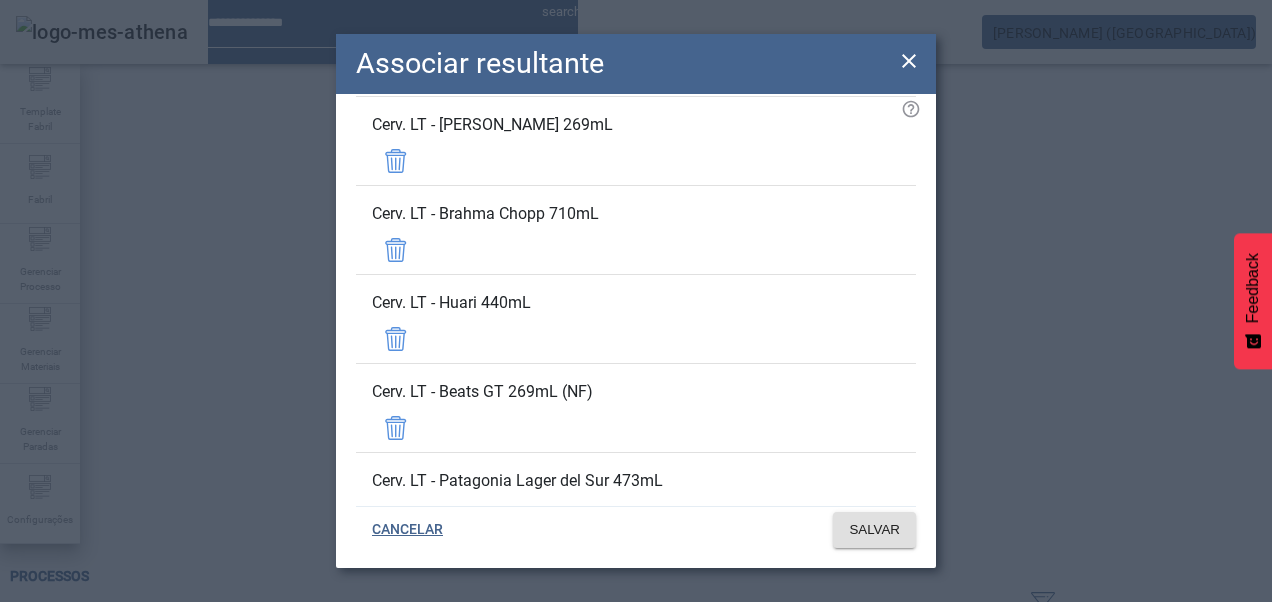 click 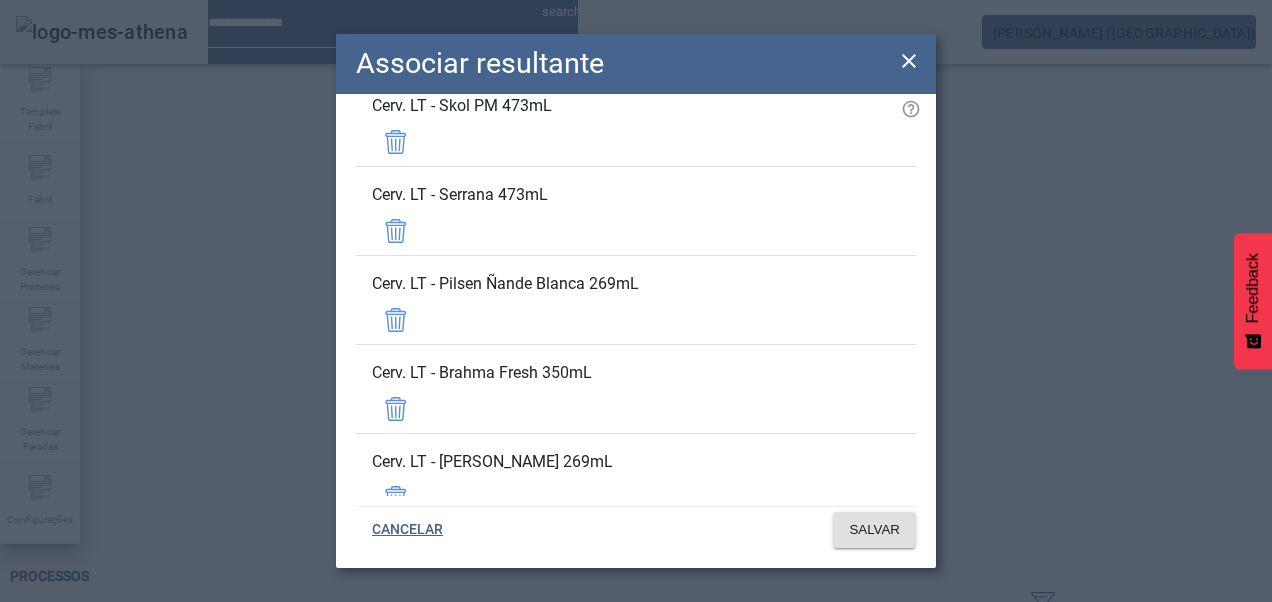 scroll, scrollTop: 25319, scrollLeft: 0, axis: vertical 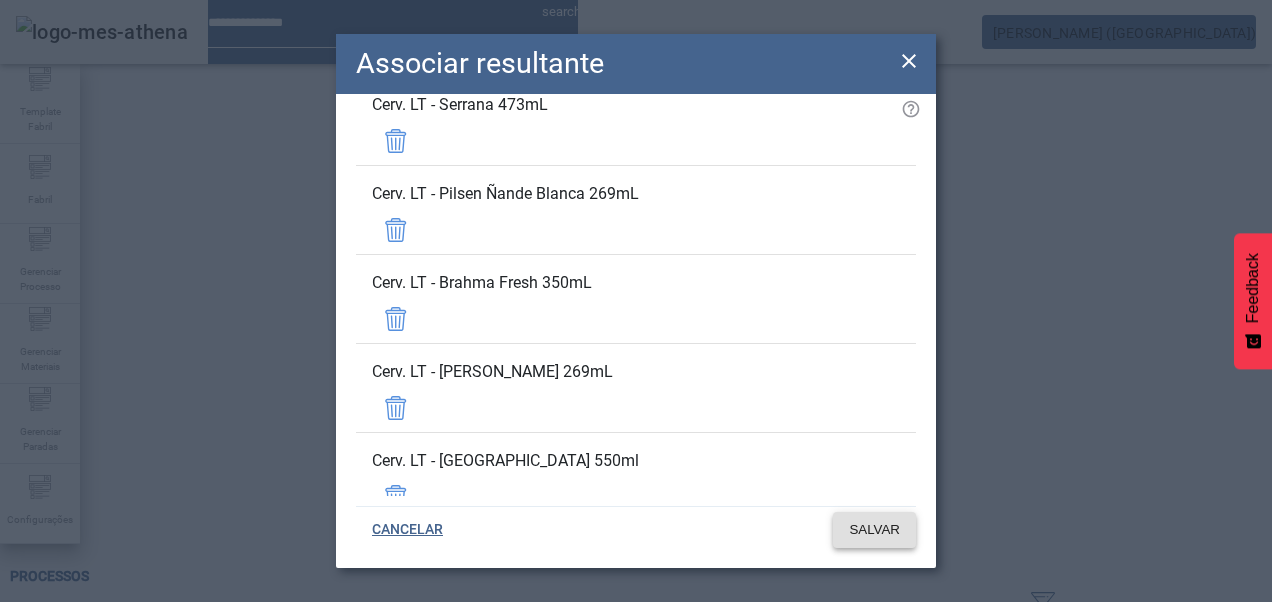 click 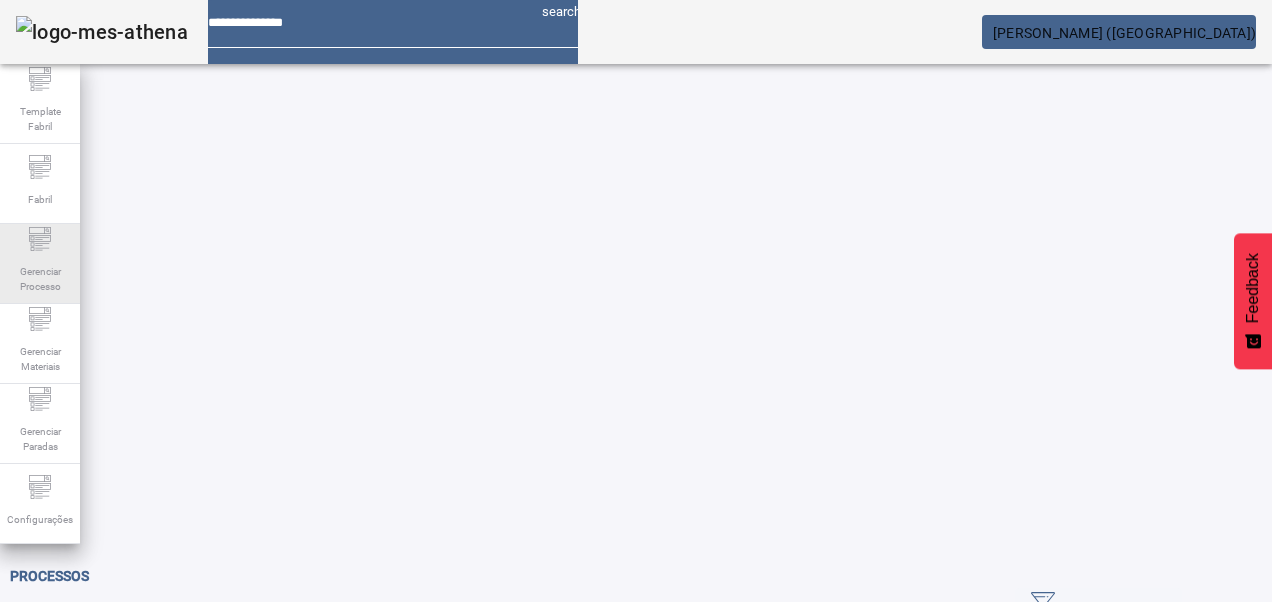 click on "Gerenciar Processo" 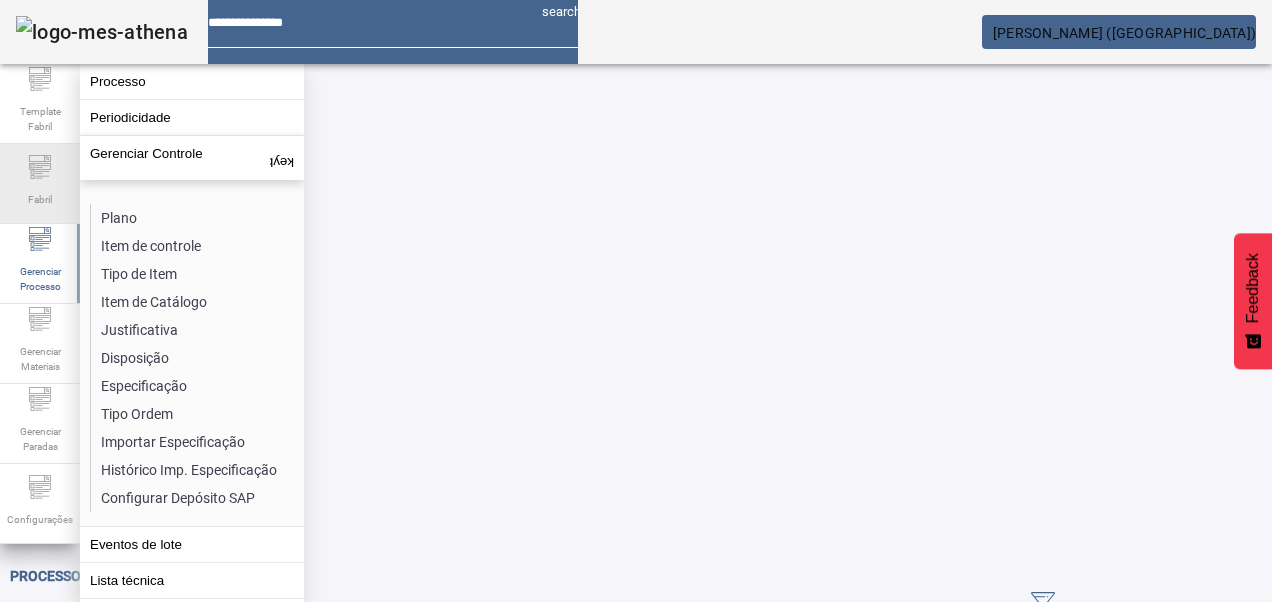 click on "Fabril" 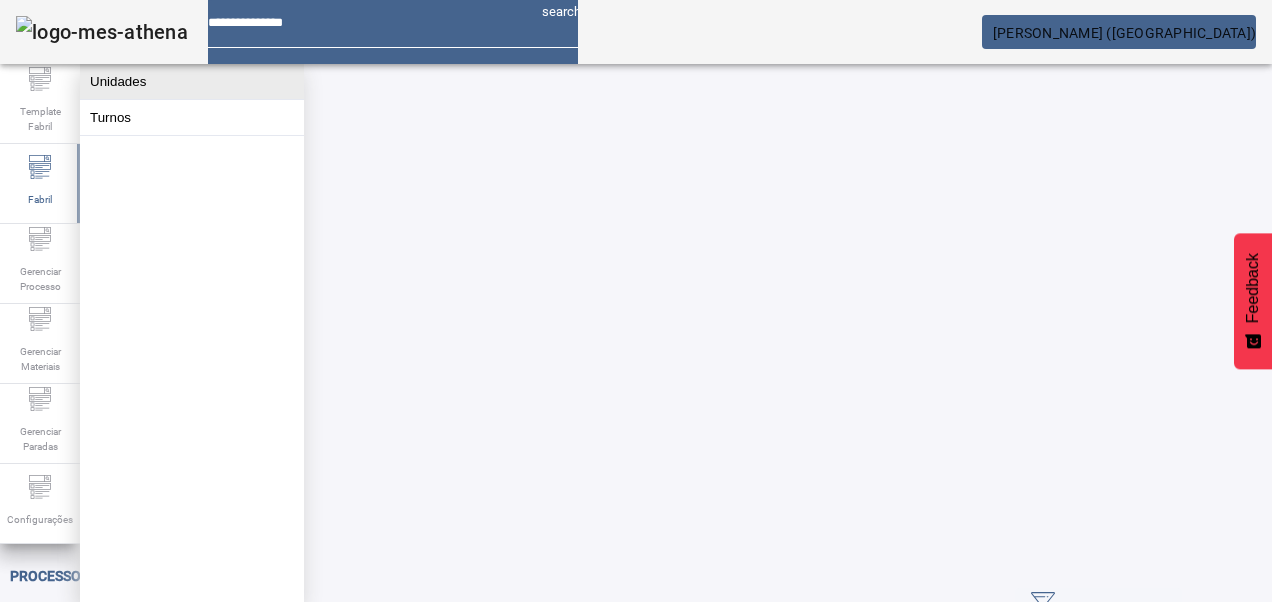 click on "Unidades" 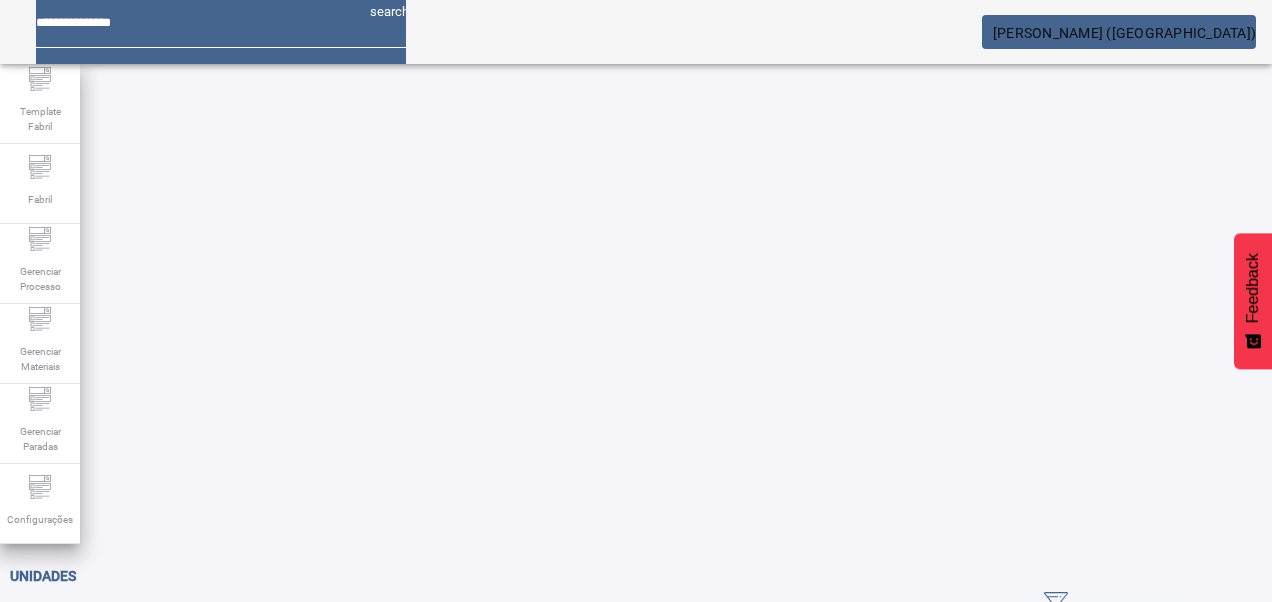 click on "Unidades" 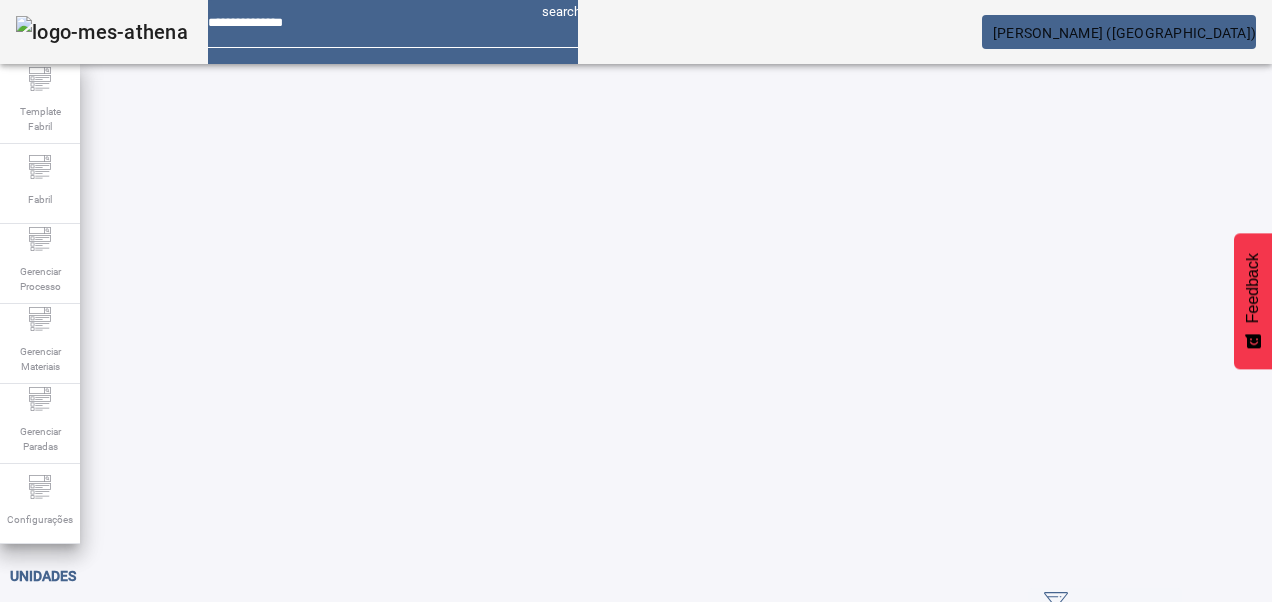 click on "Operação realizada com sucesso!" at bounding box center (636, 614) 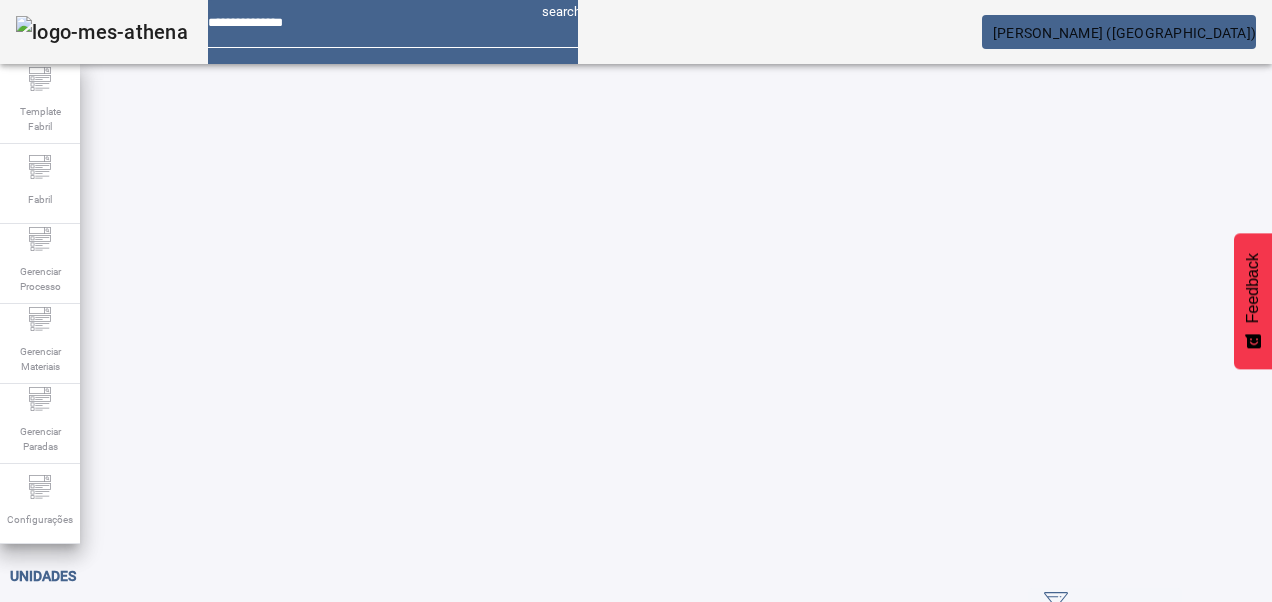 click on "ABRIR FILTROS" 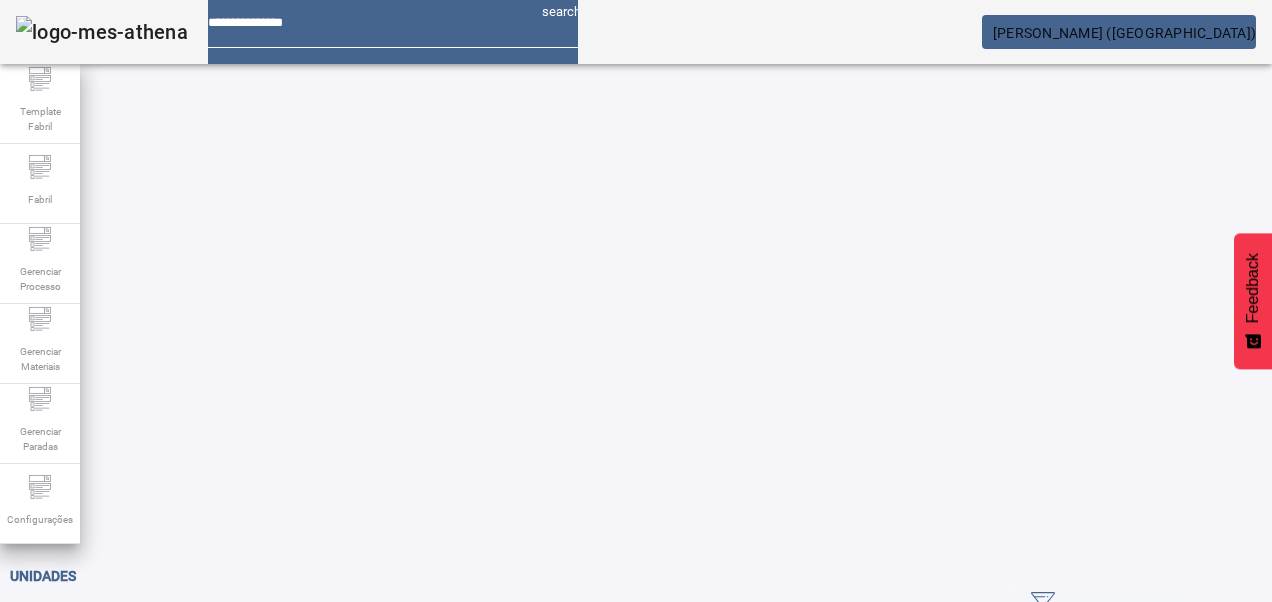 click on "Pesquise por Código descrição ou sigla" 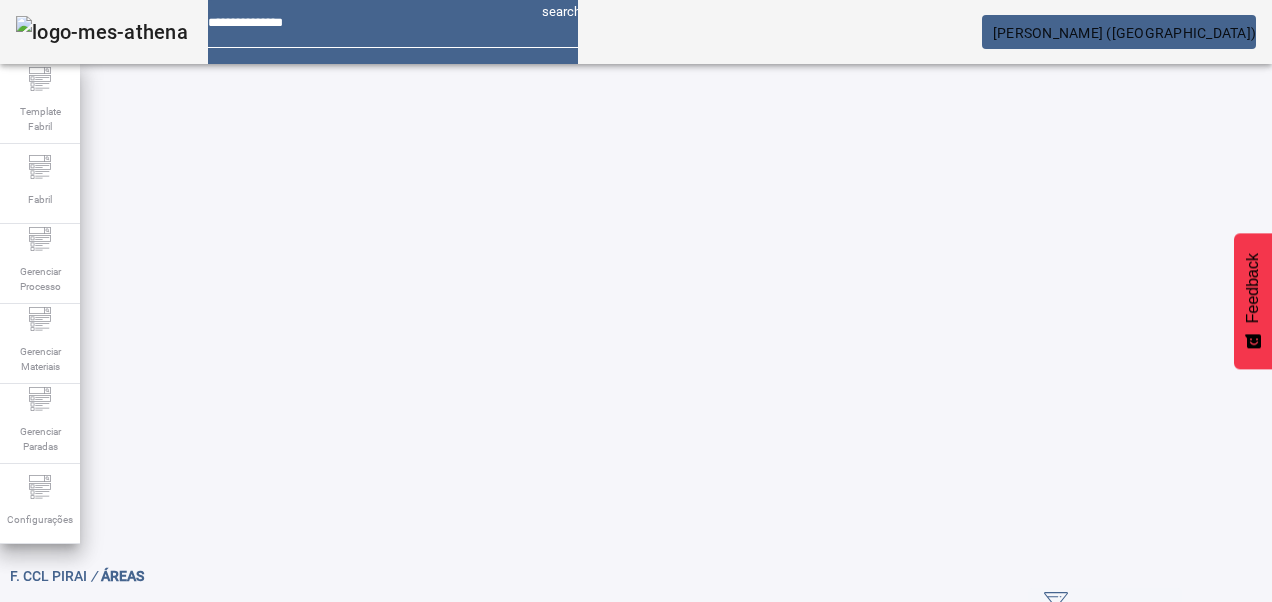 click at bounding box center [568, 743] 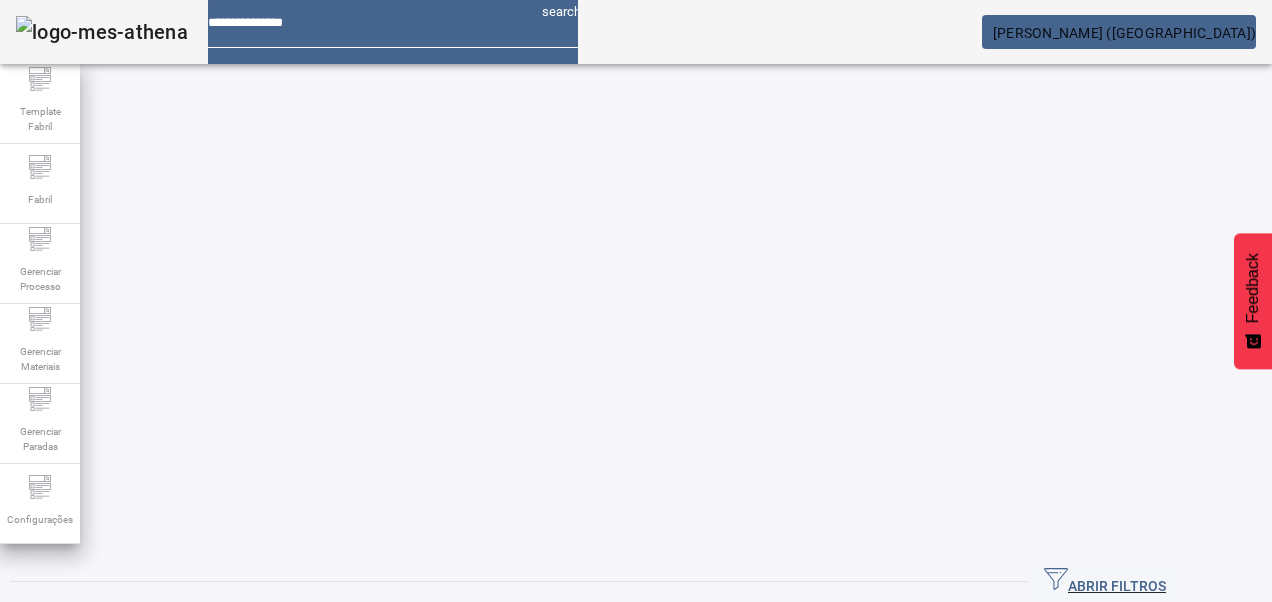 click on "ABRIR FILTROS" 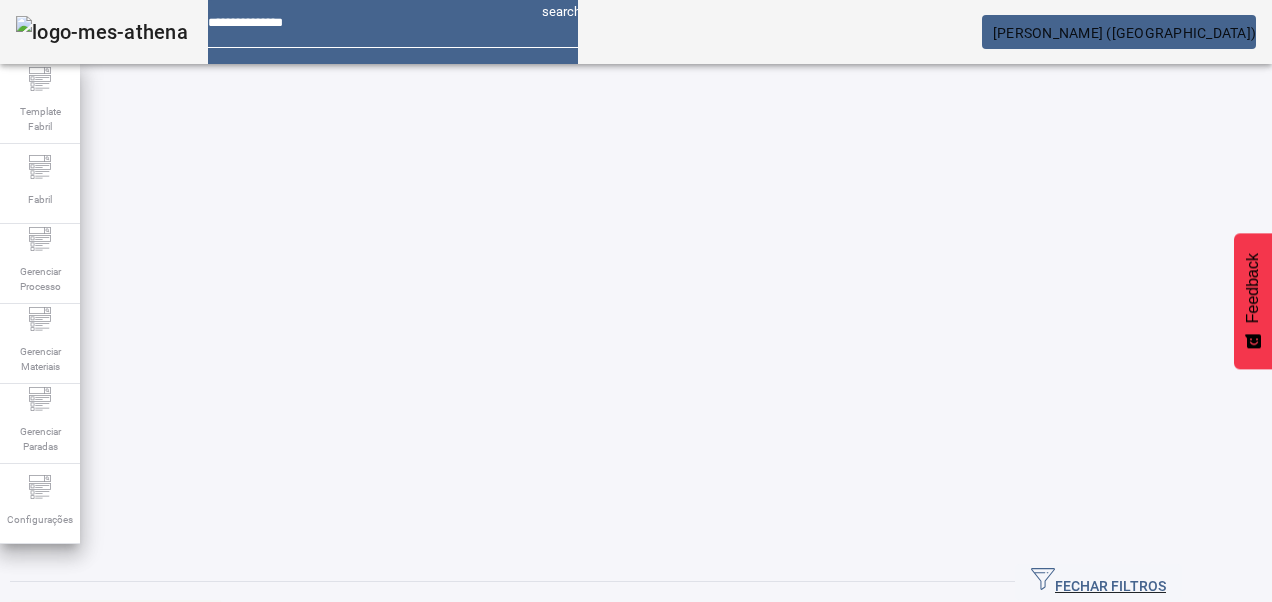 click on "Pesquise por
Código,
descrição,
descrição abreviada
ou
descrição SAP" at bounding box center (291, 612) 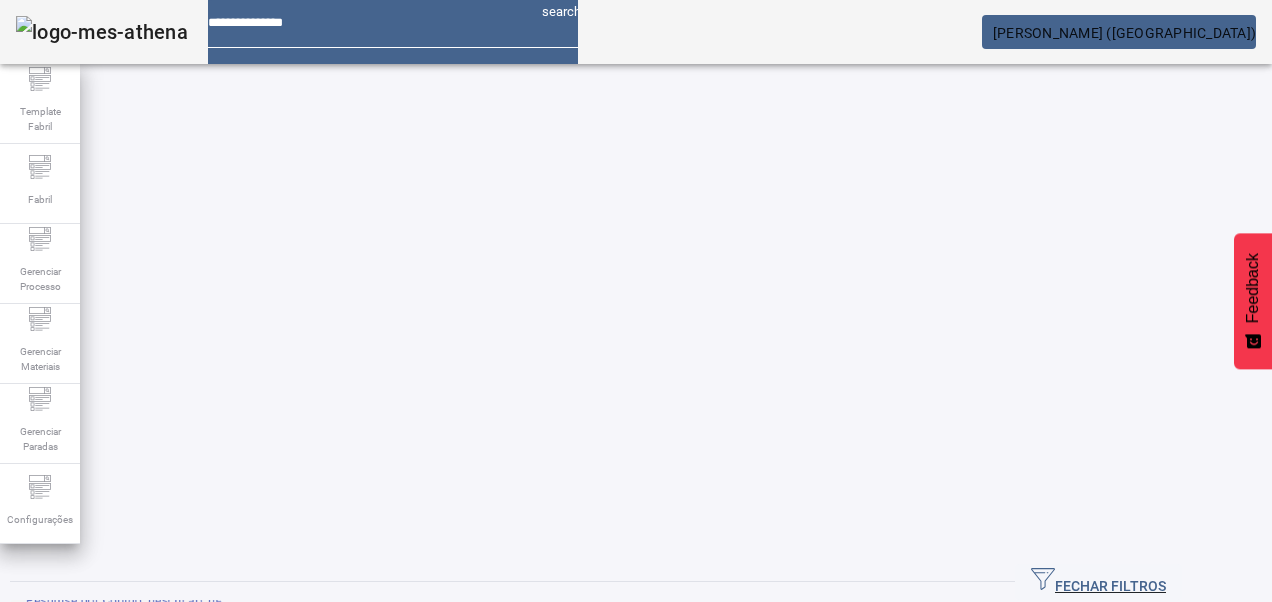 click at bounding box center [1129, 802] 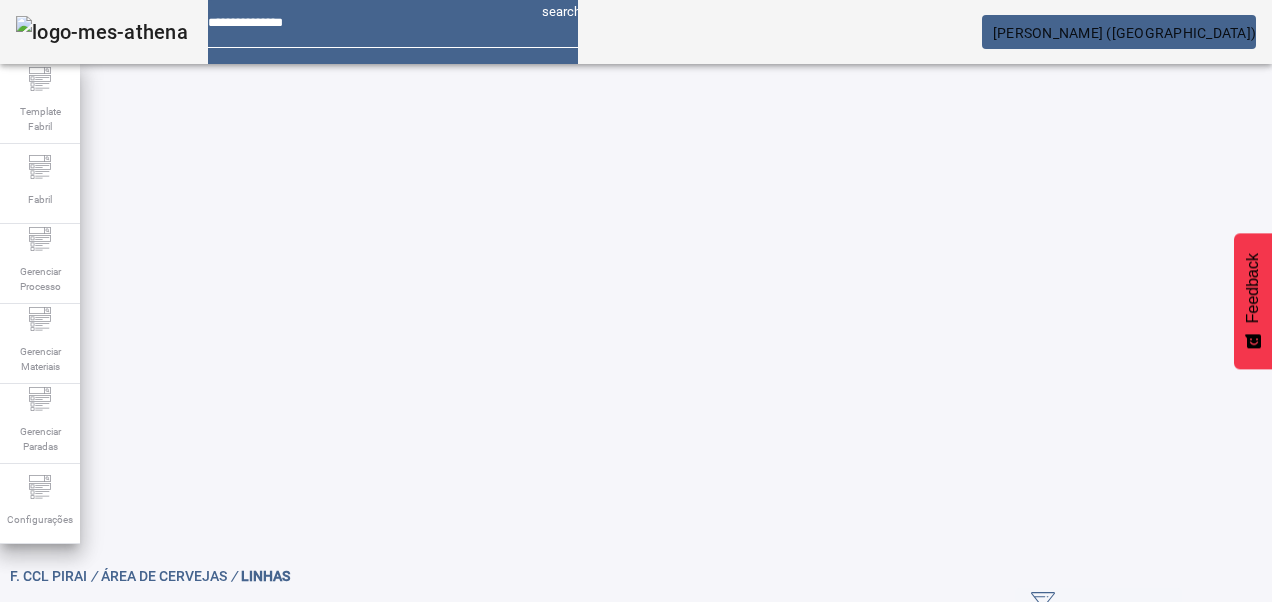 click on "PROCESSOS" at bounding box center (66, 730) 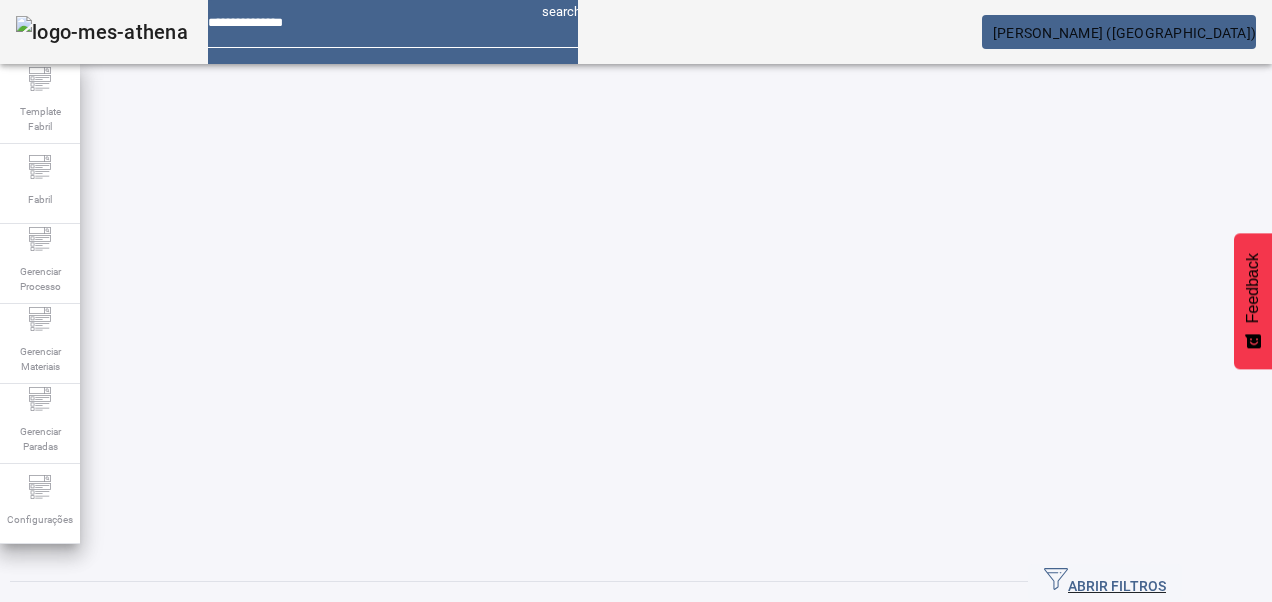 click 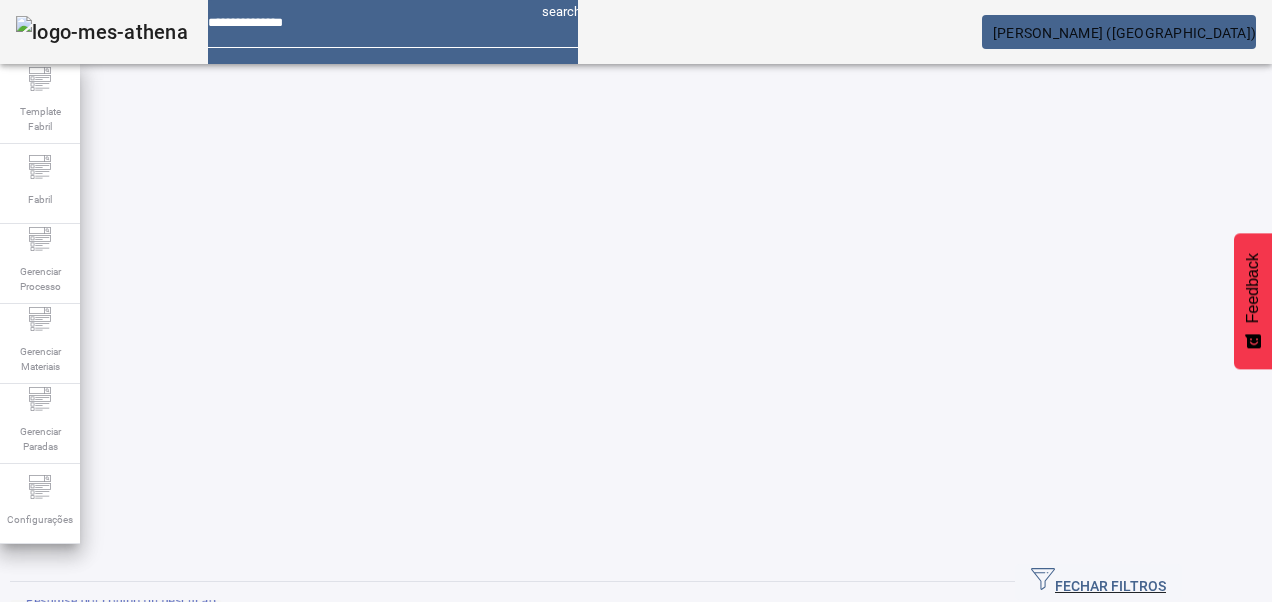 click on "Pesquise por código ou descrição" at bounding box center [116, 613] 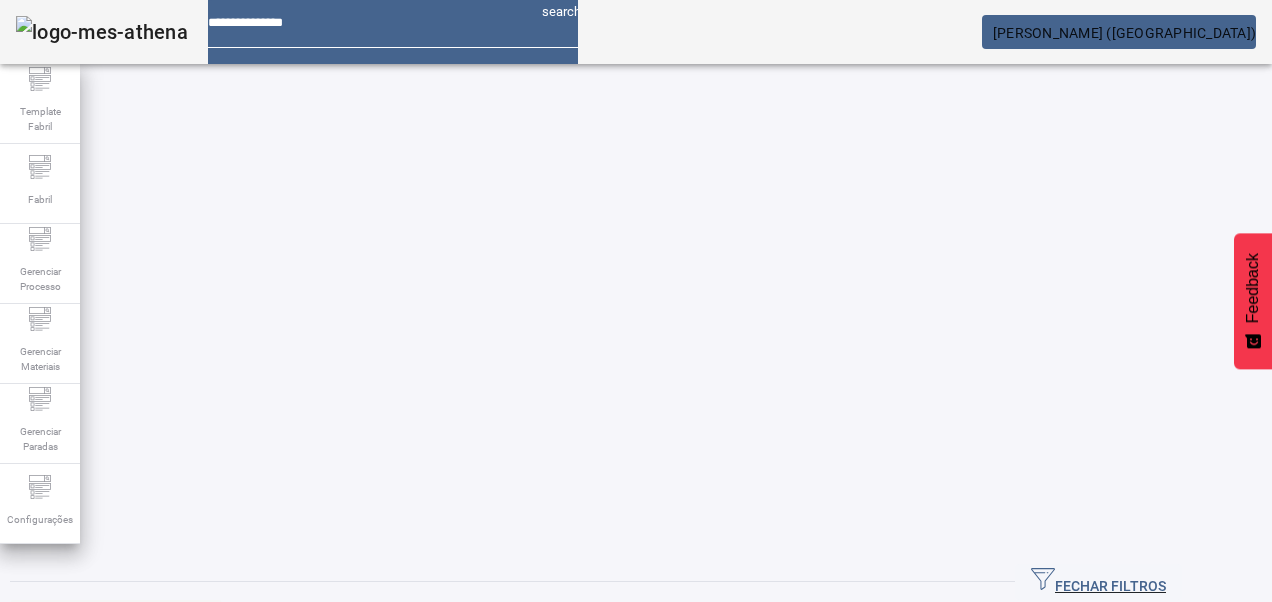 click at bounding box center [864, 954] 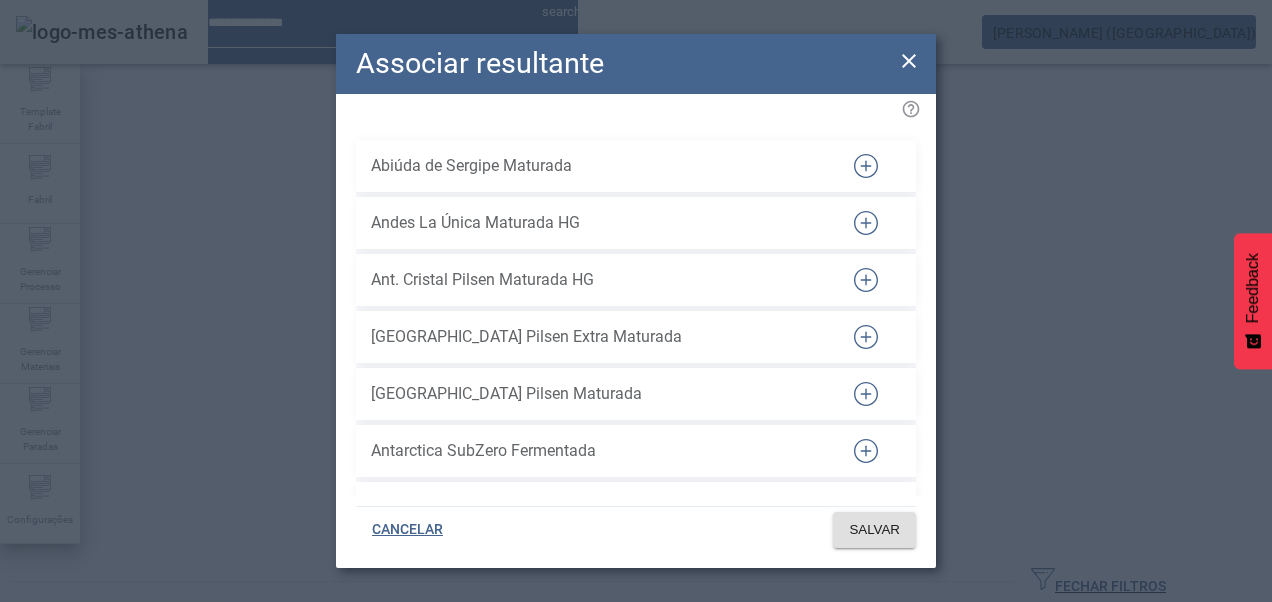 type 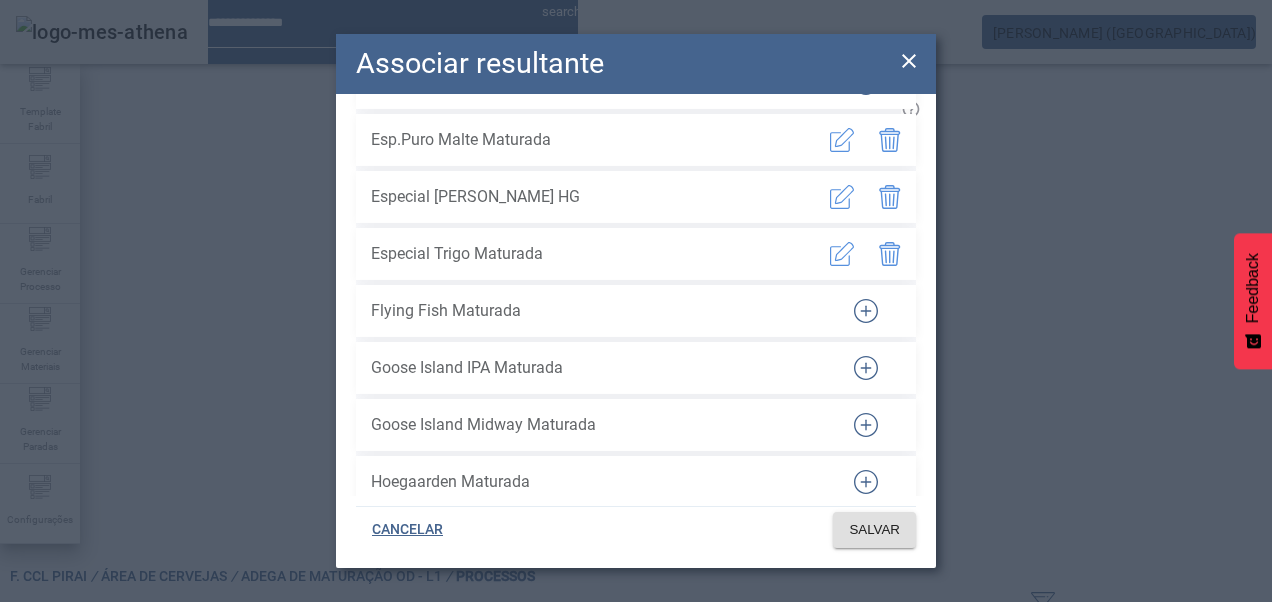 click 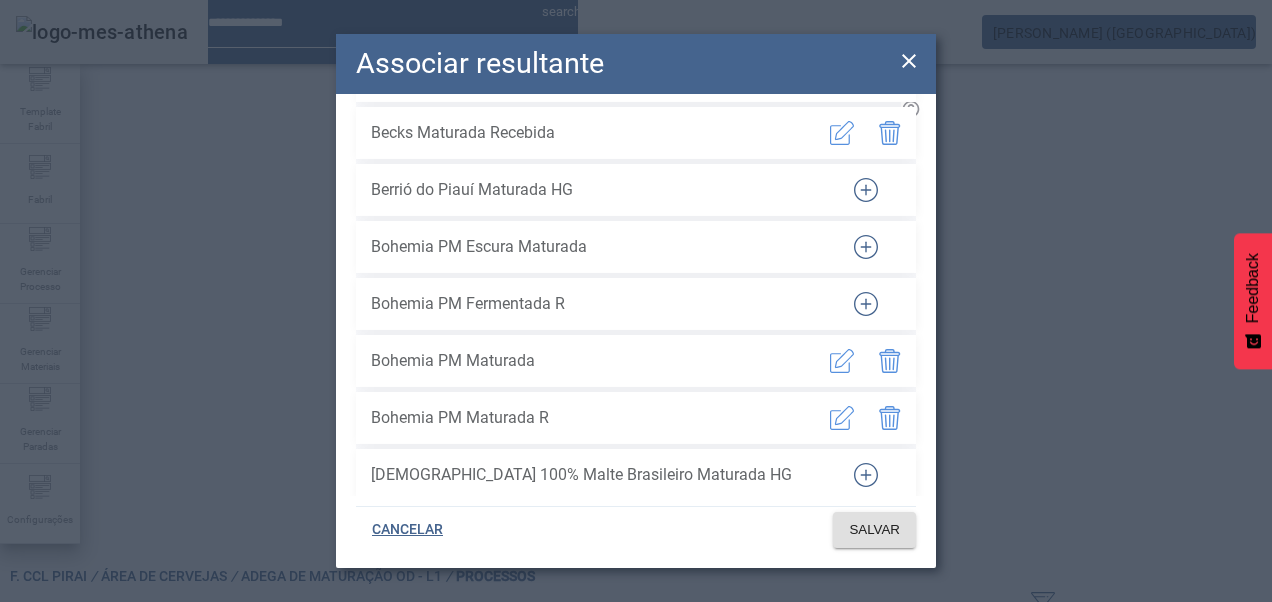 scroll, scrollTop: 1500, scrollLeft: 0, axis: vertical 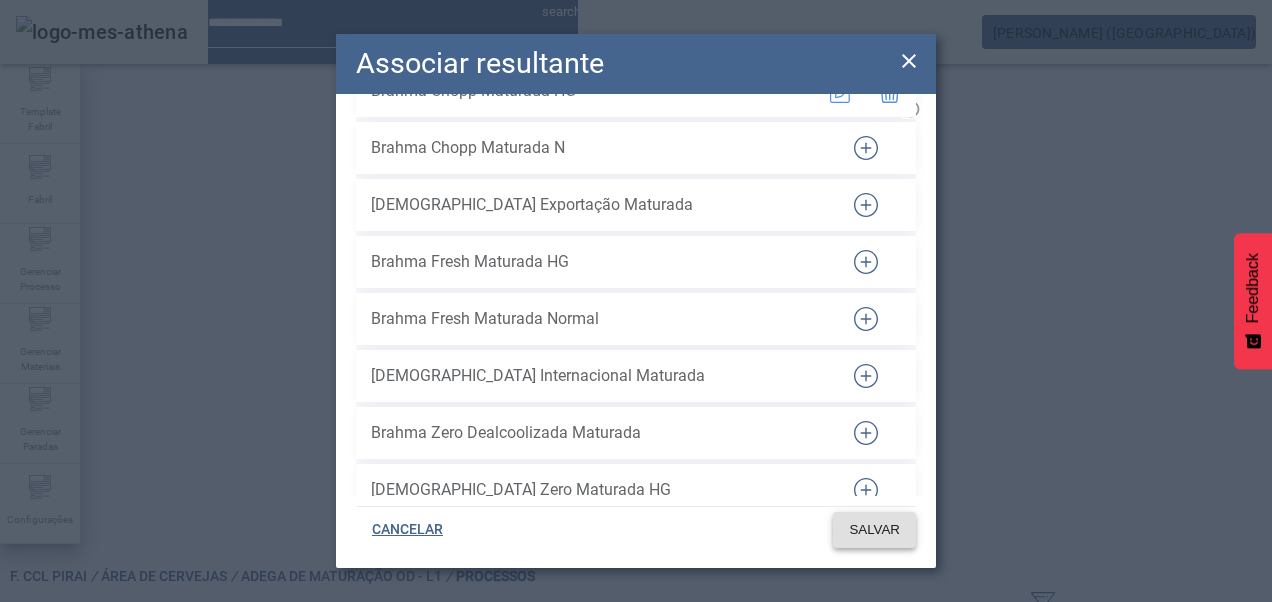 click on "SALVAR" 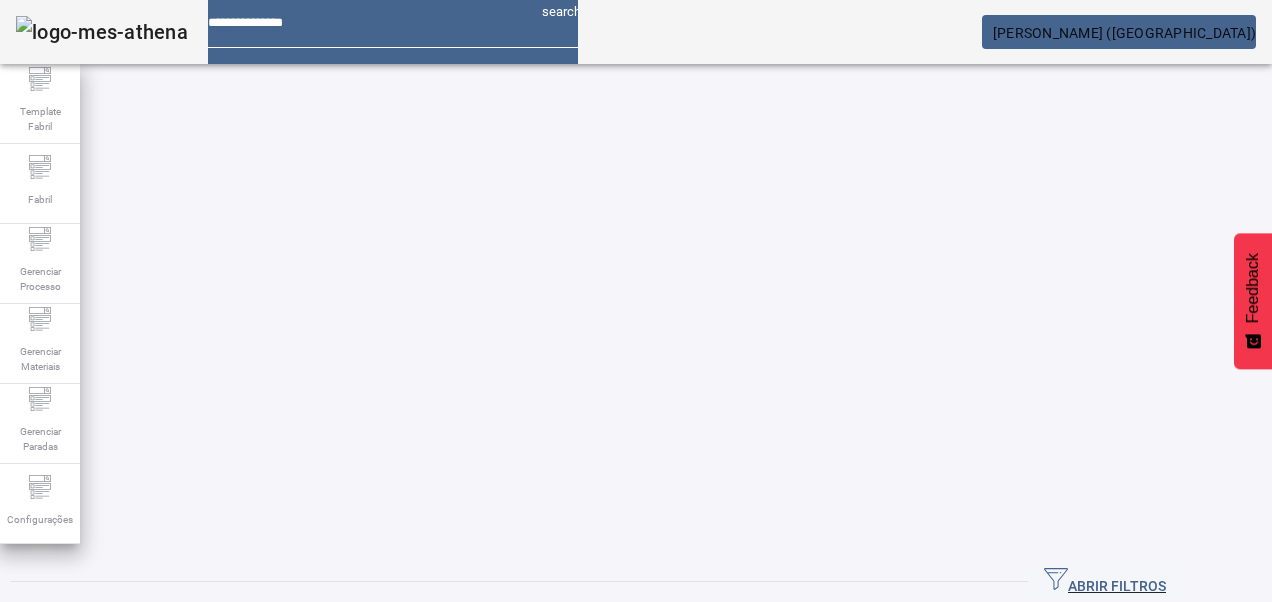 click on "Template Fabril Fabril Gerenciar Processo Gerenciar Materiais Gerenciar Paradas Configurações ABRIR FILTROS  Pesquise por
Código,
descrição,
descrição abreviada
ou
descrição SAP
LIMPAR FILTRAR  Criar linha  4058 / Adega de Maturação OD - L1 / Ad.Matur OD L1 / A revisar Inativo more_vert 4880 / Propagação - L2 / Propagação - L2 / A revisar Inativo more_vert 4879 / Adega de Fermento - L 2 / Ad.Fermento L2 / A revisar Inativo more_vert 4561 / Filtração - L 3 / Filtração - F3 / LF03 Inativo more_vert 4970 / Perda de Extrato-Budweiser / PE-Budweiser / A revisar Inativo more_vert 4558 / Filtração - L 2 / Filtração - F2 / LF02 Inativo more_vert 4053 / Recep./[GEOGRAPHIC_DATA]./Benef. de MP - L 1 / Rec/Est/MP-L1 / A revisar Inativo more_vert 4552 / Sala de Brassagem 2 / Sl Brassagem 2 / 2002 Inativo more_vert 4057 / Propagação - L1 / Propagação - L1 / A revisar Inativo more_vert 4055 / Adega de Fermentação OD - L1 / Ad.Ferm. OD L1 / A revisar  1" 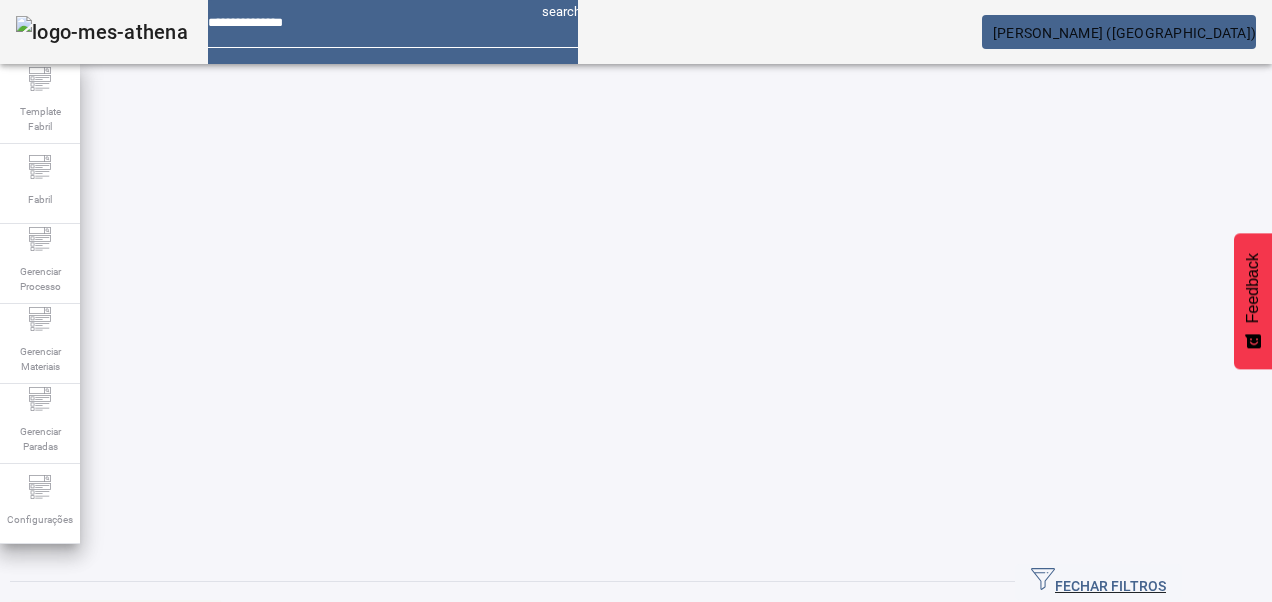 click on "FECHAR FILTROS" 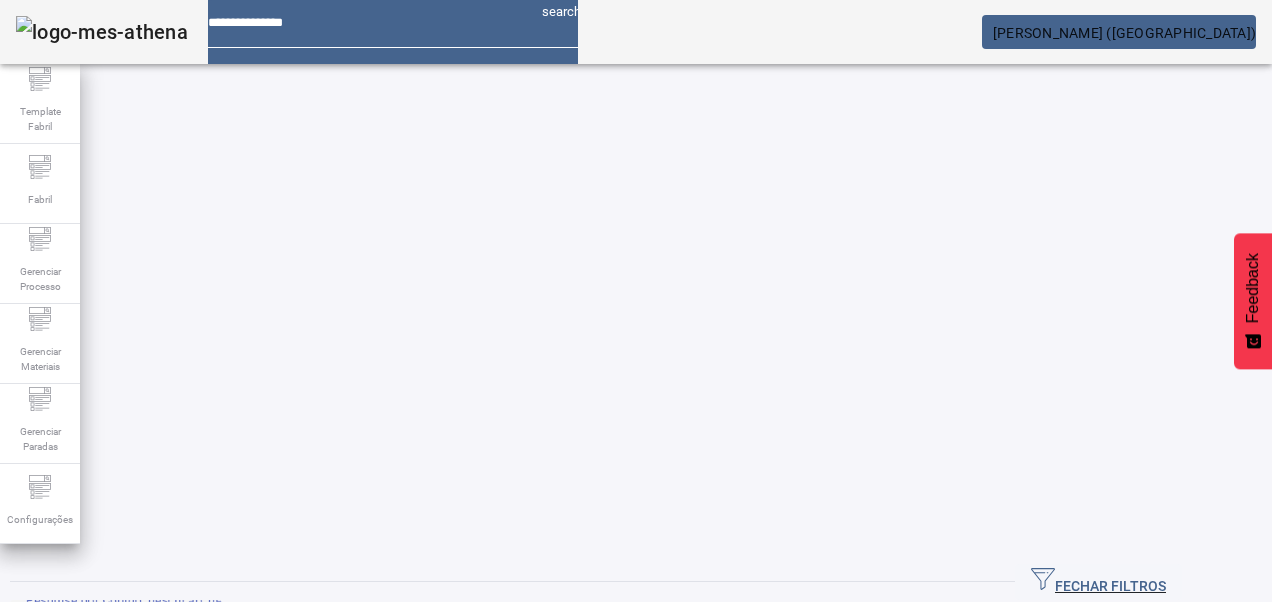 type on "*****" 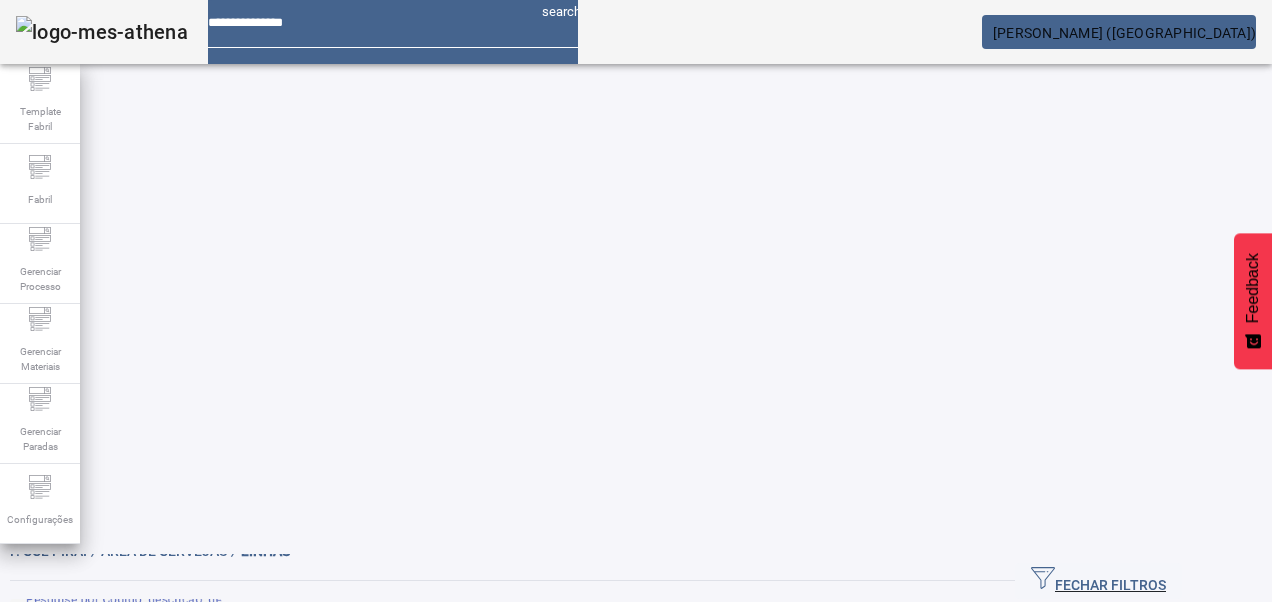scroll, scrollTop: 100, scrollLeft: 0, axis: vertical 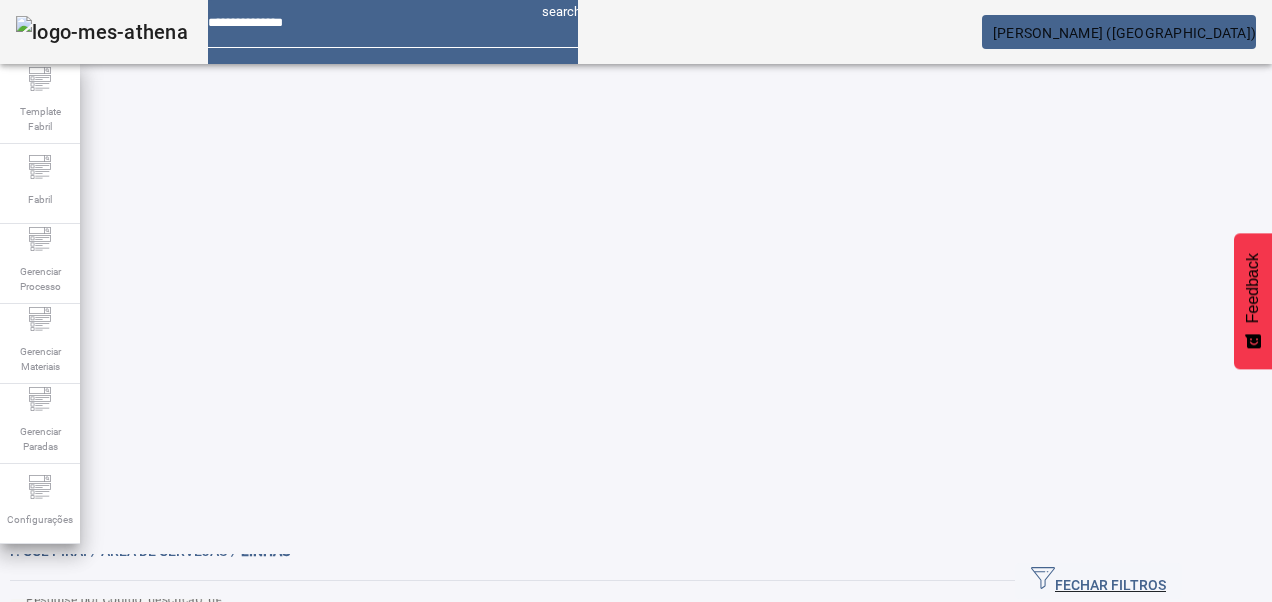 click at bounding box center [1129, 984] 